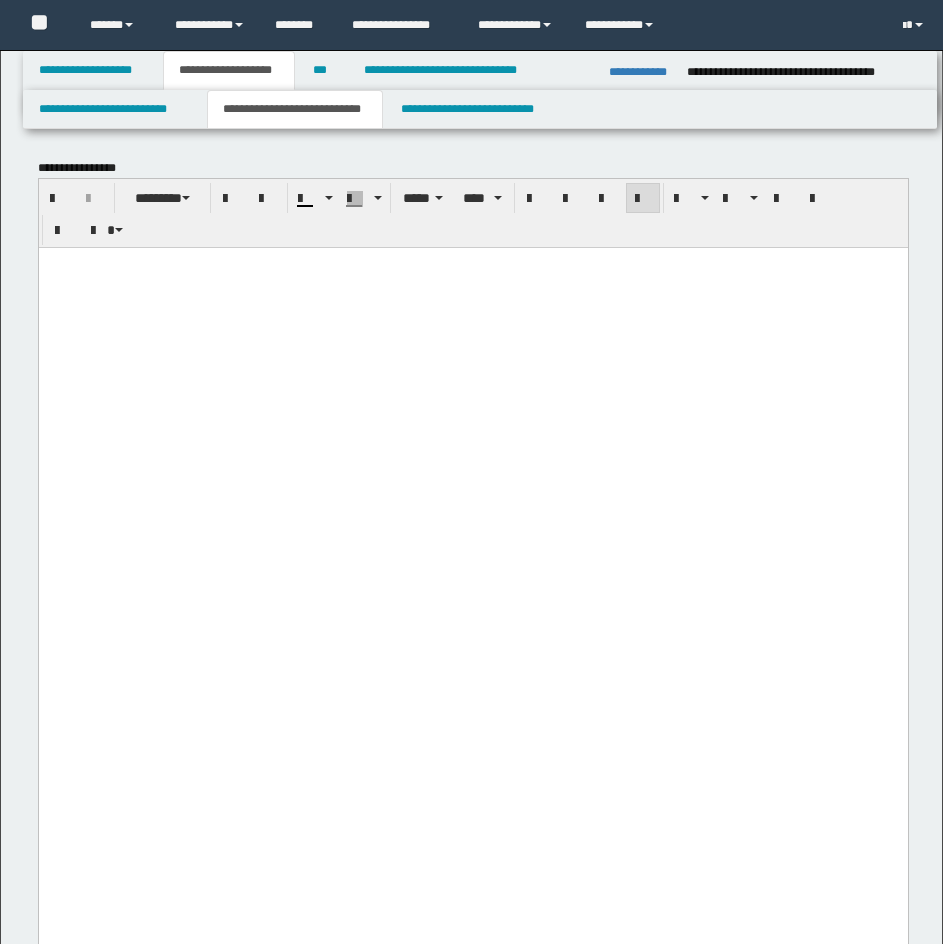 scroll, scrollTop: 2242, scrollLeft: 0, axis: vertical 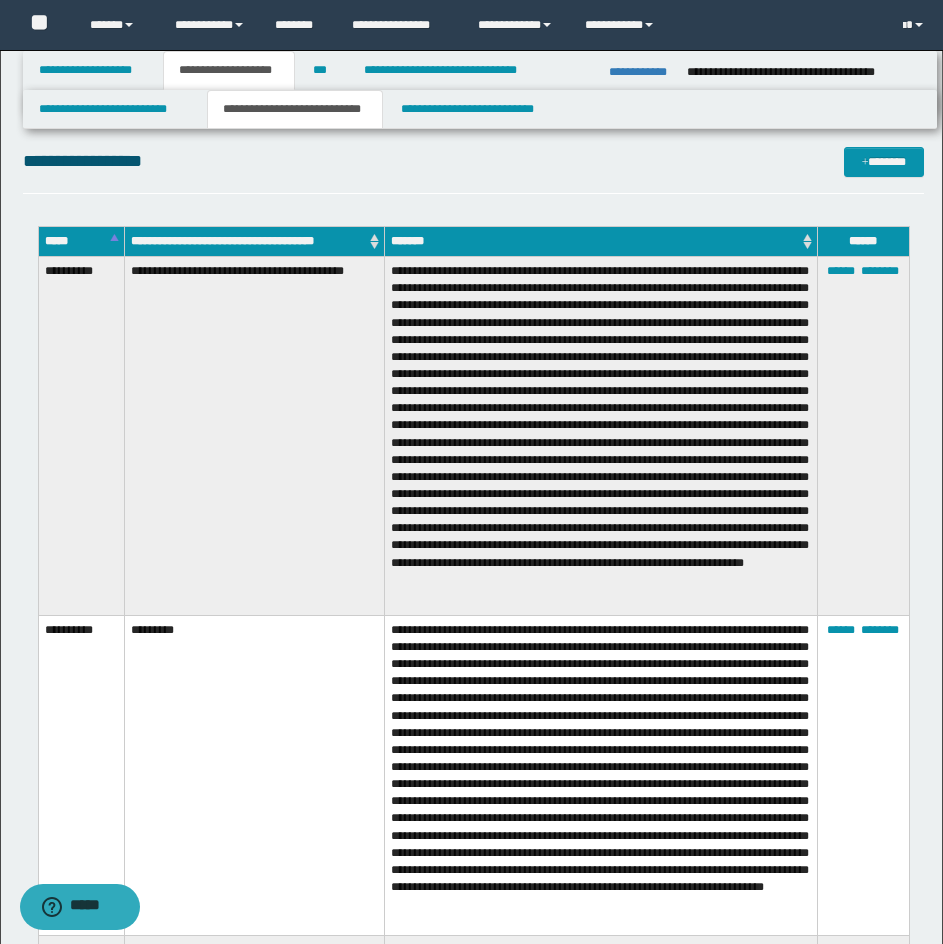 click on "**********" at bounding box center (473, 170) 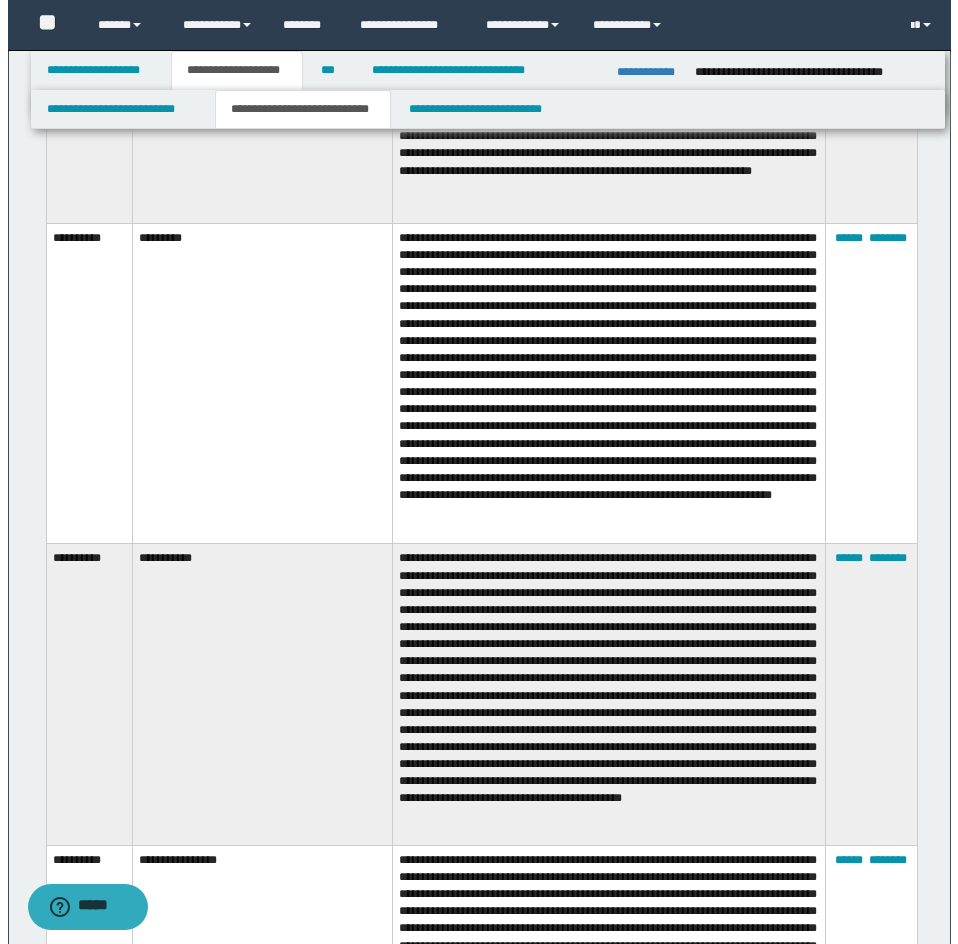 scroll, scrollTop: 2652, scrollLeft: 0, axis: vertical 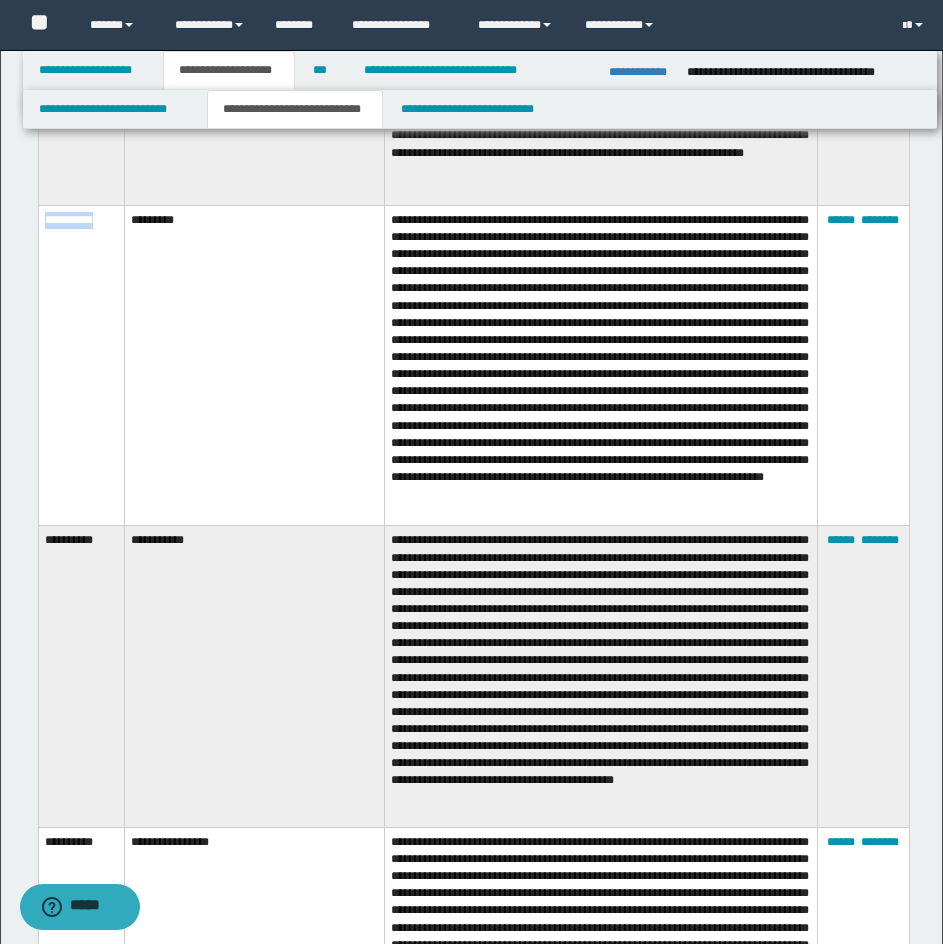drag, startPoint x: 44, startPoint y: 242, endPoint x: 103, endPoint y: 236, distance: 59.3043 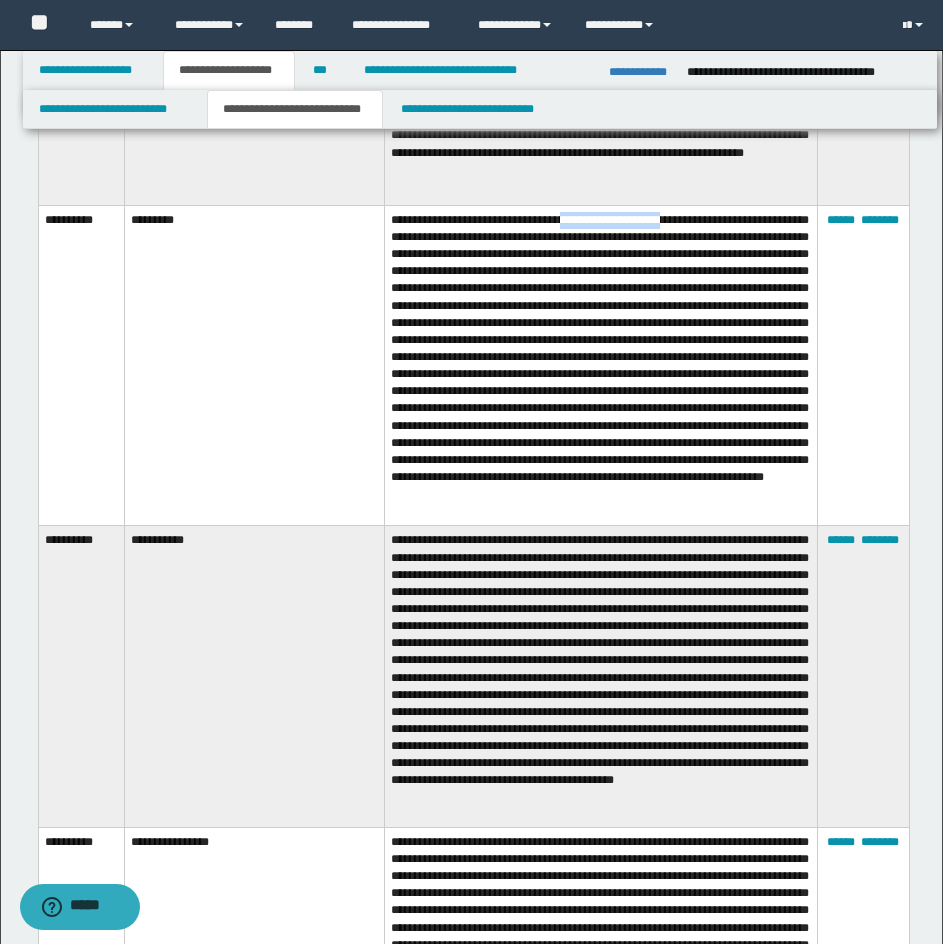 drag, startPoint x: 574, startPoint y: 233, endPoint x: 687, endPoint y: 235, distance: 113.0177 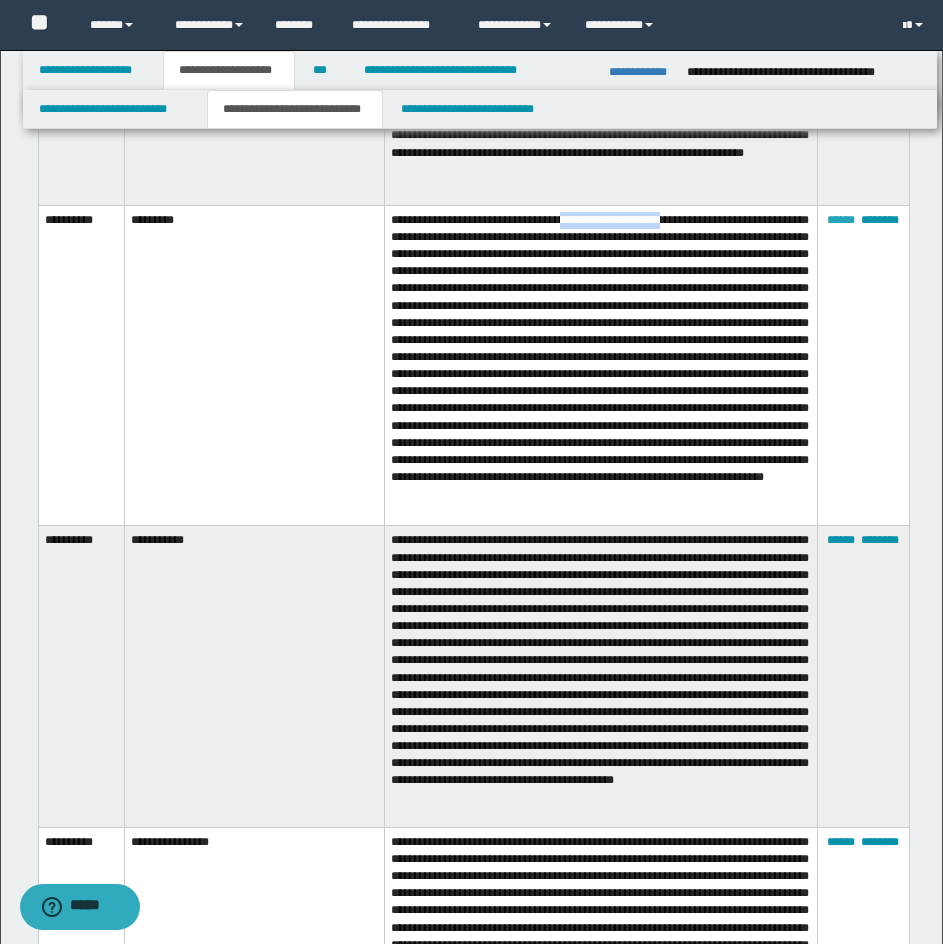 click on "******" at bounding box center [841, 220] 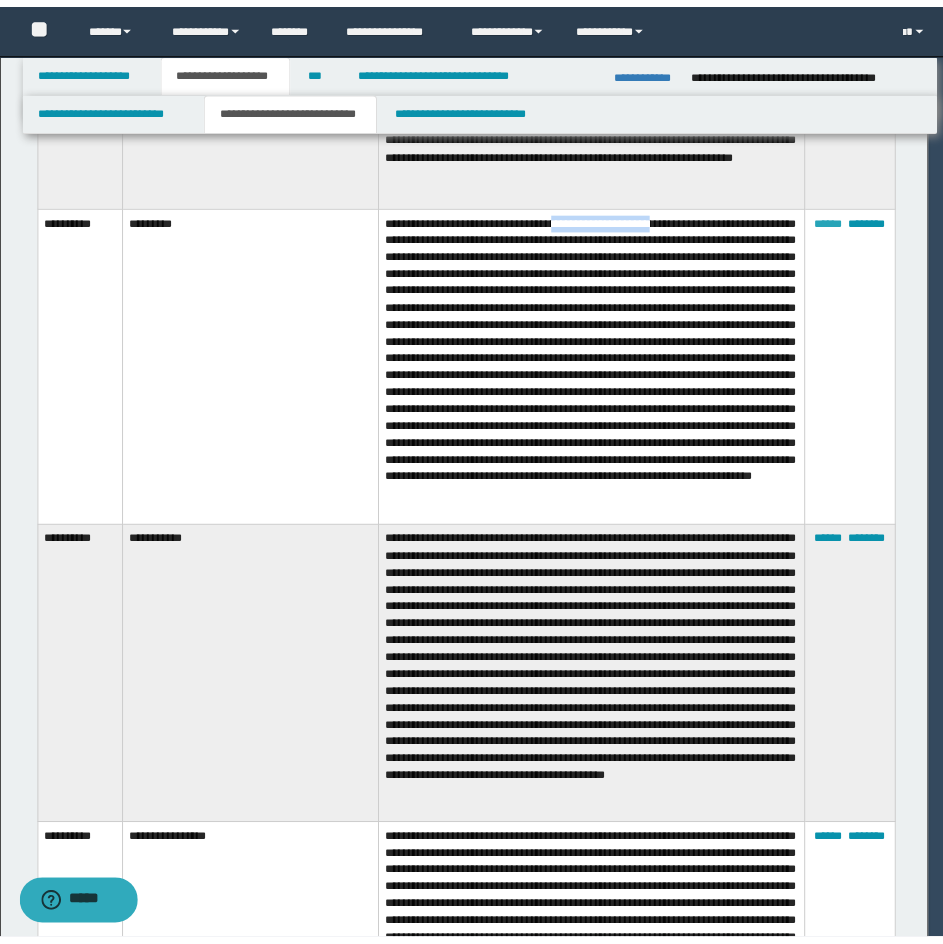 scroll, scrollTop: 180, scrollLeft: 0, axis: vertical 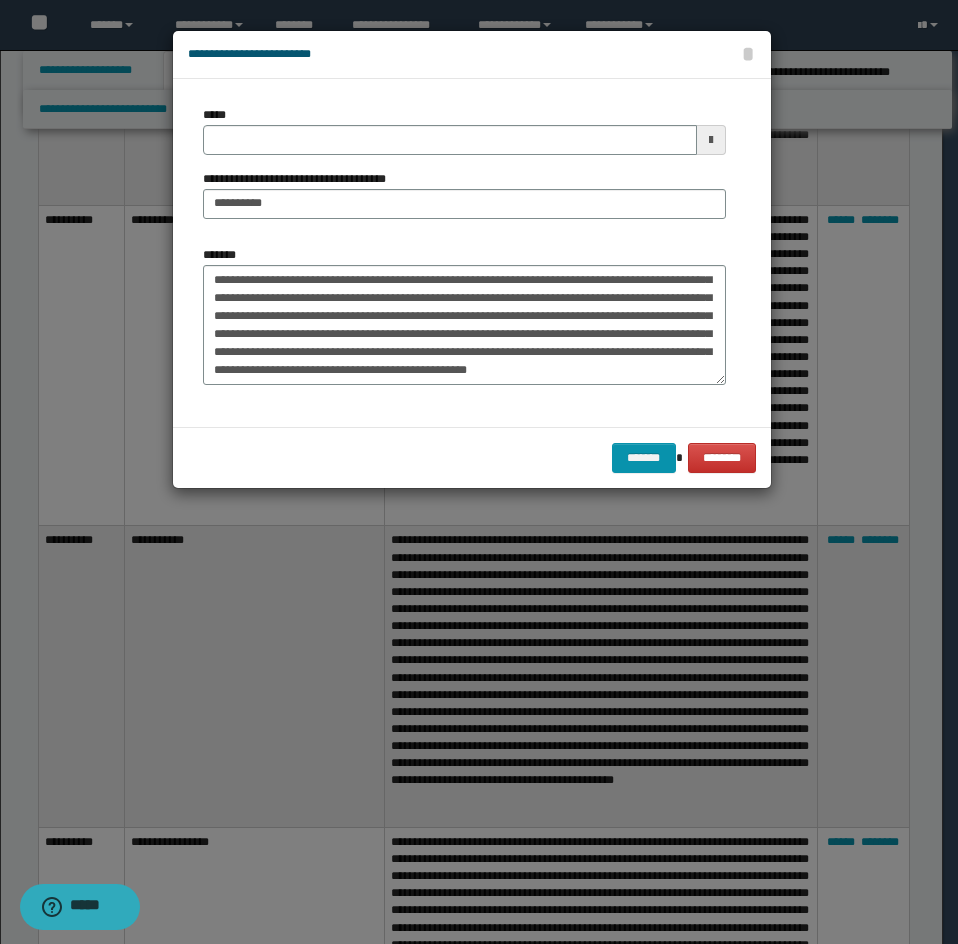 click on "**********" at bounding box center (464, 170) 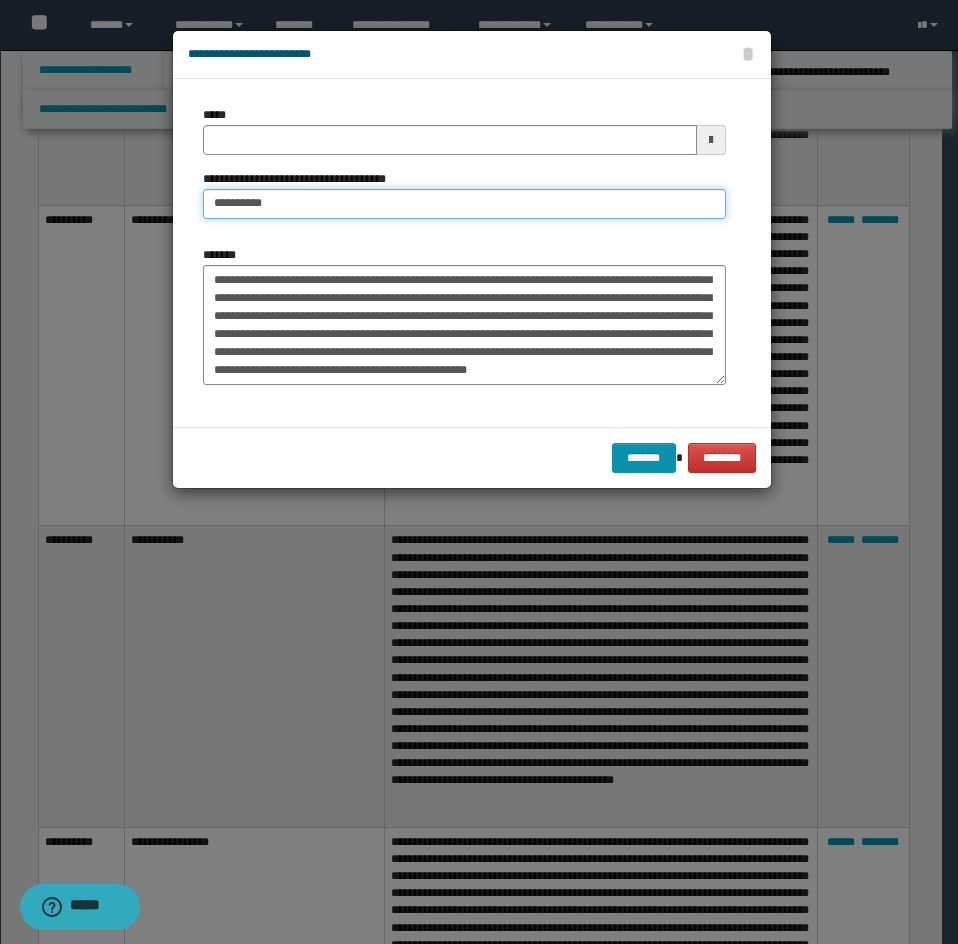 click on "*********" at bounding box center (464, 204) 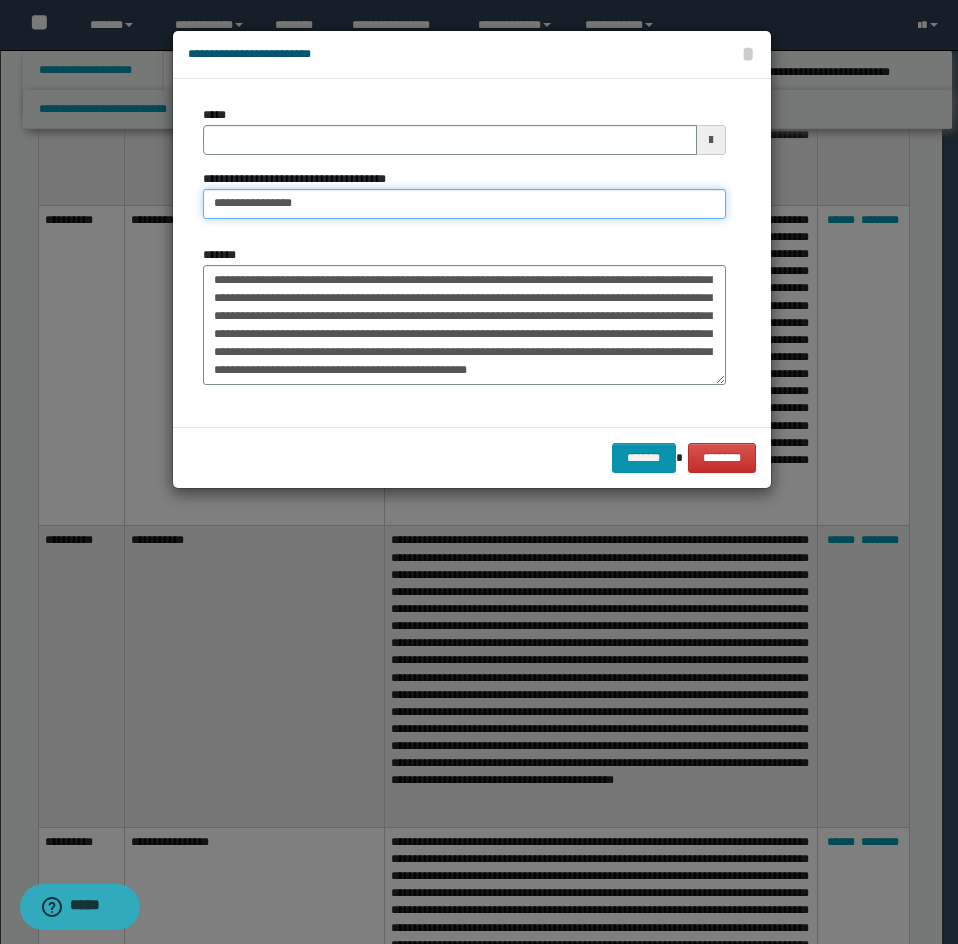 click on "**********" at bounding box center (464, 204) 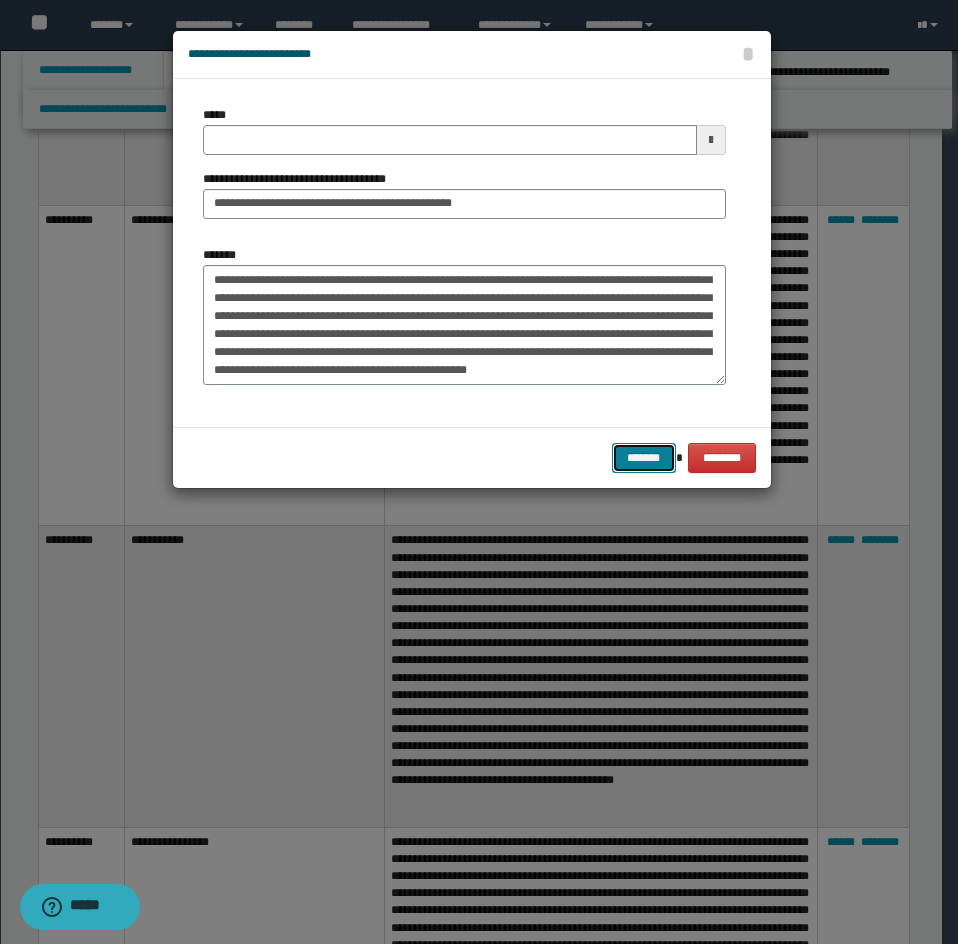 click on "*******" at bounding box center [644, 458] 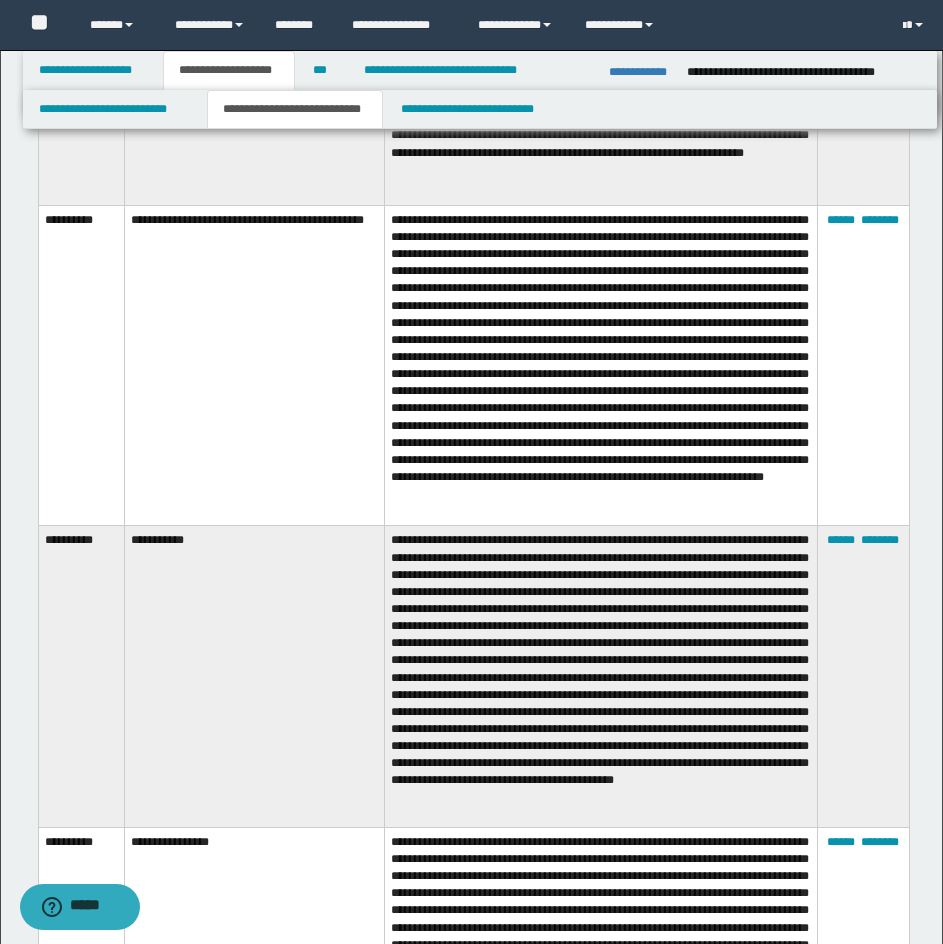 drag, startPoint x: 941, startPoint y: 457, endPoint x: 939, endPoint y: 482, distance: 25.079872 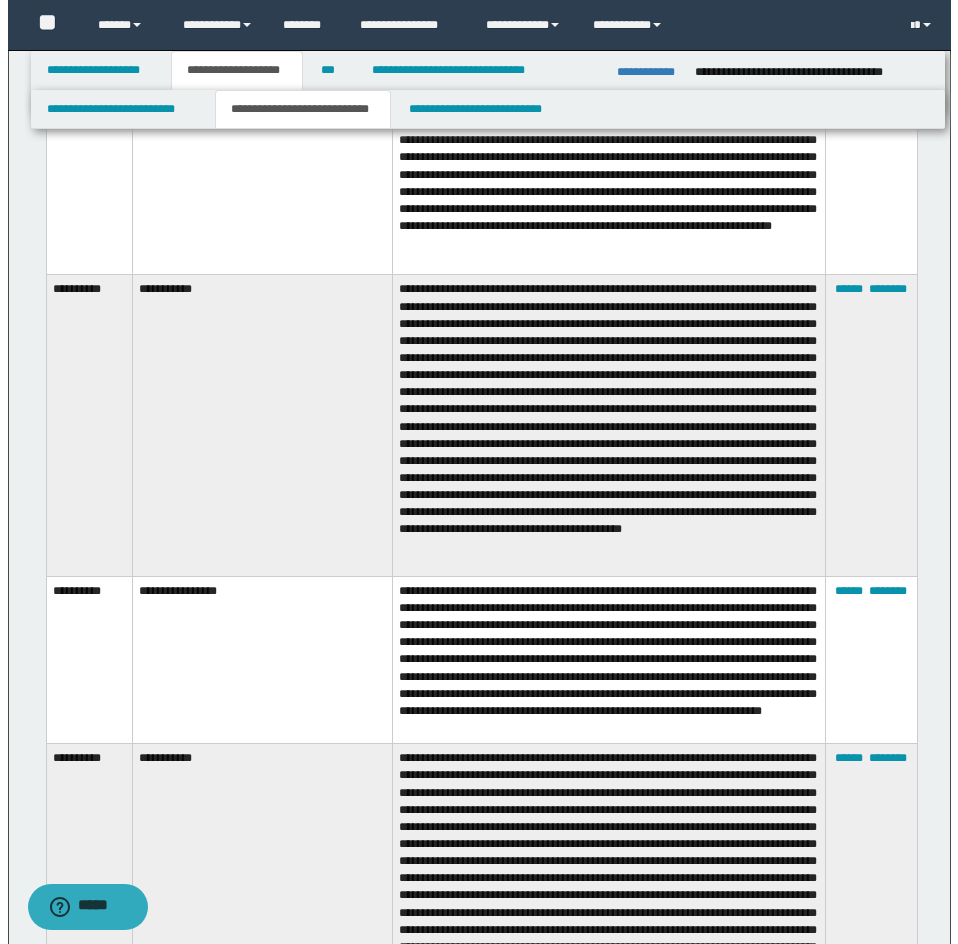 scroll, scrollTop: 2939, scrollLeft: 0, axis: vertical 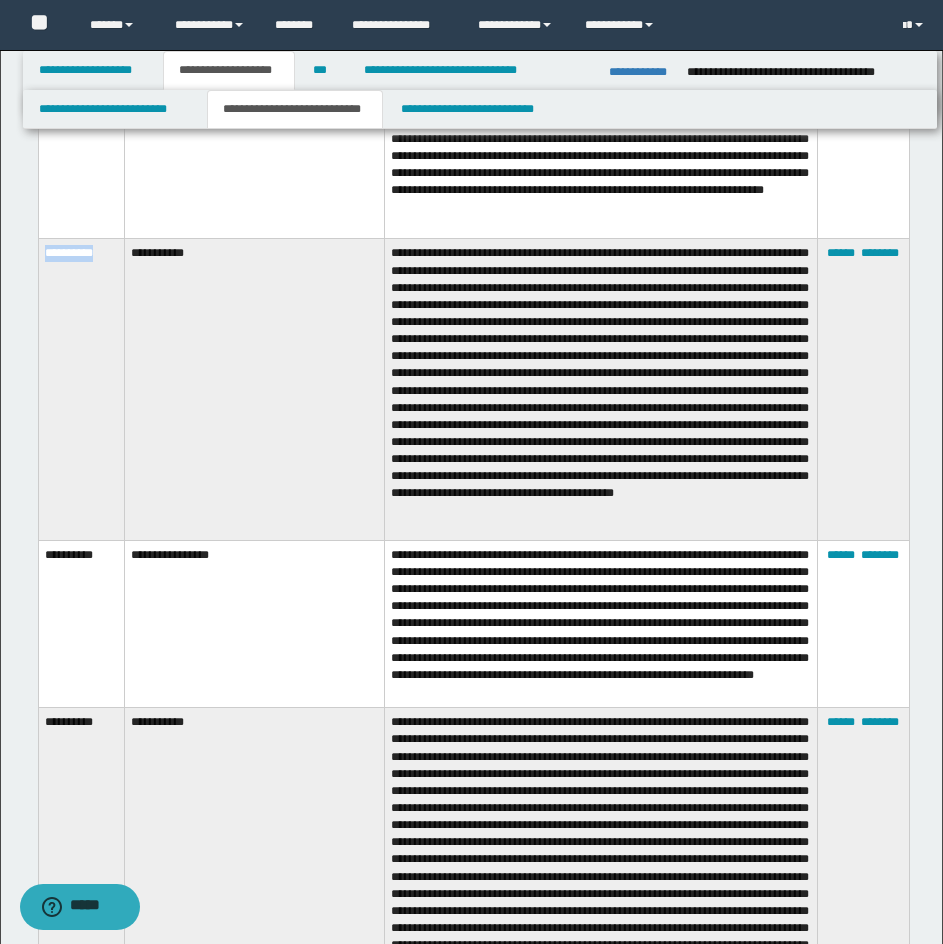 drag, startPoint x: 41, startPoint y: 276, endPoint x: 110, endPoint y: 278, distance: 69.02898 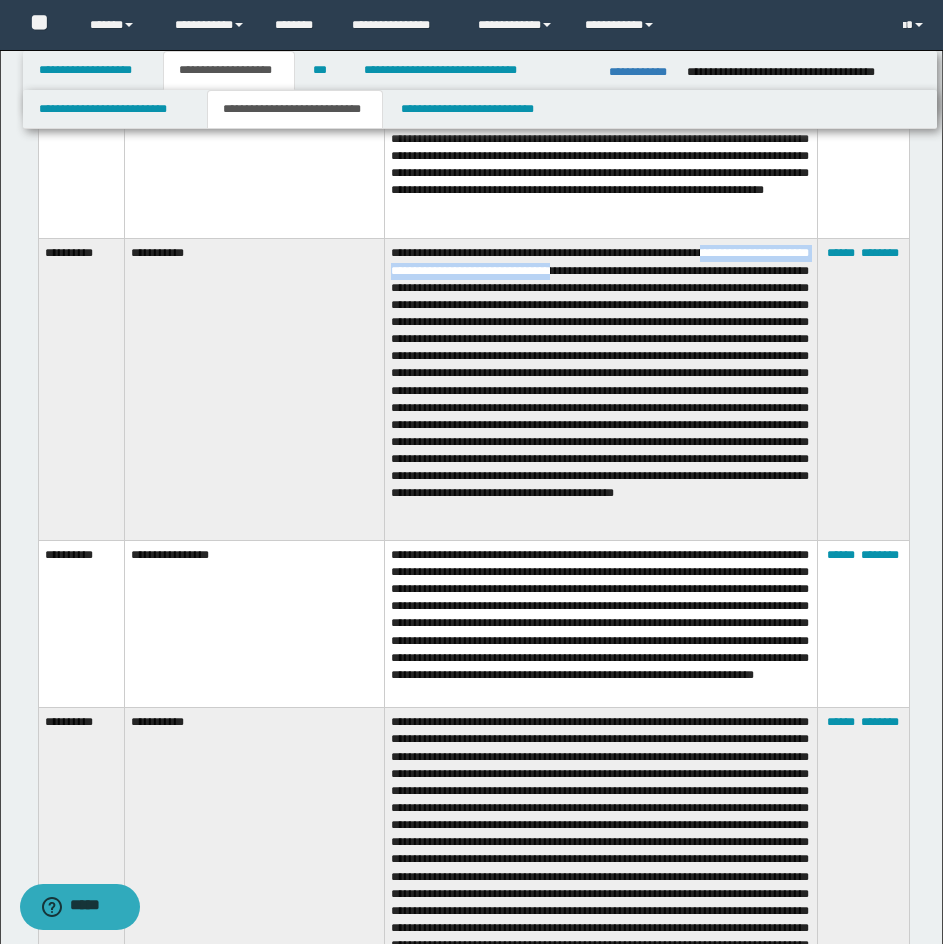 drag, startPoint x: 716, startPoint y: 268, endPoint x: 615, endPoint y: 286, distance: 102.59142 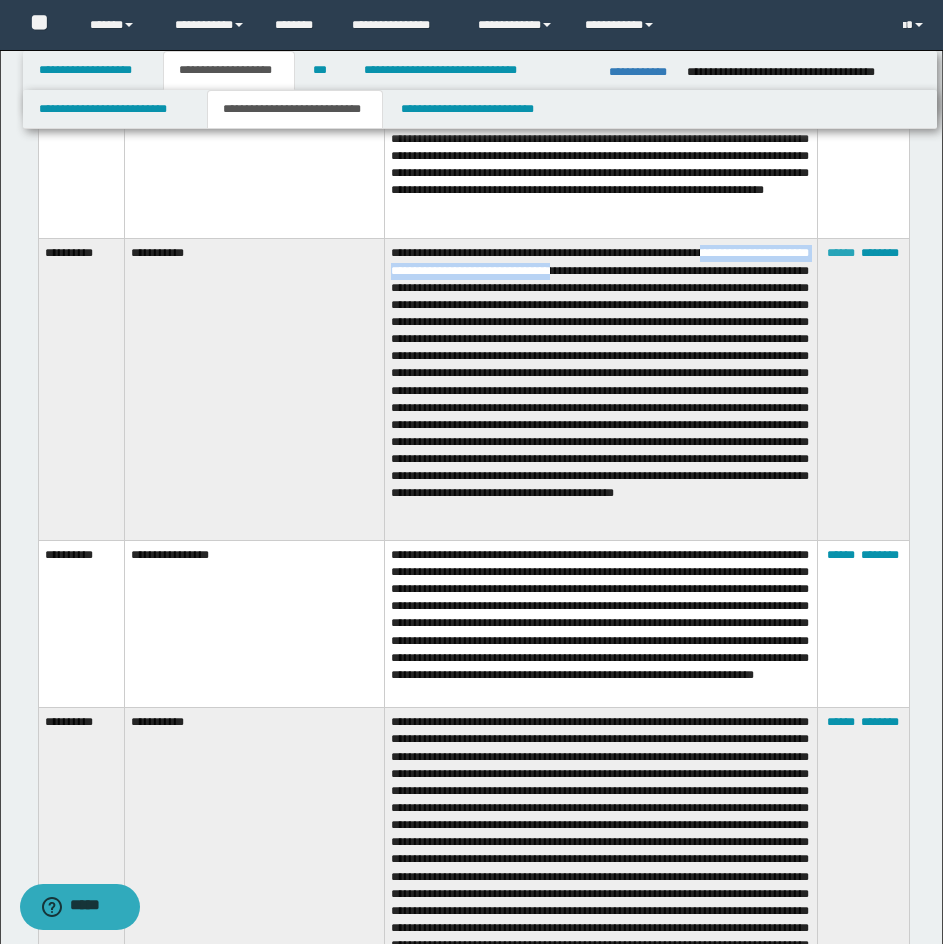 click on "******" at bounding box center [841, 253] 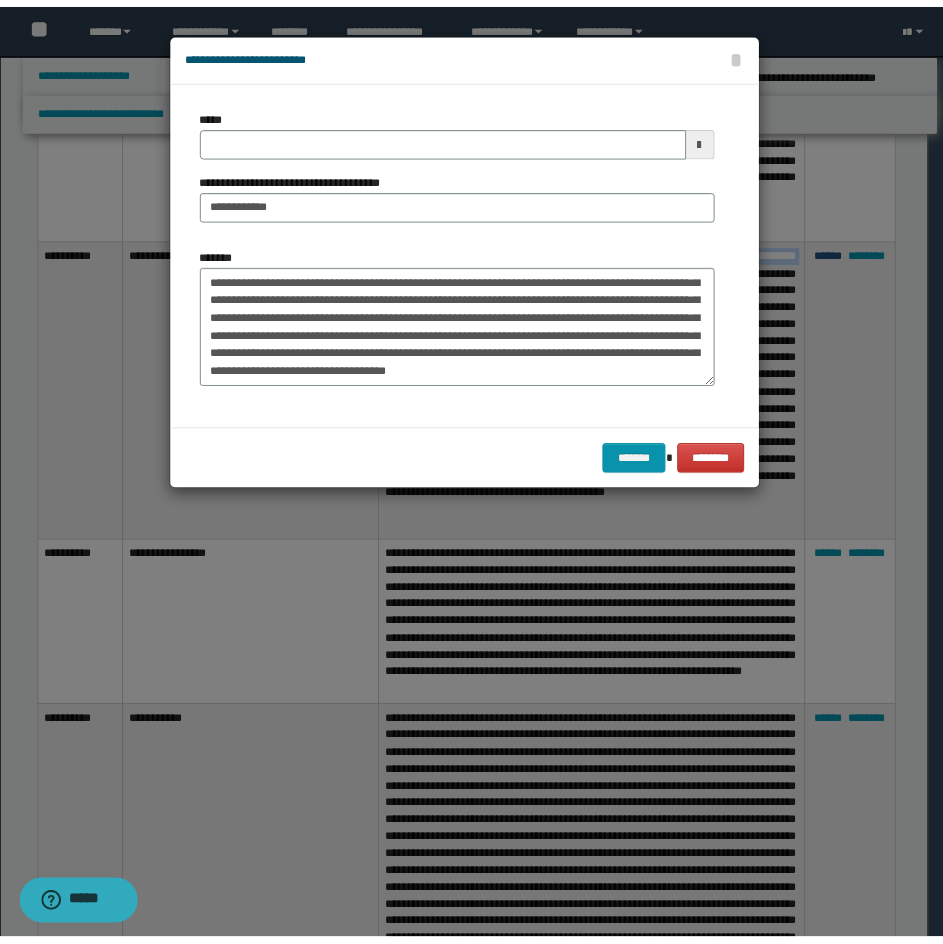 scroll, scrollTop: 144, scrollLeft: 0, axis: vertical 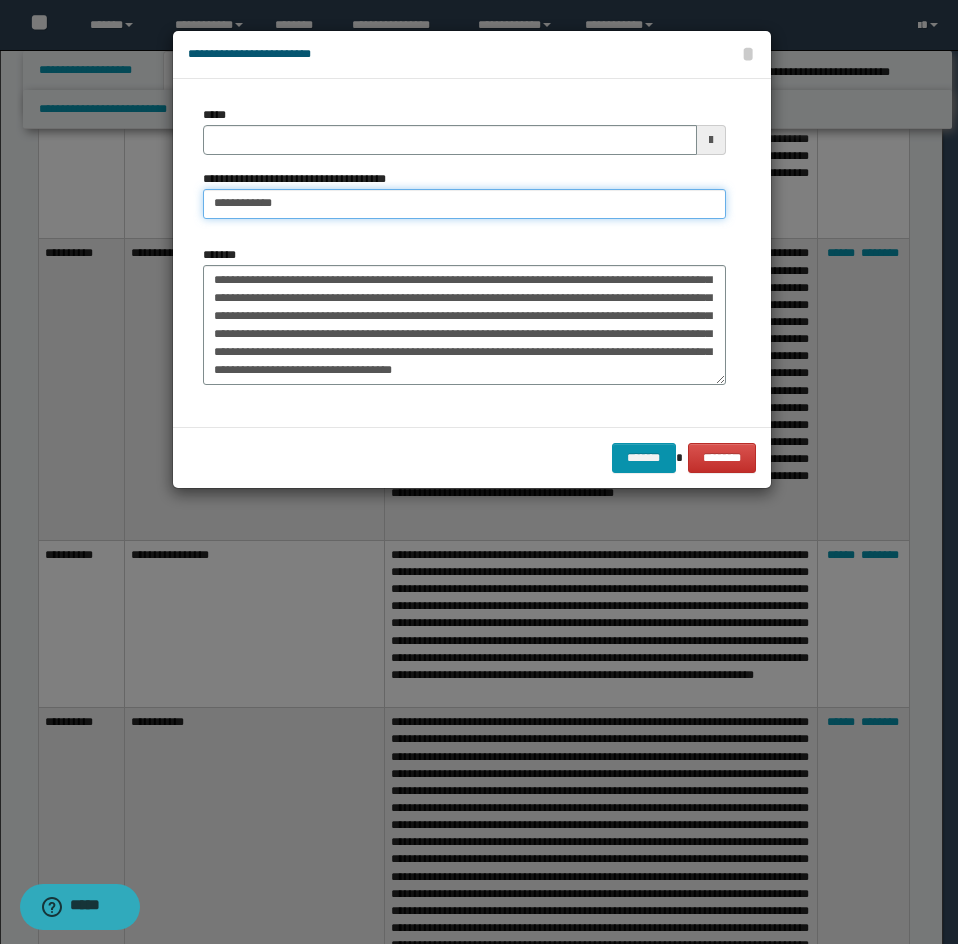 click on "**********" at bounding box center (464, 204) 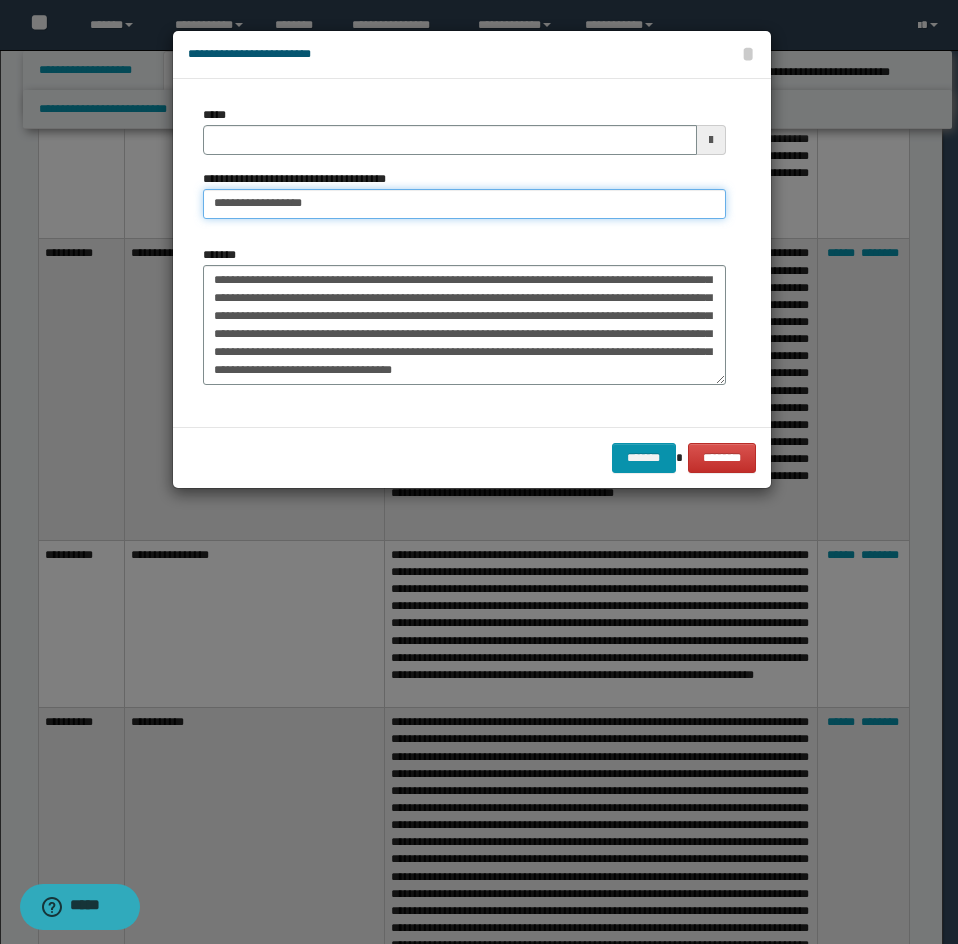 paste on "**********" 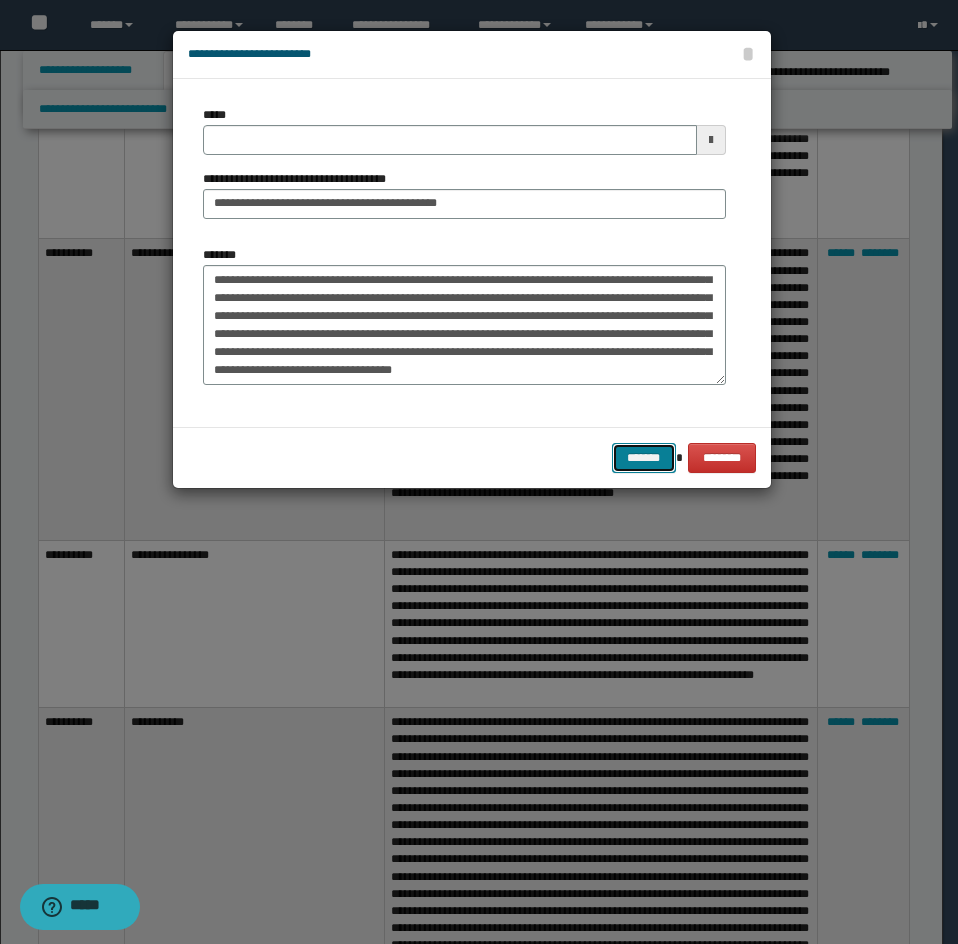 click on "*******" at bounding box center [644, 458] 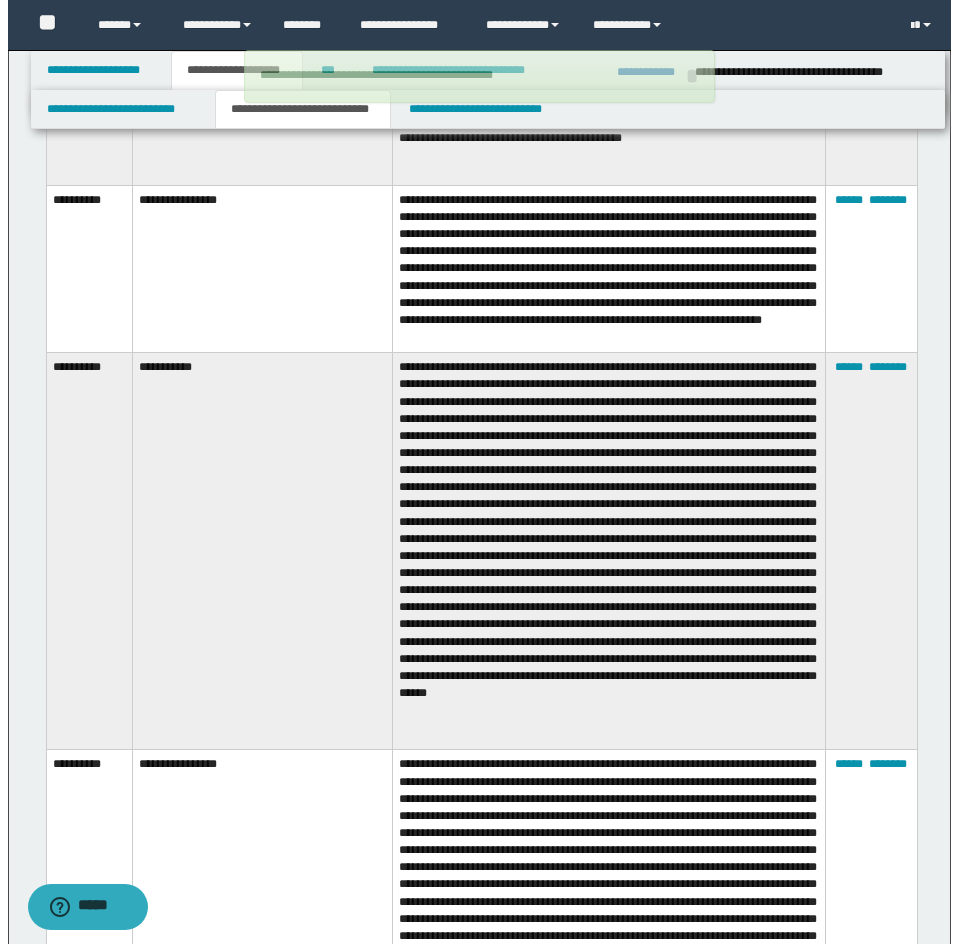scroll, scrollTop: 3318, scrollLeft: 0, axis: vertical 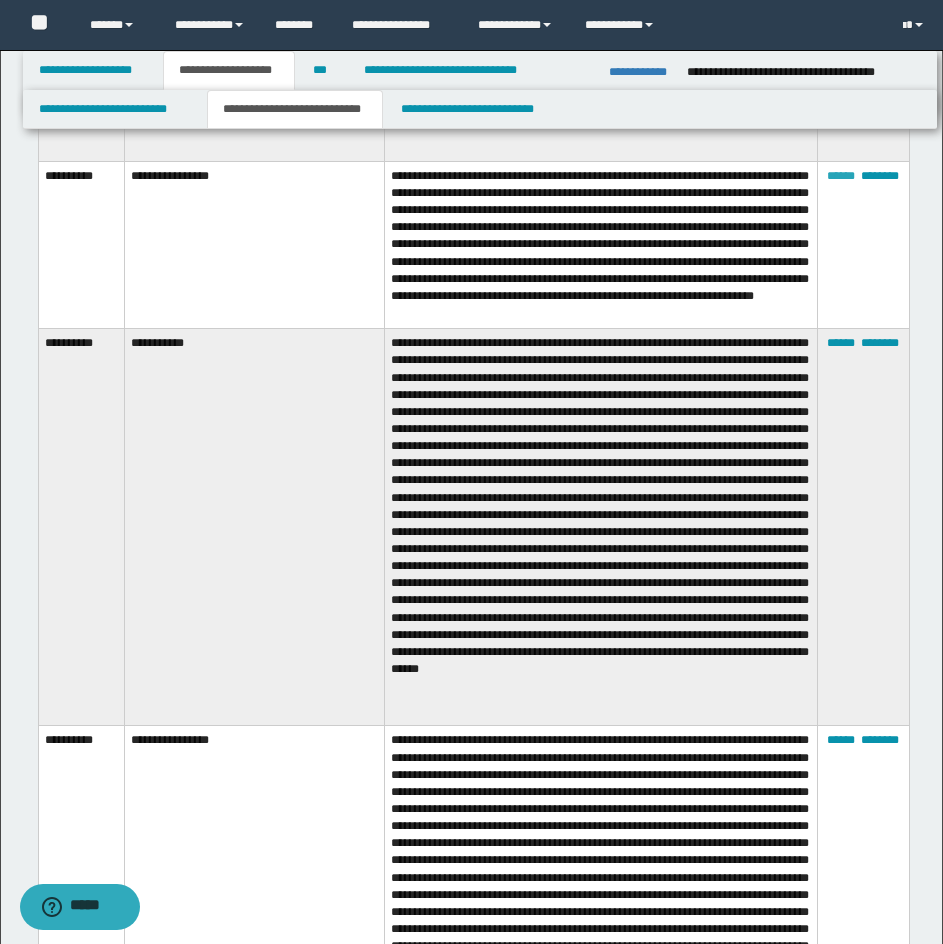 click on "******" at bounding box center [841, 176] 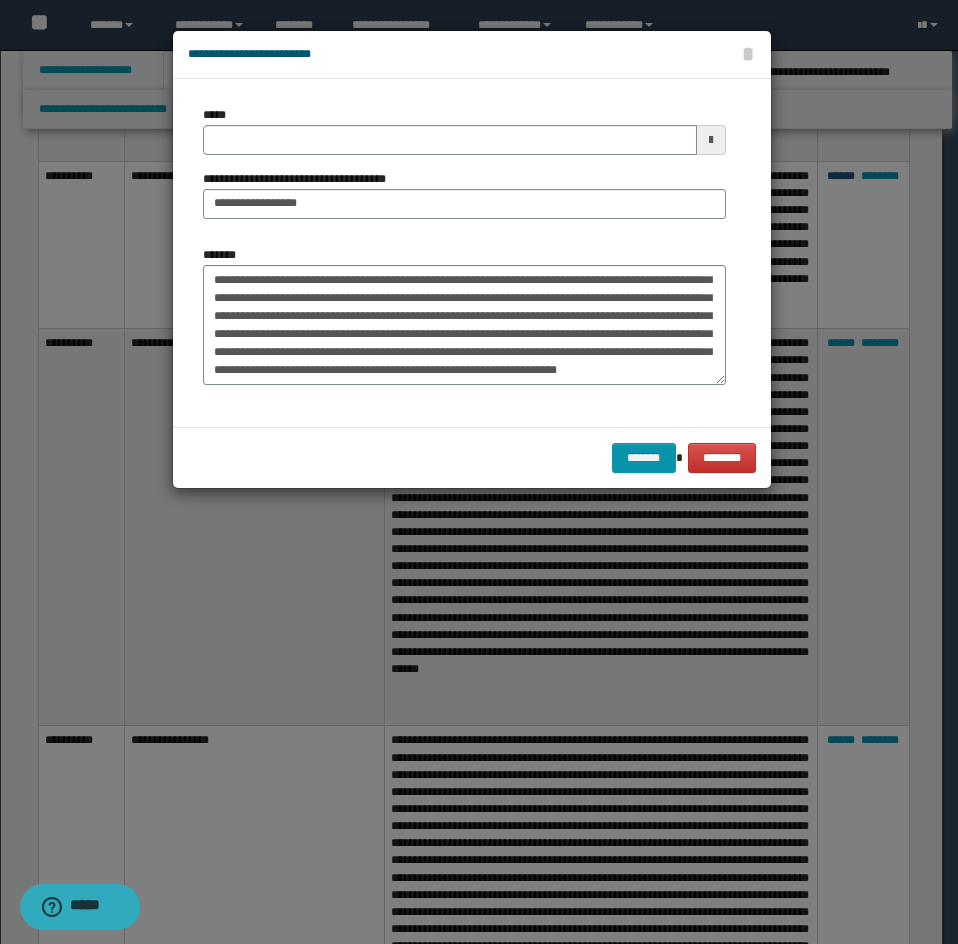 scroll, scrollTop: 36, scrollLeft: 0, axis: vertical 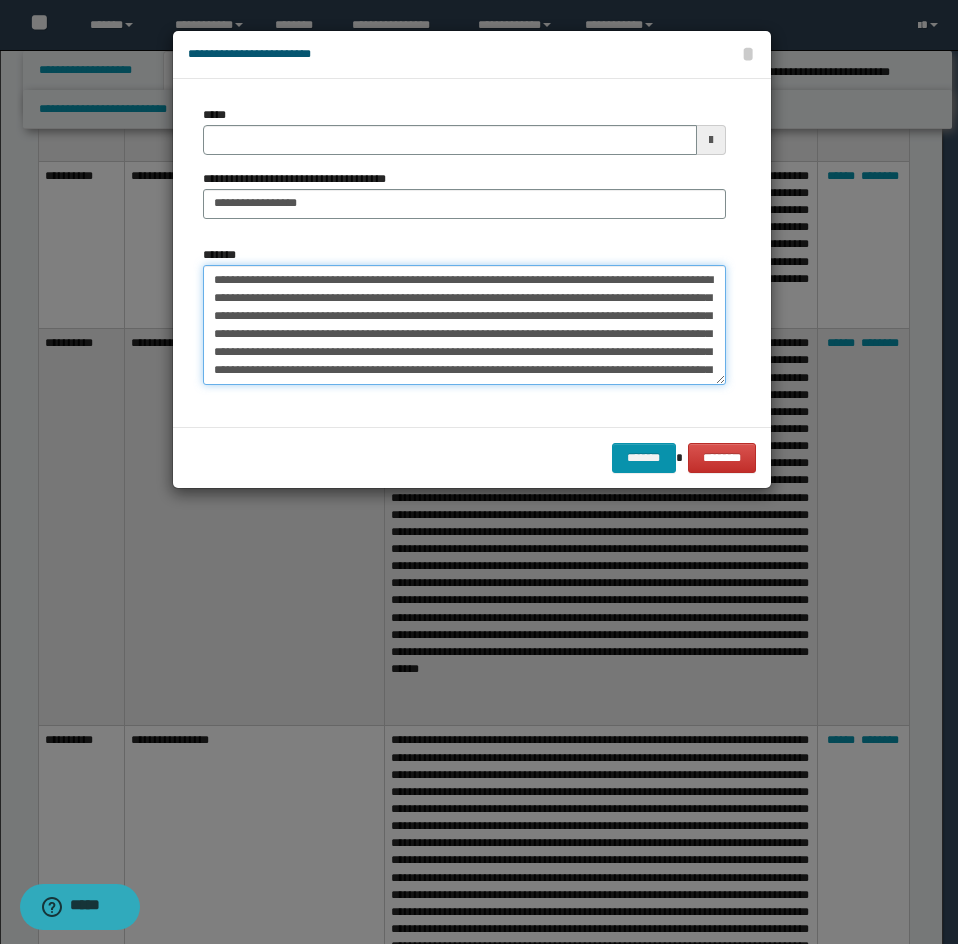drag, startPoint x: 481, startPoint y: 282, endPoint x: 141, endPoint y: 282, distance: 340 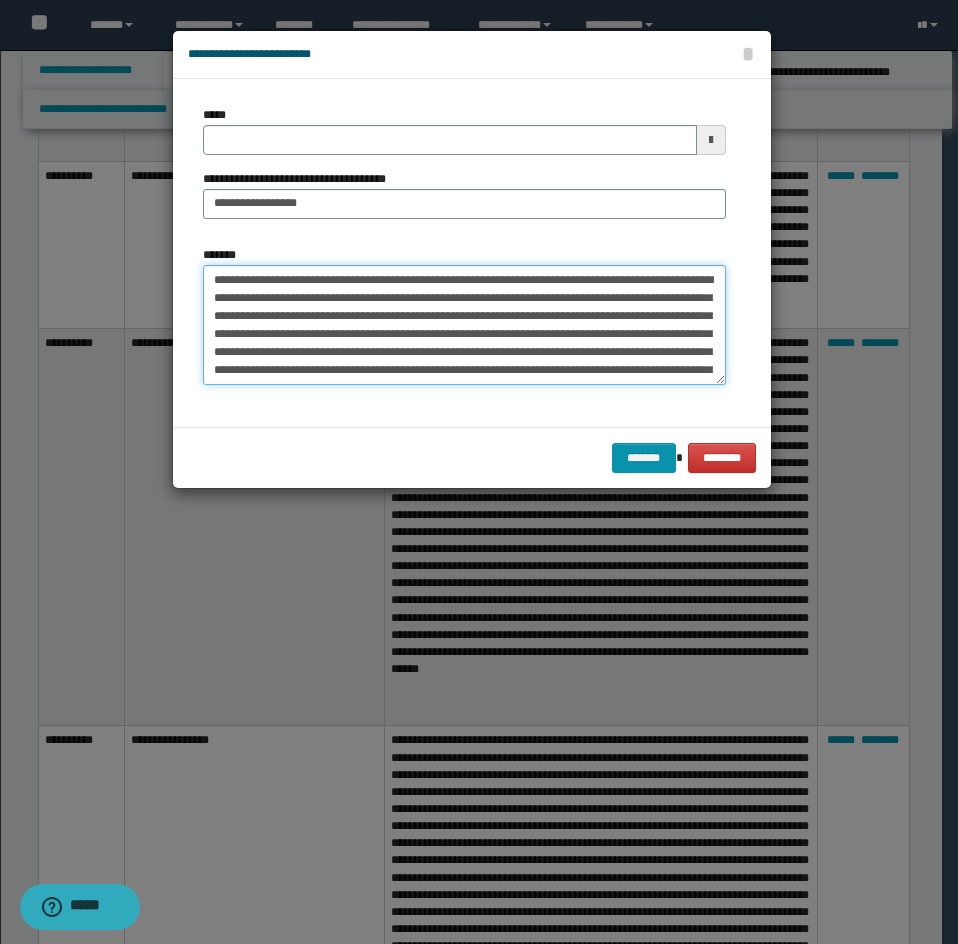 drag, startPoint x: 257, startPoint y: 285, endPoint x: 433, endPoint y: 282, distance: 176.02557 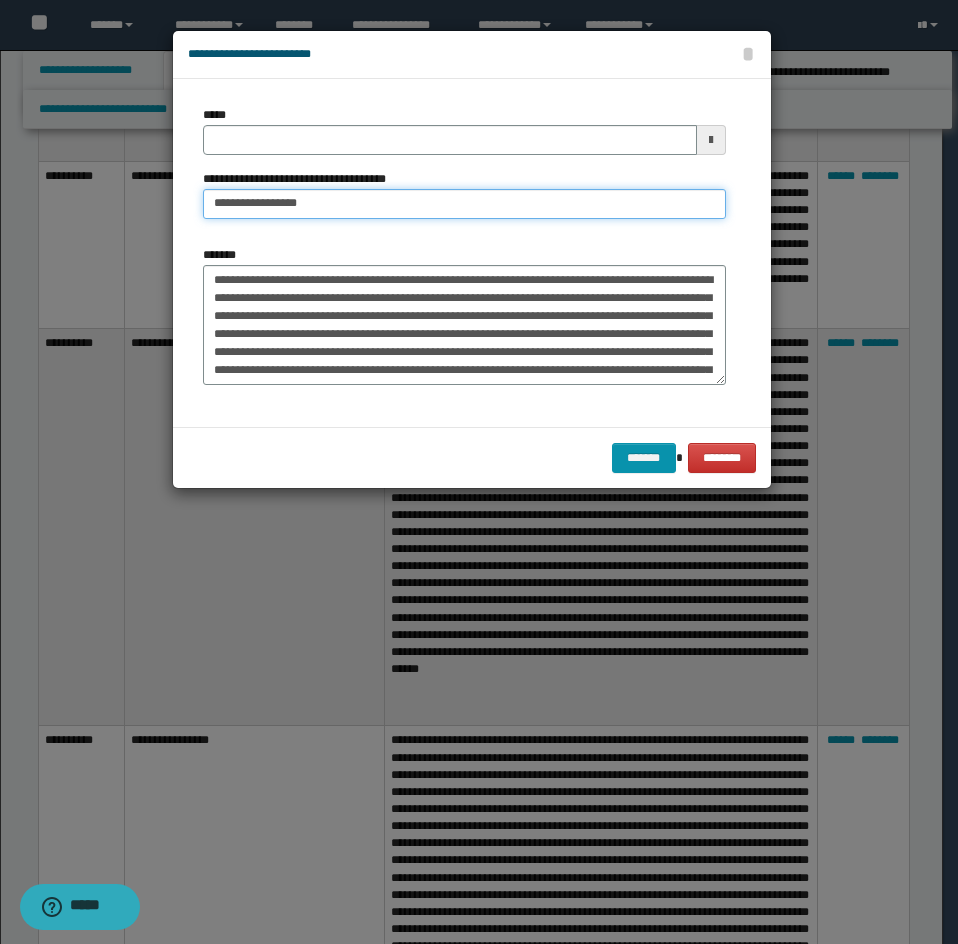 click on "**********" at bounding box center (464, 204) 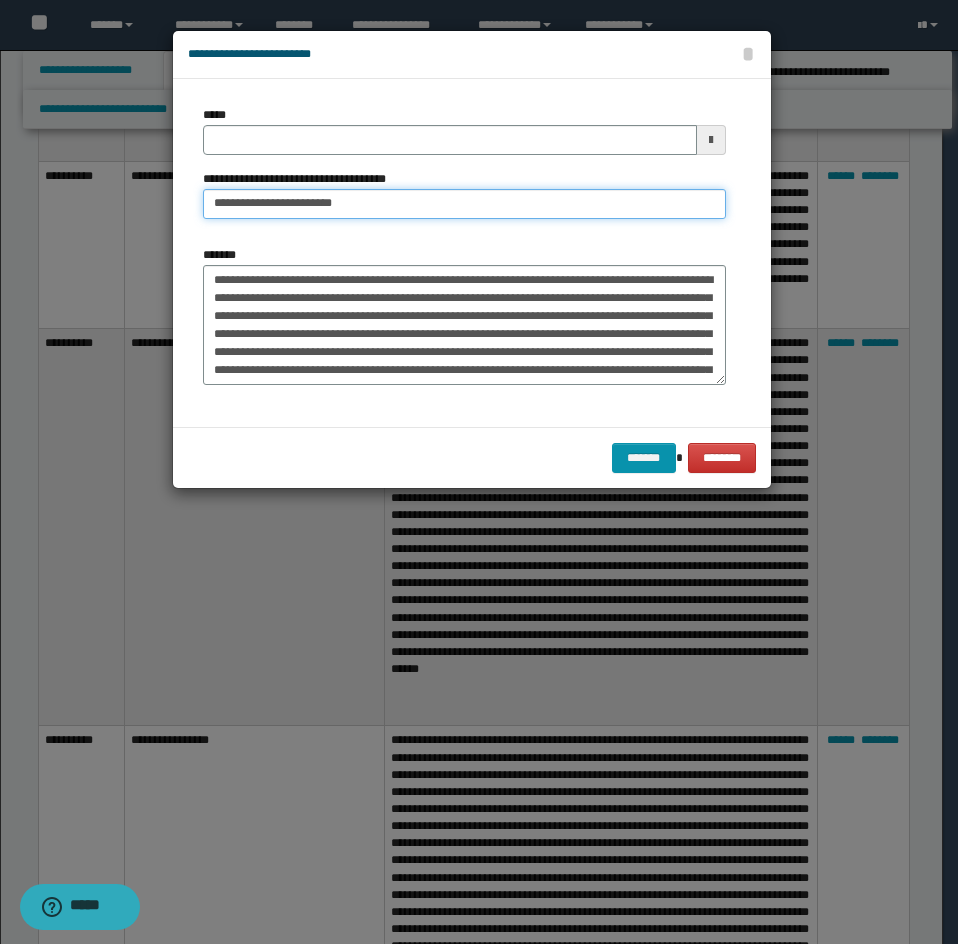 paste on "**********" 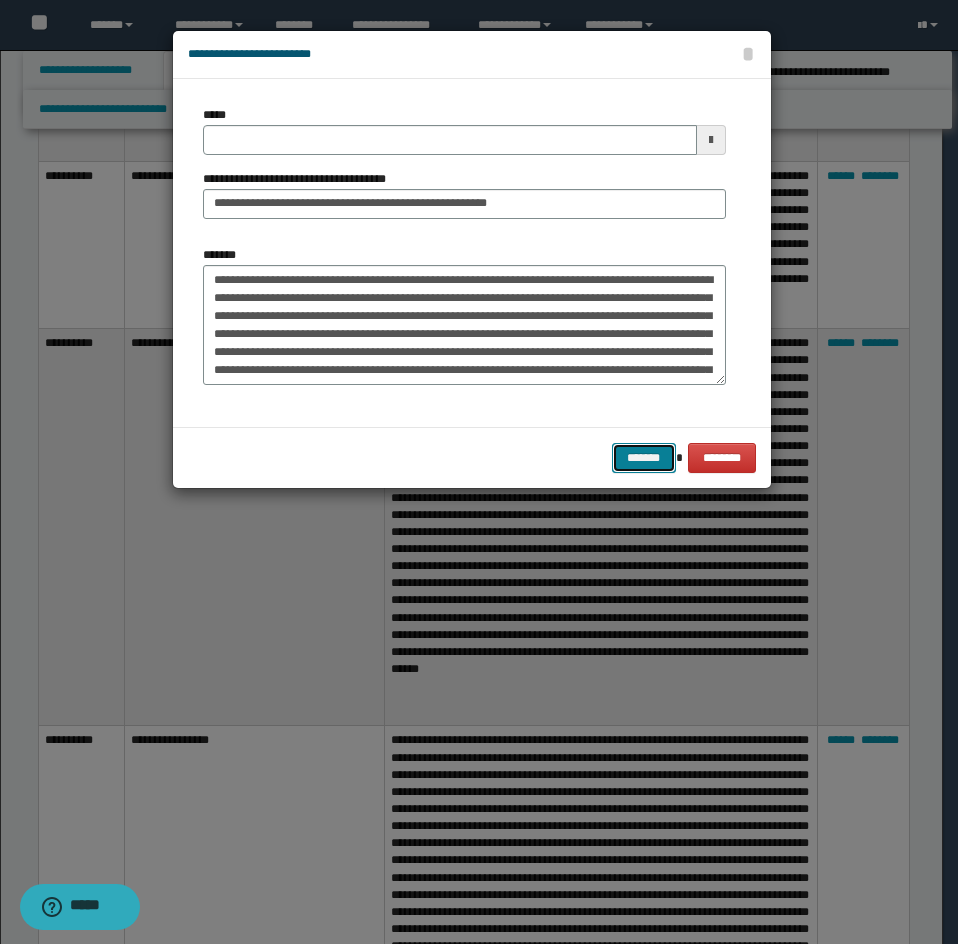 click on "*******" at bounding box center (644, 458) 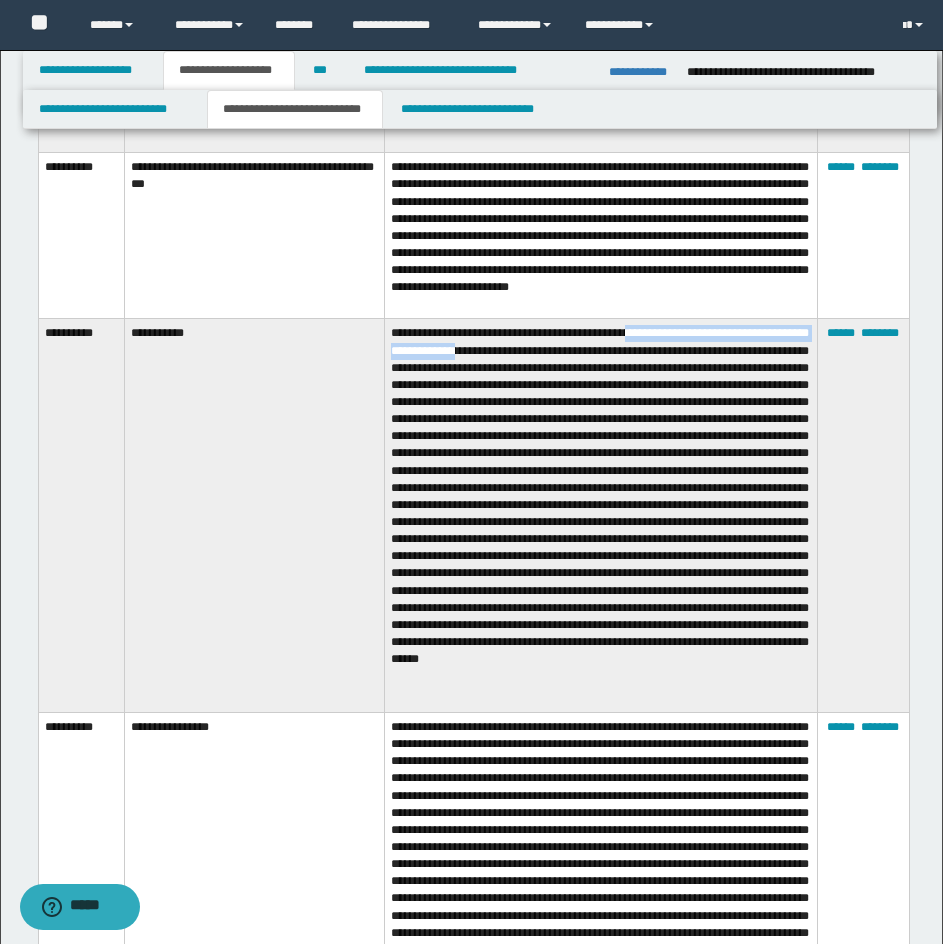 drag, startPoint x: 653, startPoint y: 365, endPoint x: 510, endPoint y: 387, distance: 144.6824 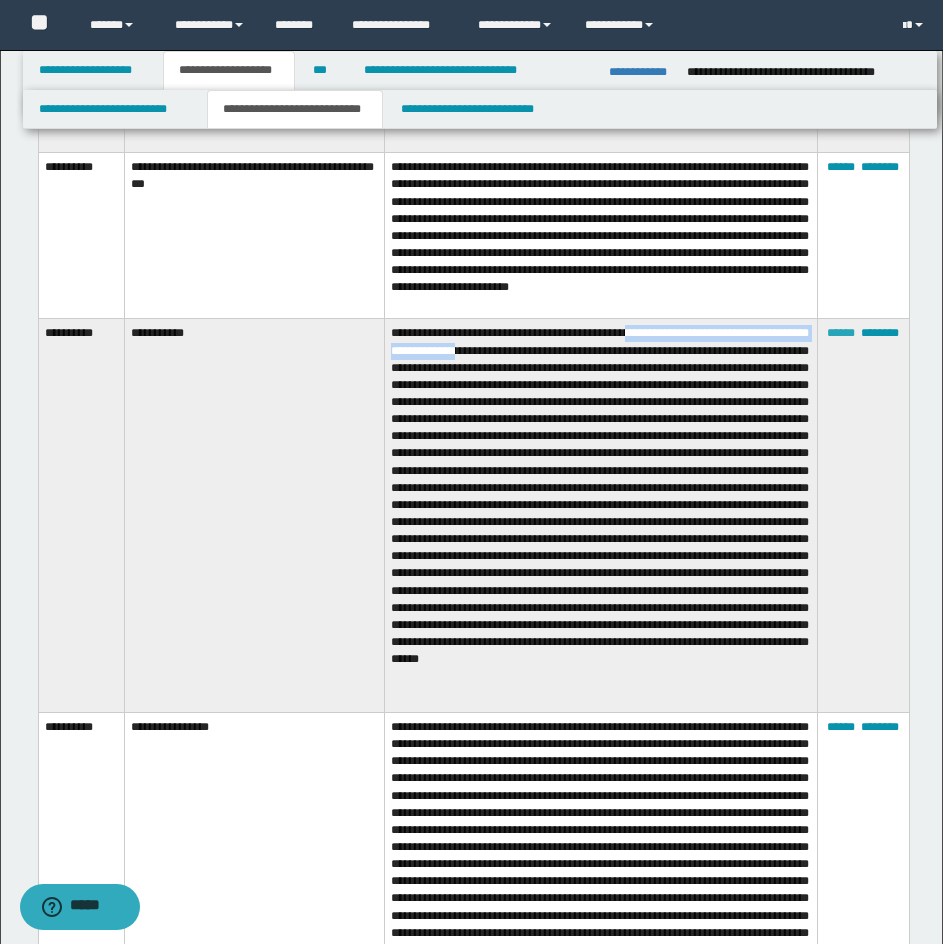 click on "******" at bounding box center [841, 333] 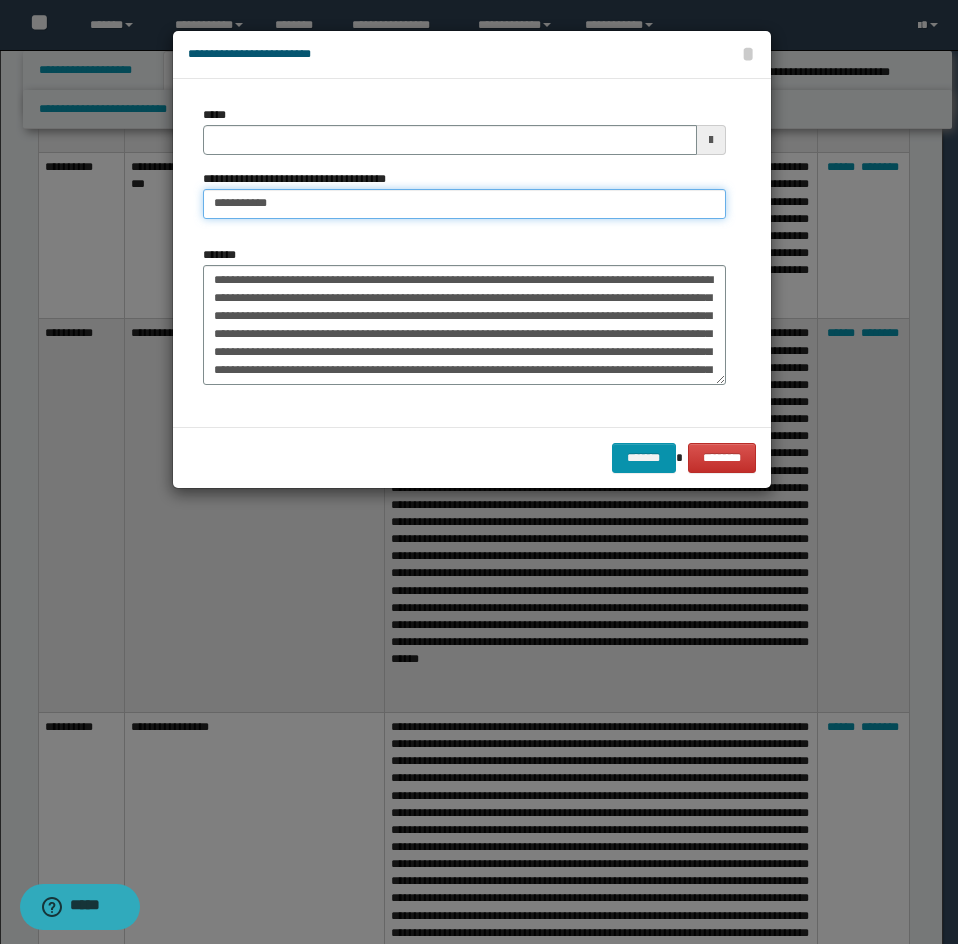 click on "**********" at bounding box center (464, 204) 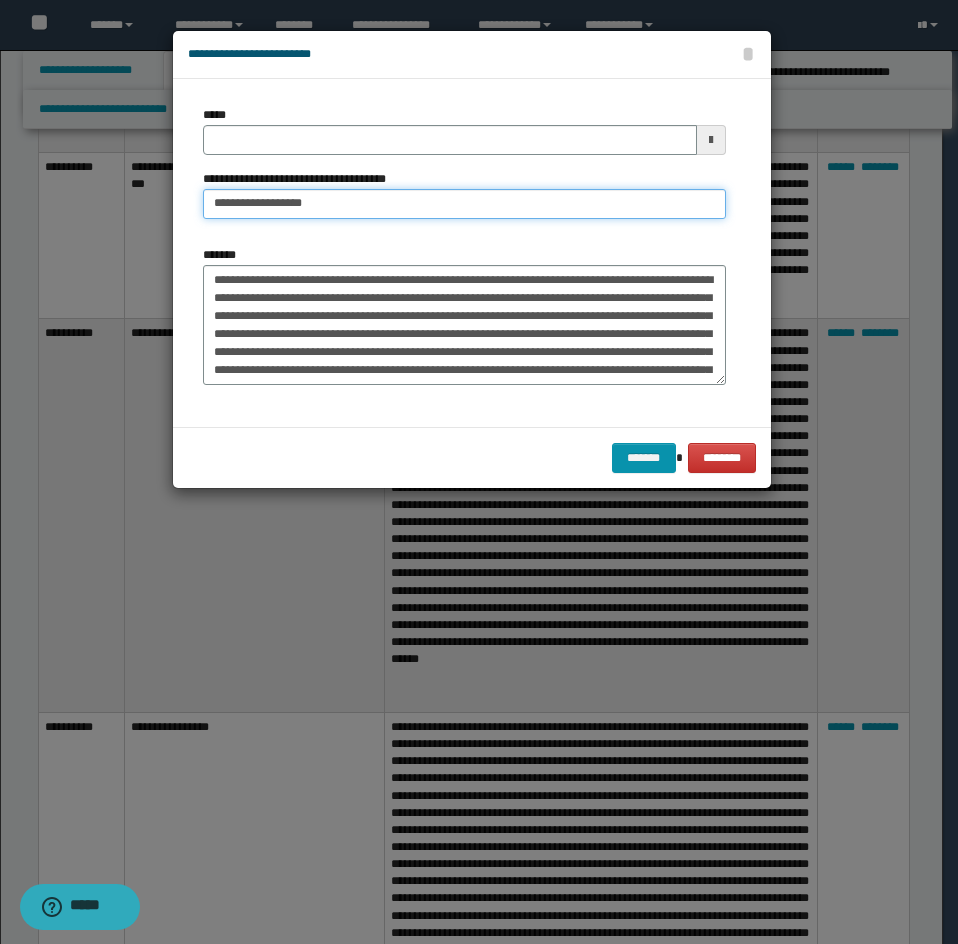 paste on "**********" 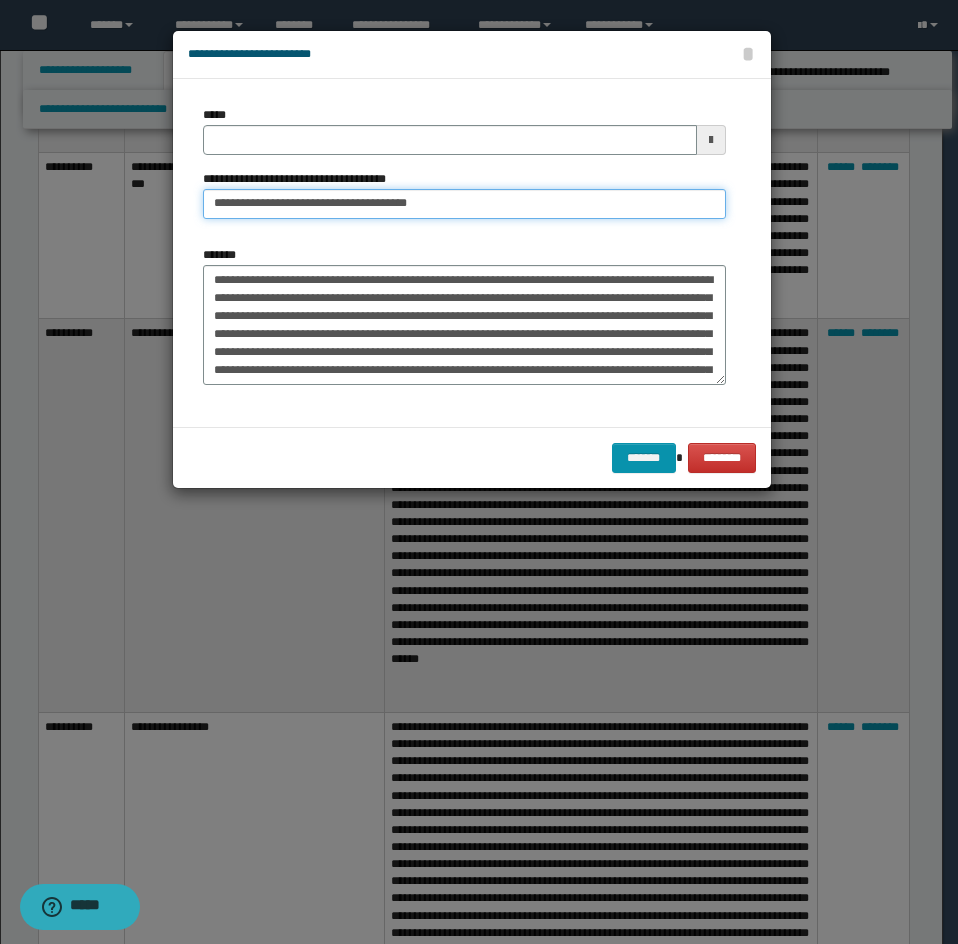 click on "**********" at bounding box center [464, 204] 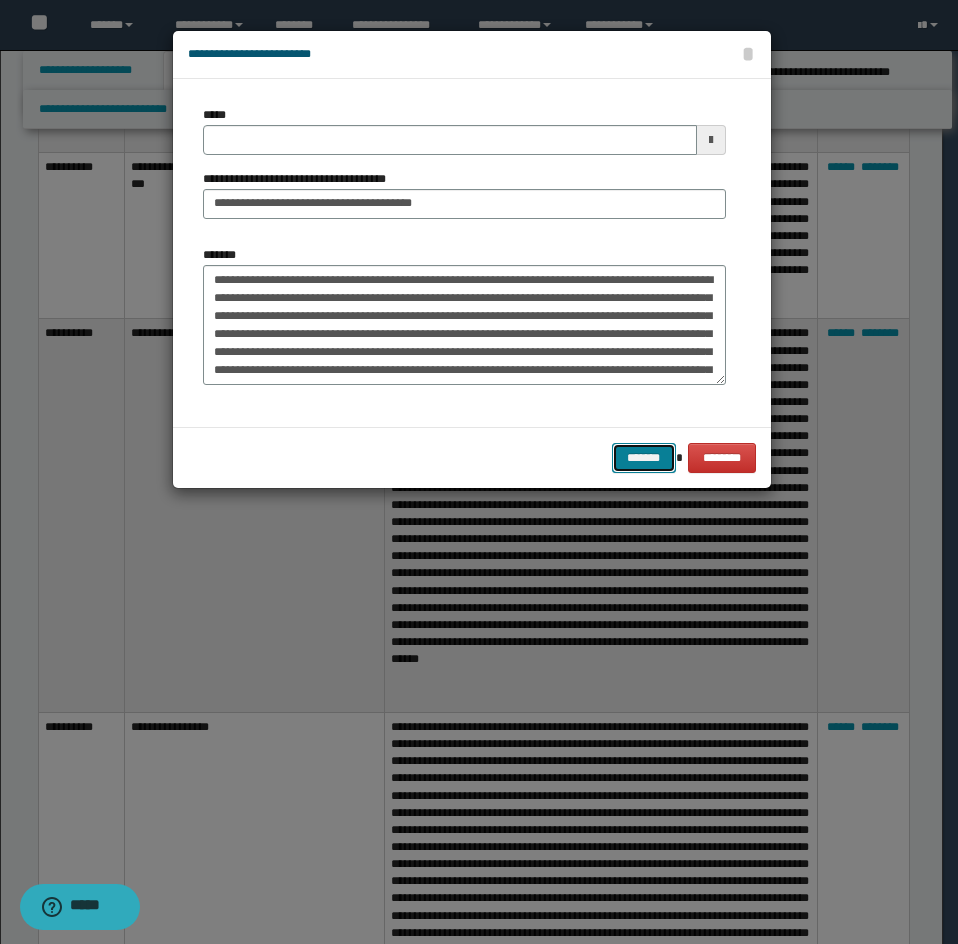 click on "*******" at bounding box center (644, 458) 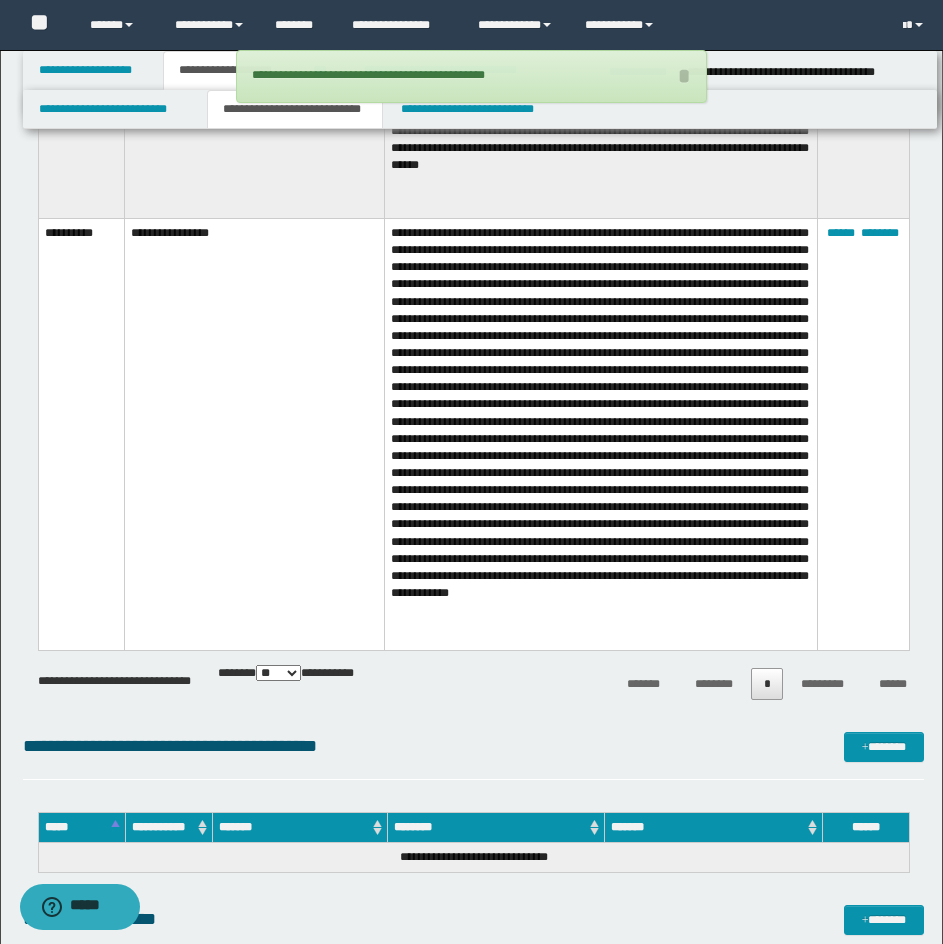 scroll, scrollTop: 3824, scrollLeft: 0, axis: vertical 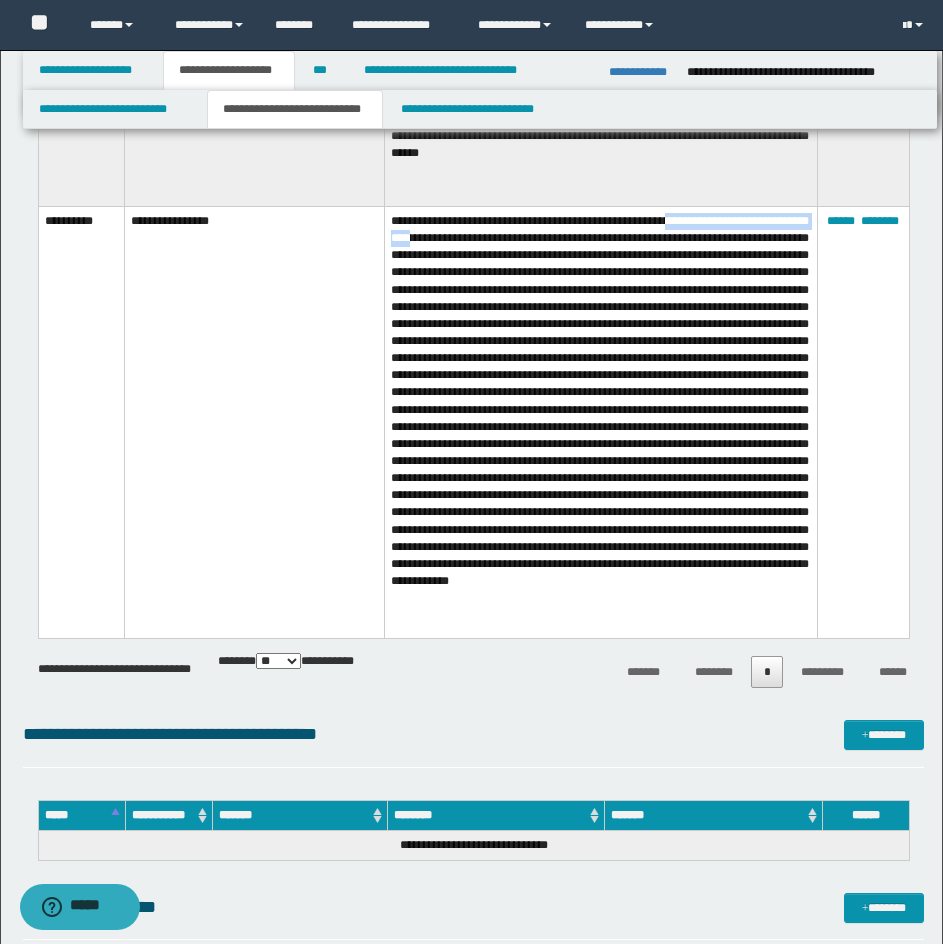 drag, startPoint x: 695, startPoint y: 230, endPoint x: 477, endPoint y: 250, distance: 218.91551 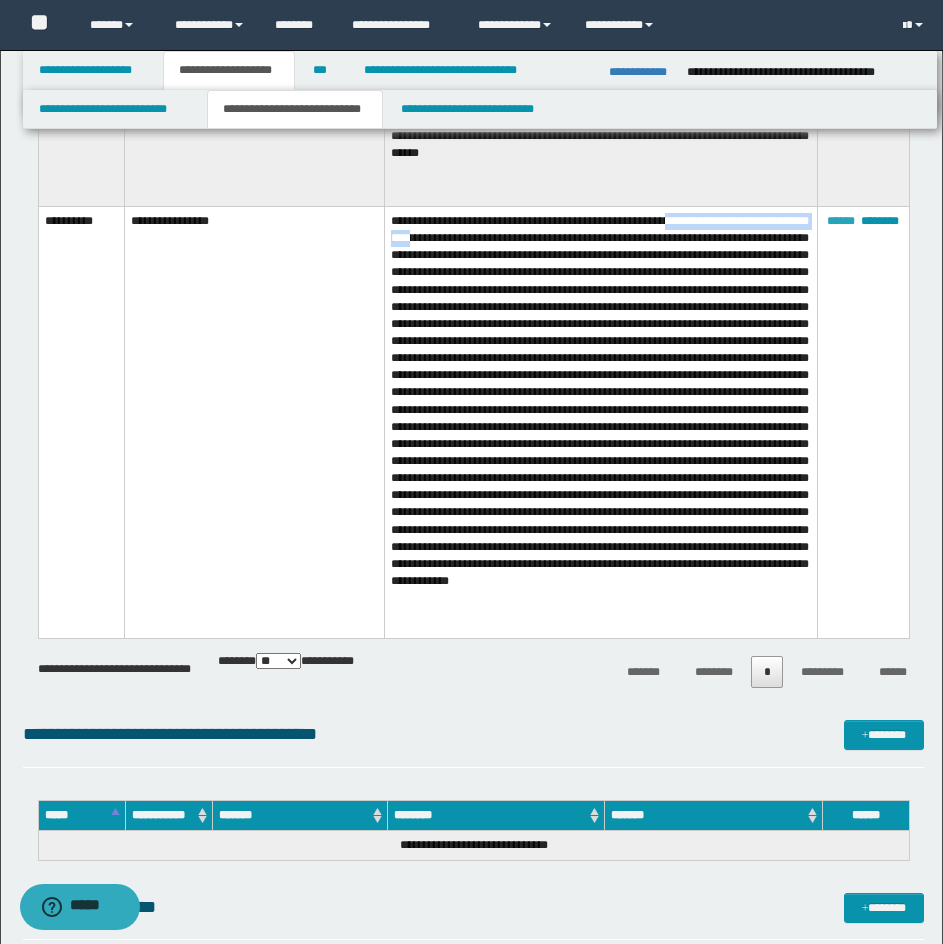 click on "******" at bounding box center (841, 221) 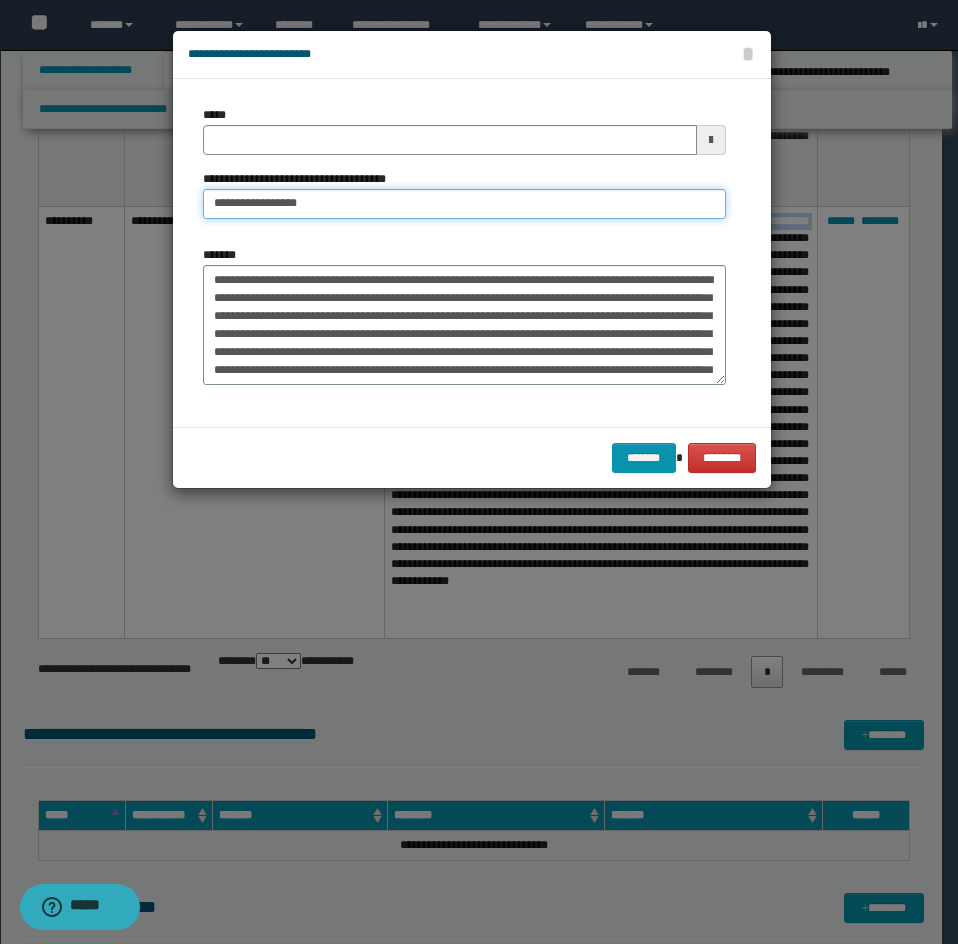 click on "**********" at bounding box center [464, 204] 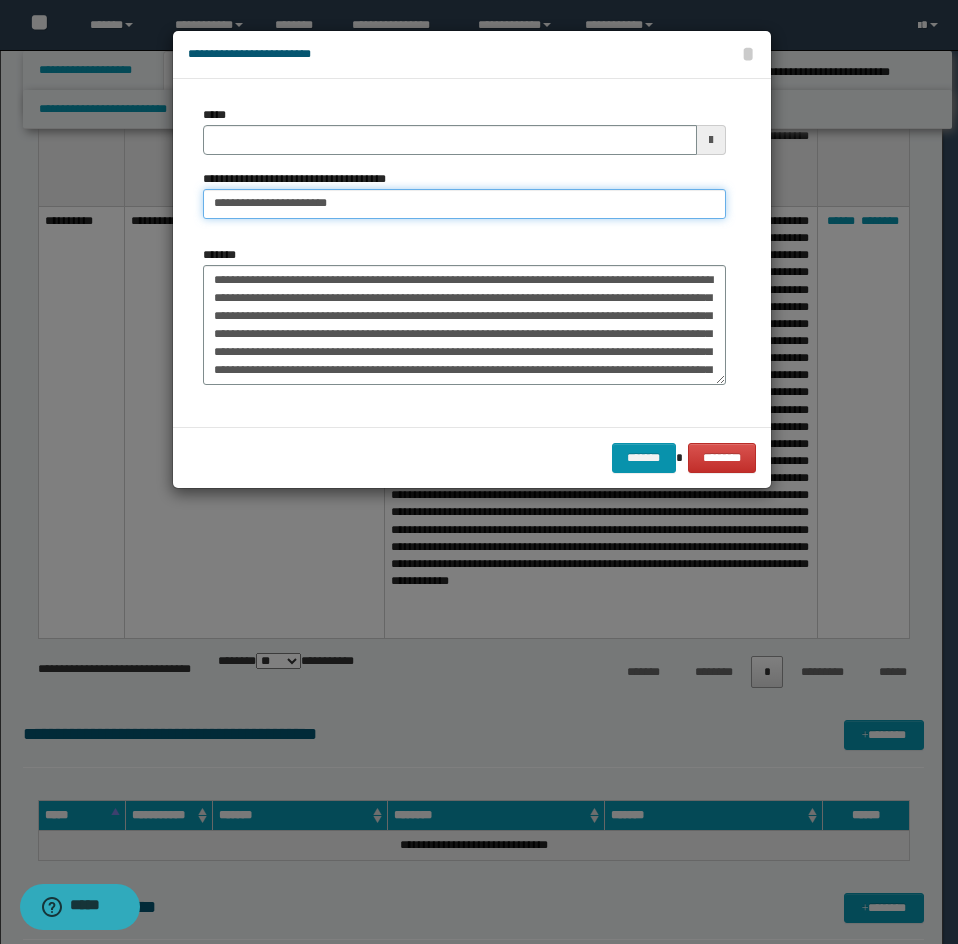 paste on "**********" 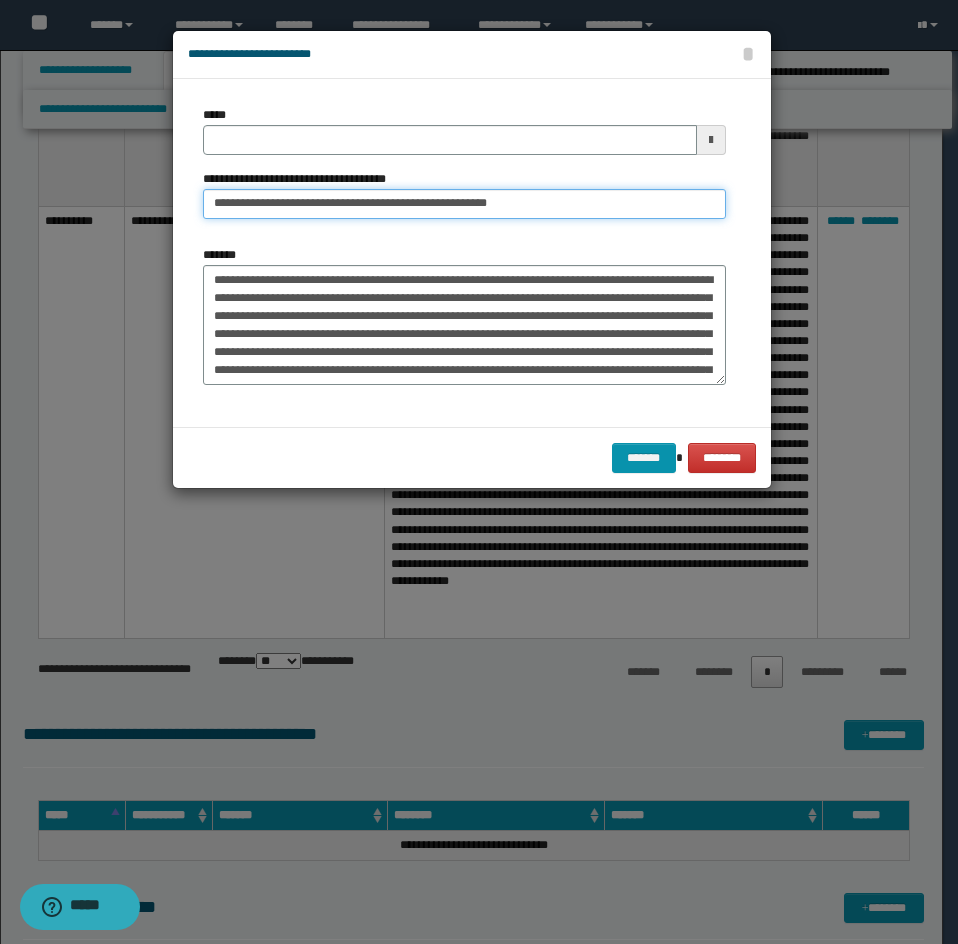 click on "**********" at bounding box center (464, 204) 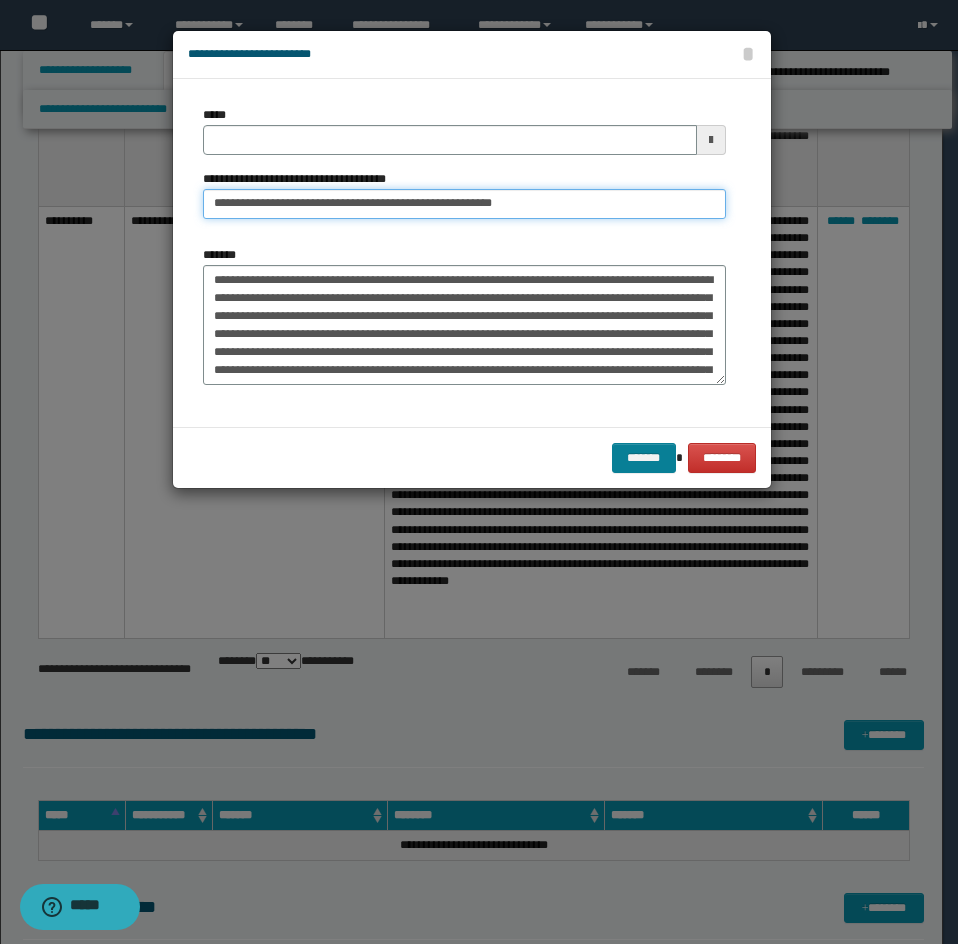 type on "**********" 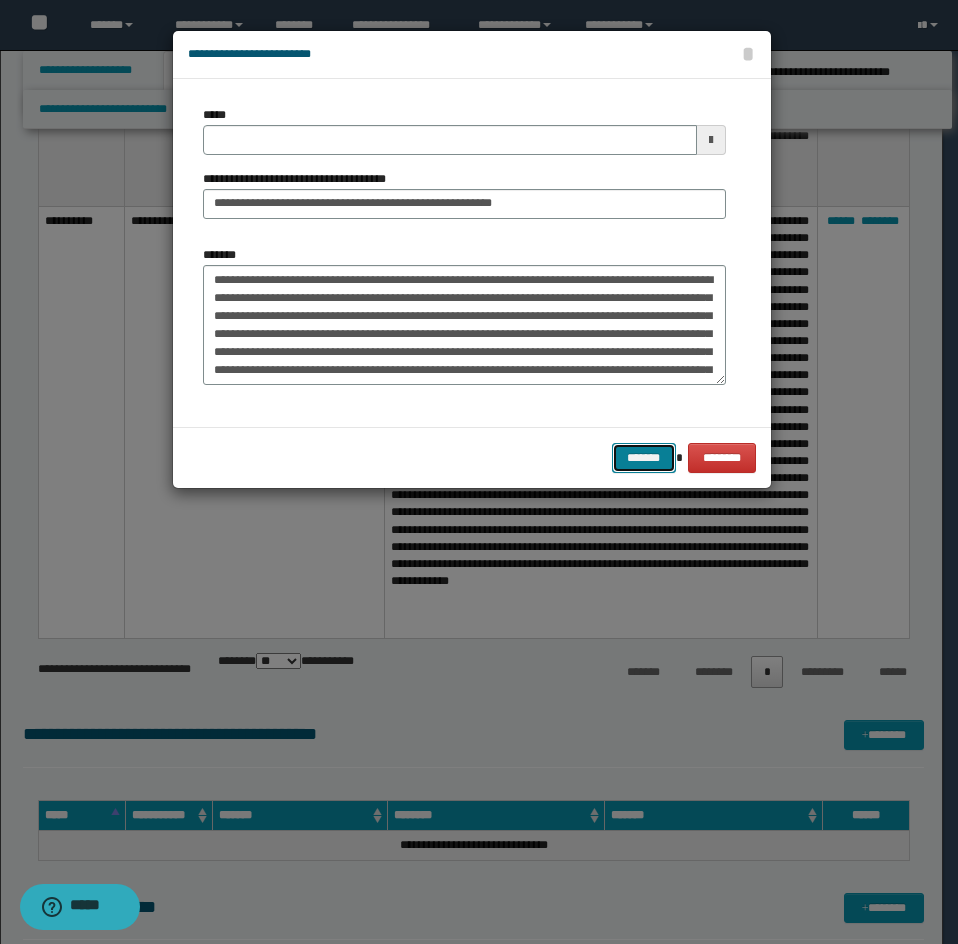 click on "*******" at bounding box center (644, 458) 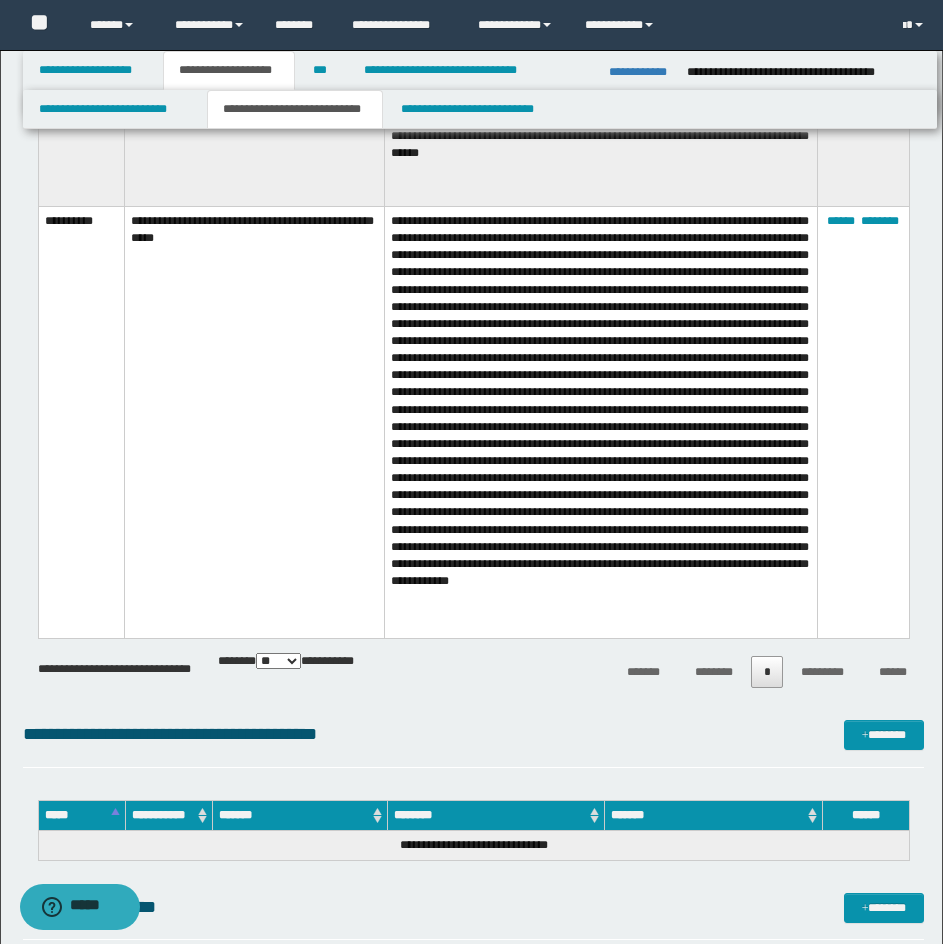 click at bounding box center (601, 423) 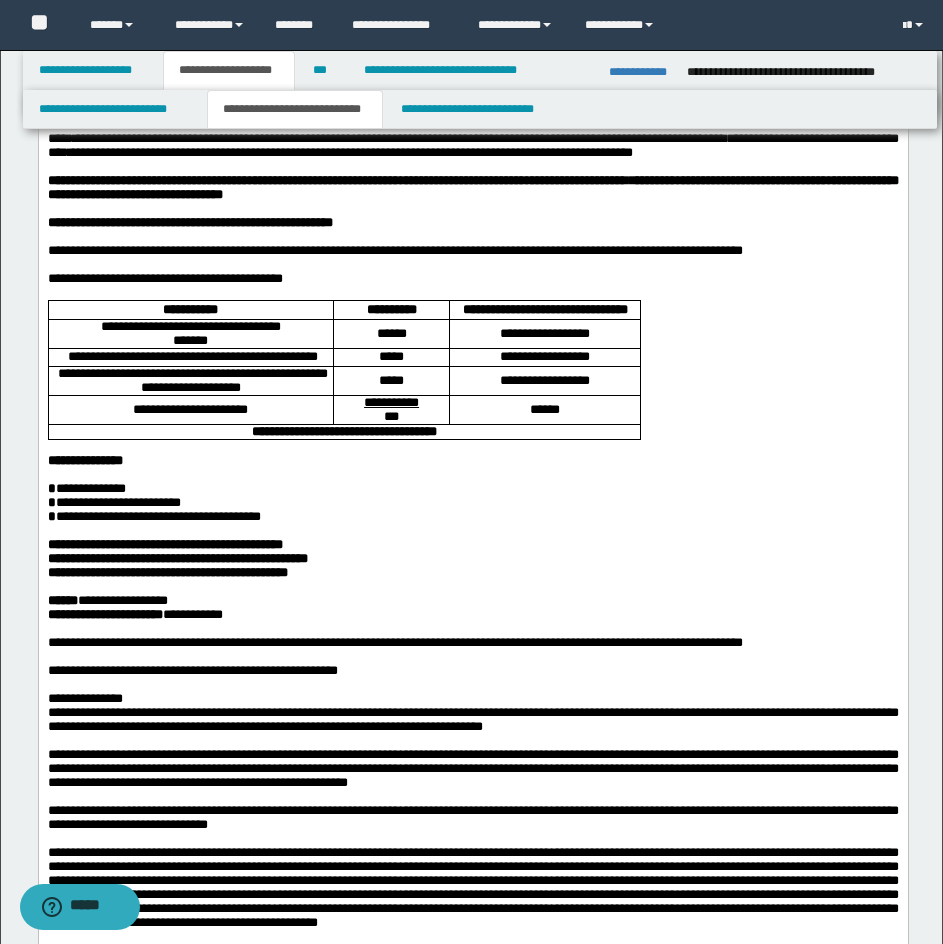 scroll, scrollTop: 188, scrollLeft: 0, axis: vertical 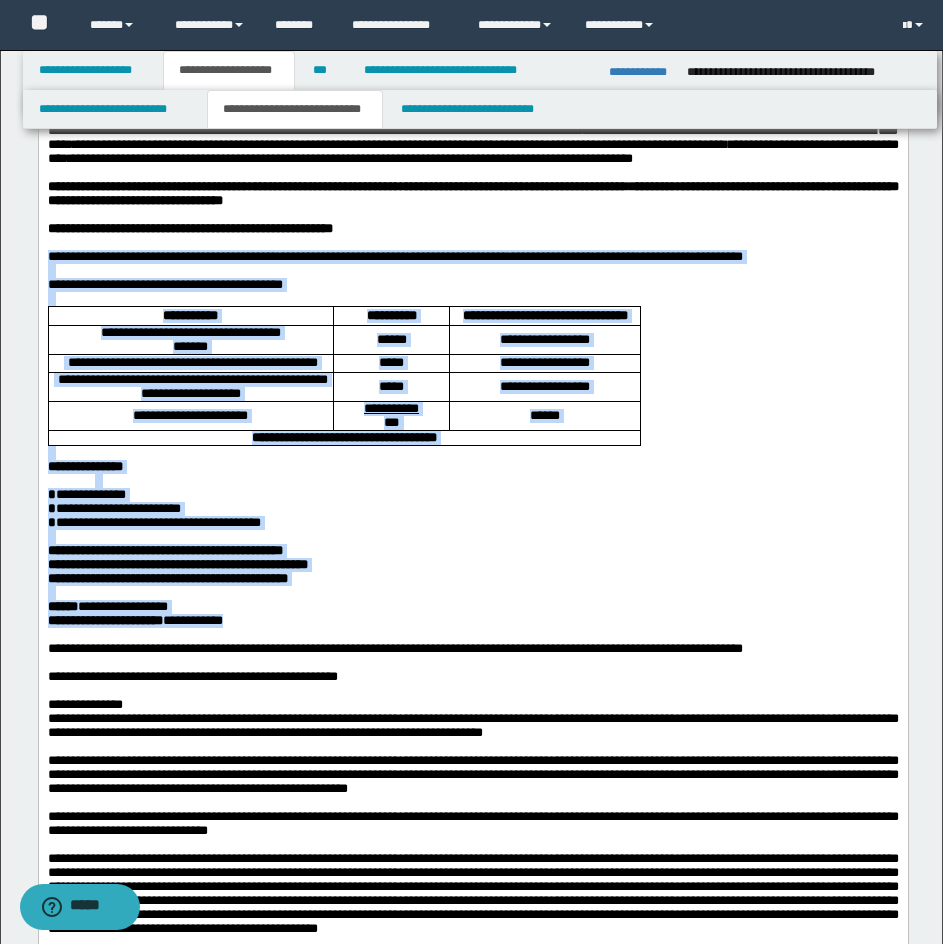 drag, startPoint x: 46, startPoint y: 295, endPoint x: 302, endPoint y: 736, distance: 509.9186 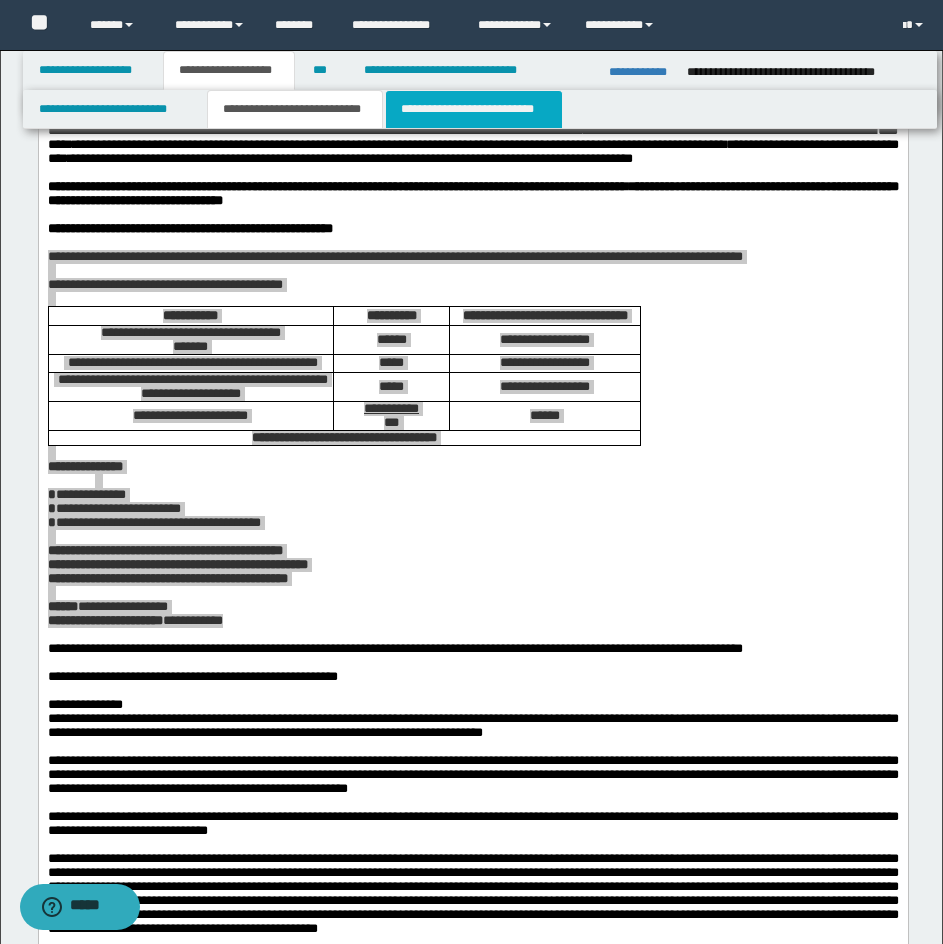 click on "**********" at bounding box center [474, 109] 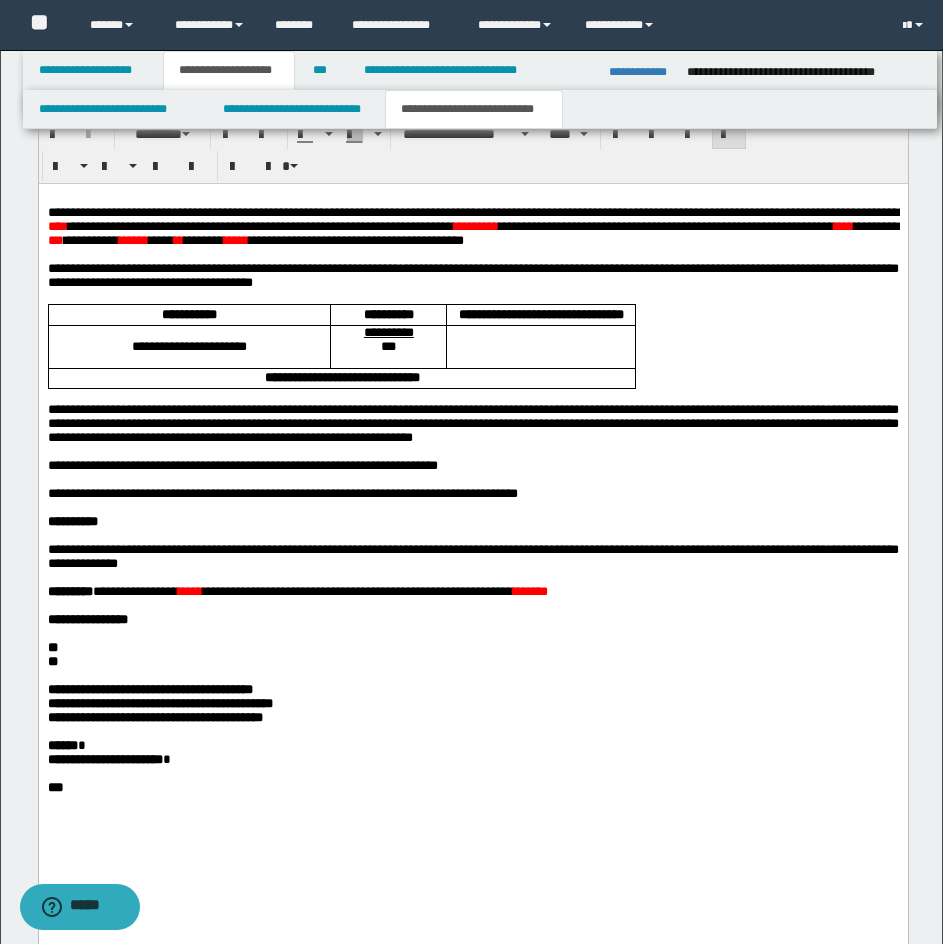 scroll, scrollTop: 1424, scrollLeft: 0, axis: vertical 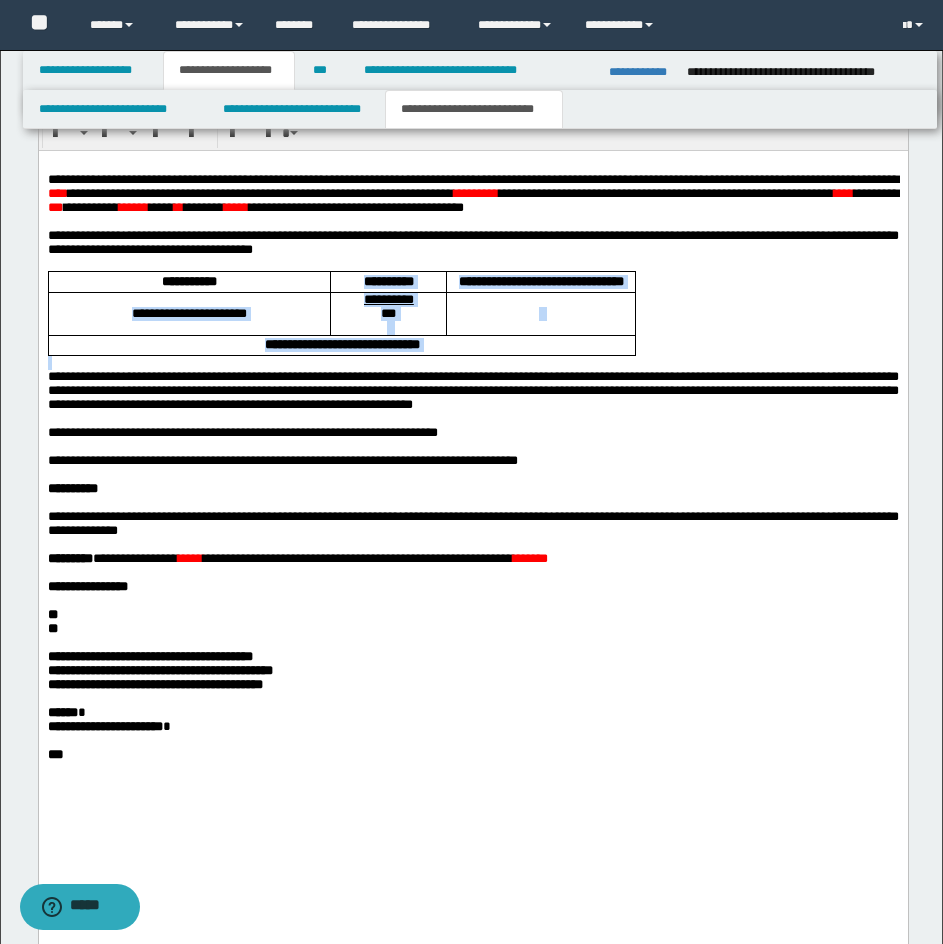 drag, startPoint x: 615, startPoint y: 392, endPoint x: 302, endPoint y: 314, distance: 322.57248 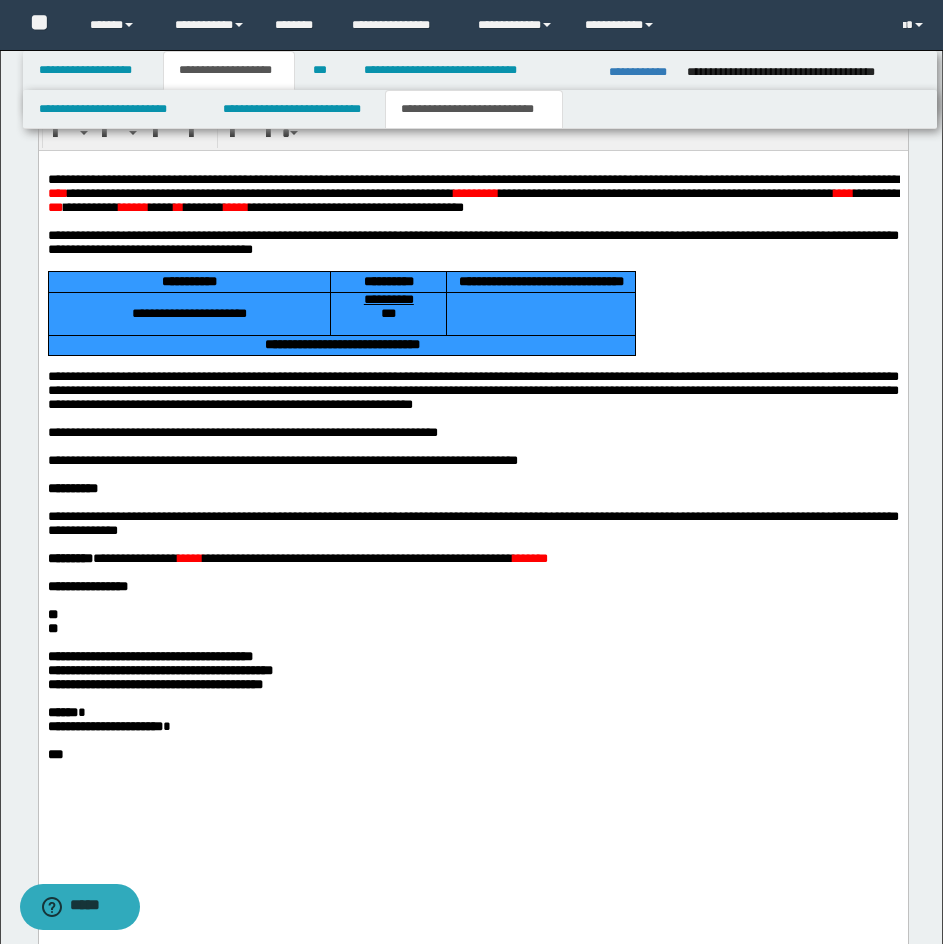 drag, startPoint x: 594, startPoint y: 371, endPoint x: 226, endPoint y: 304, distance: 374.04947 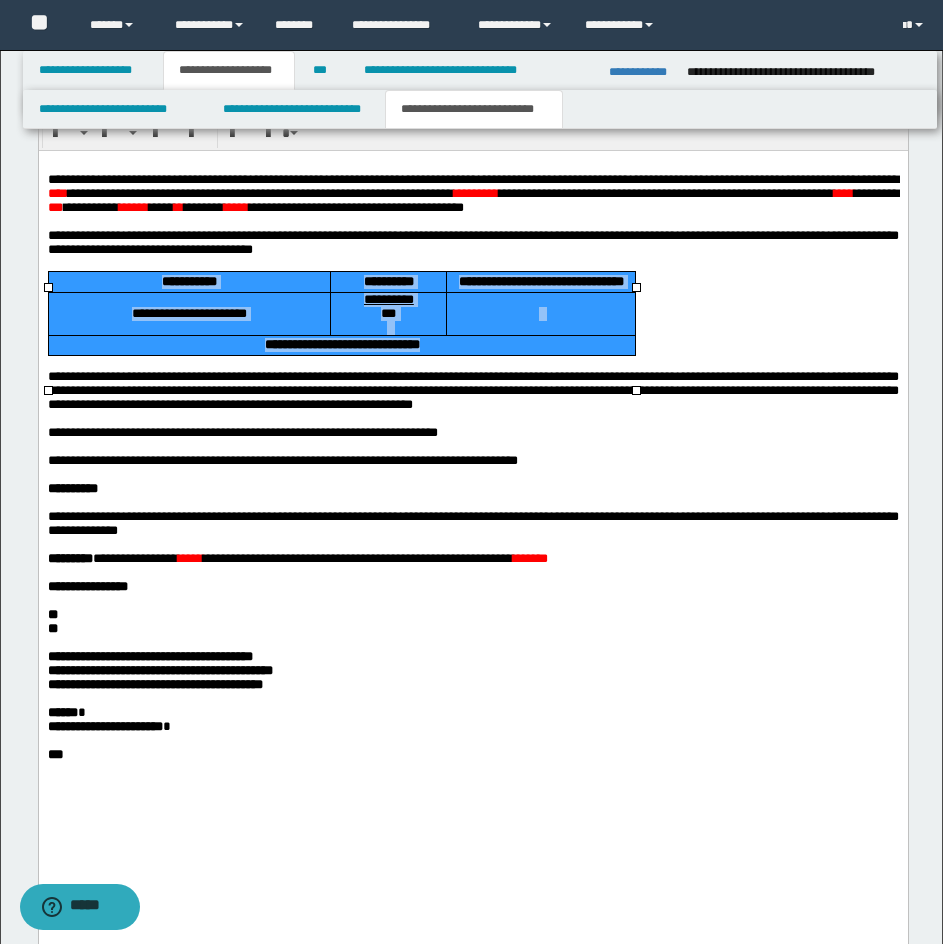 paste 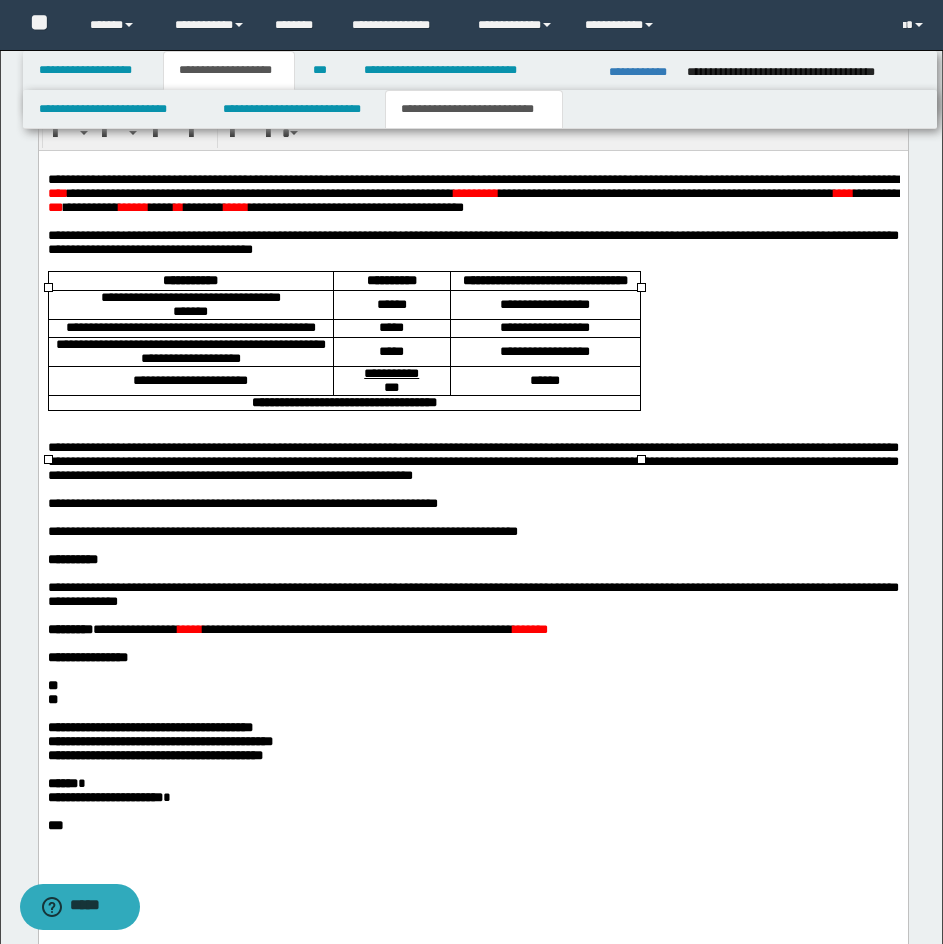 click at bounding box center (472, 433) 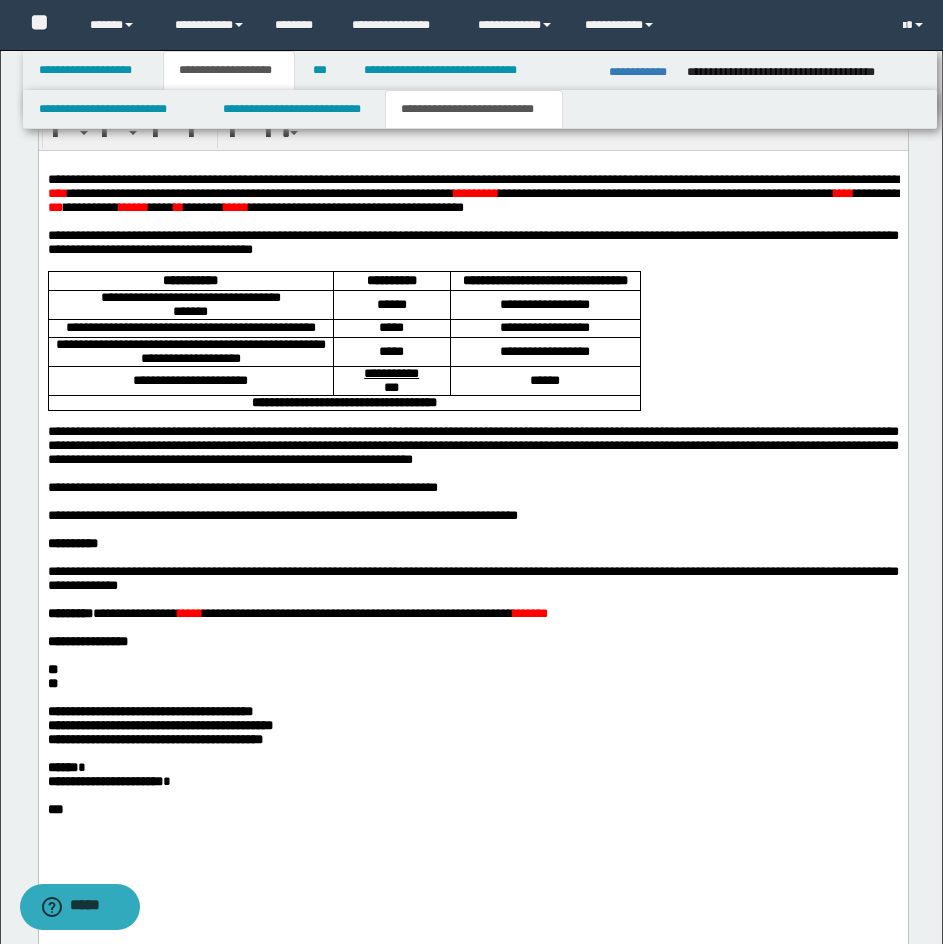 scroll, scrollTop: 1374, scrollLeft: 0, axis: vertical 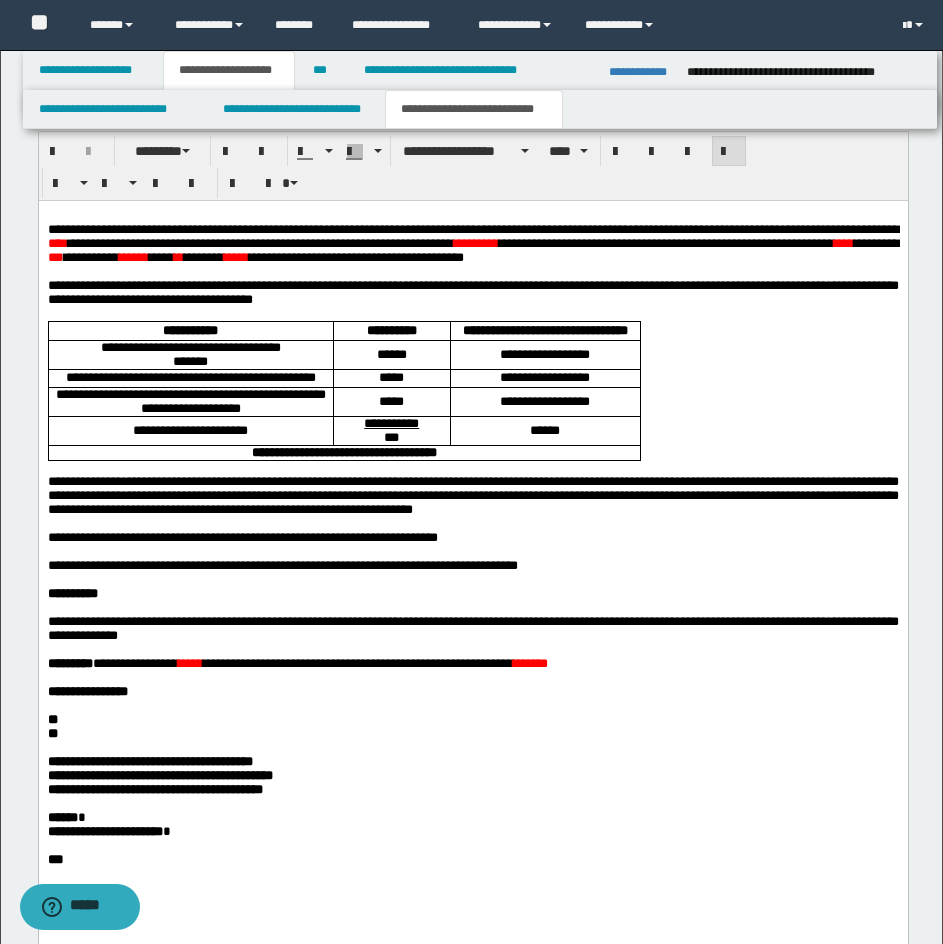 click on "****" at bounding box center (57, 242) 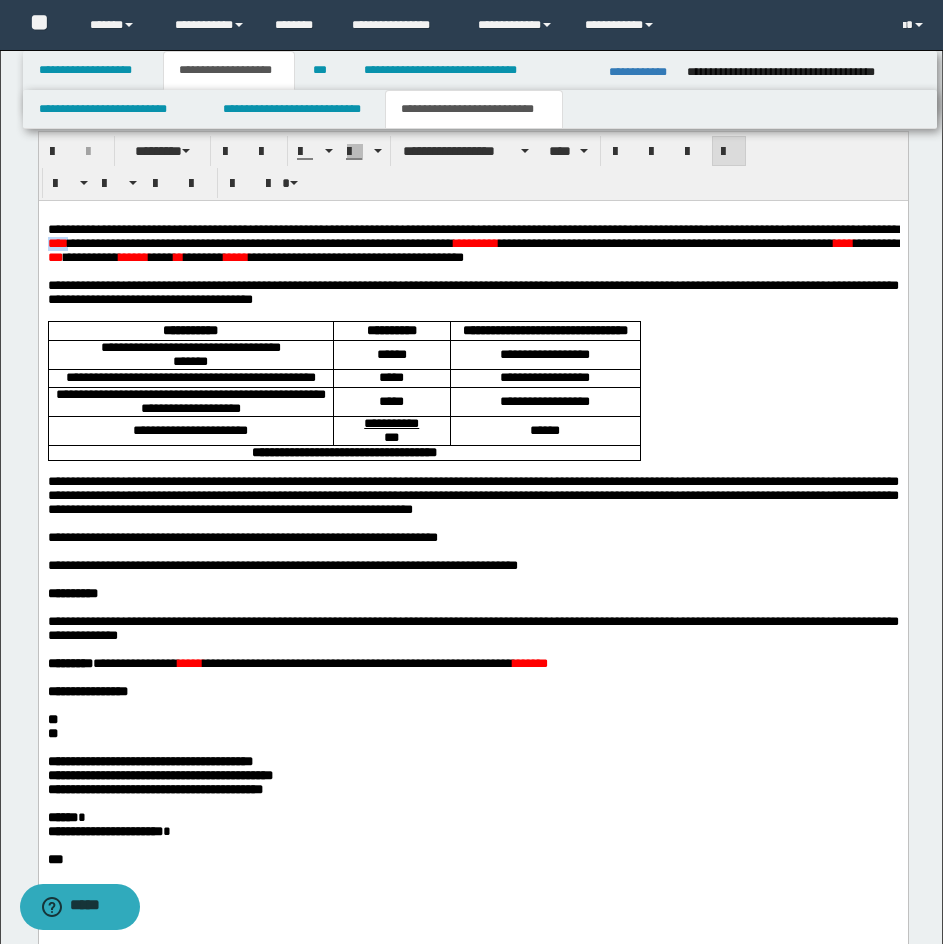 click on "****" at bounding box center (57, 242) 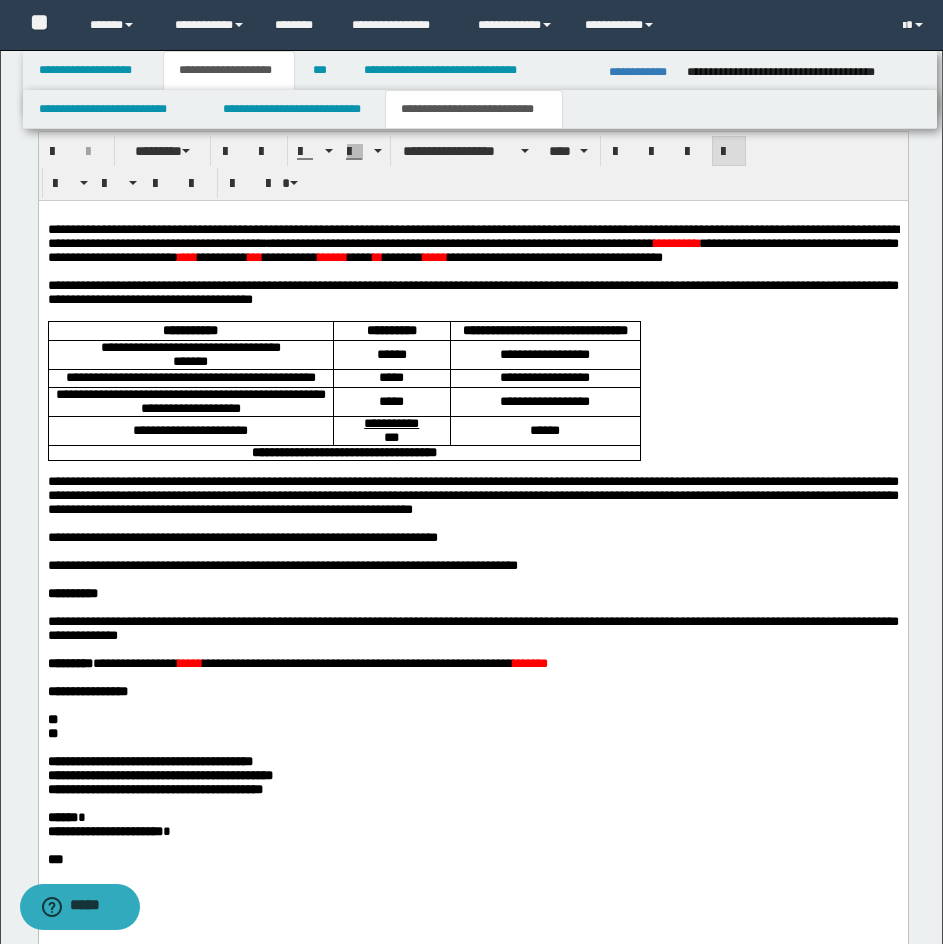 click on "*****" at bounding box center [434, 256] 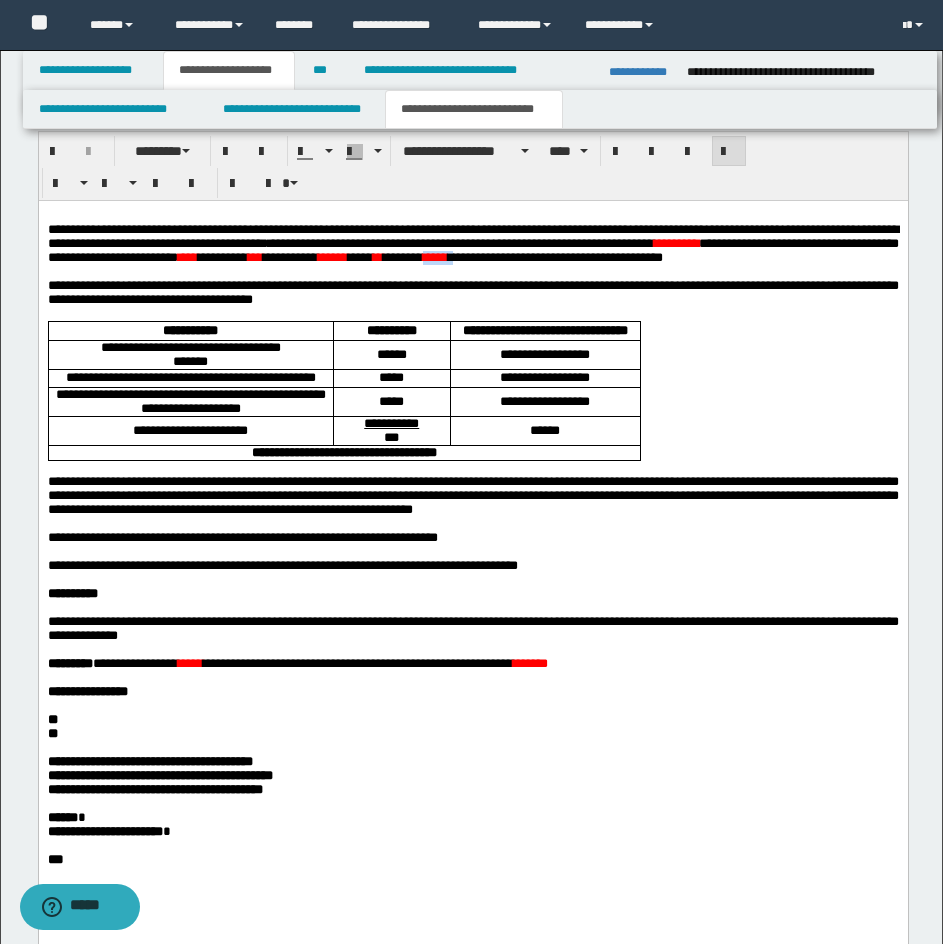 click on "*****" at bounding box center [434, 256] 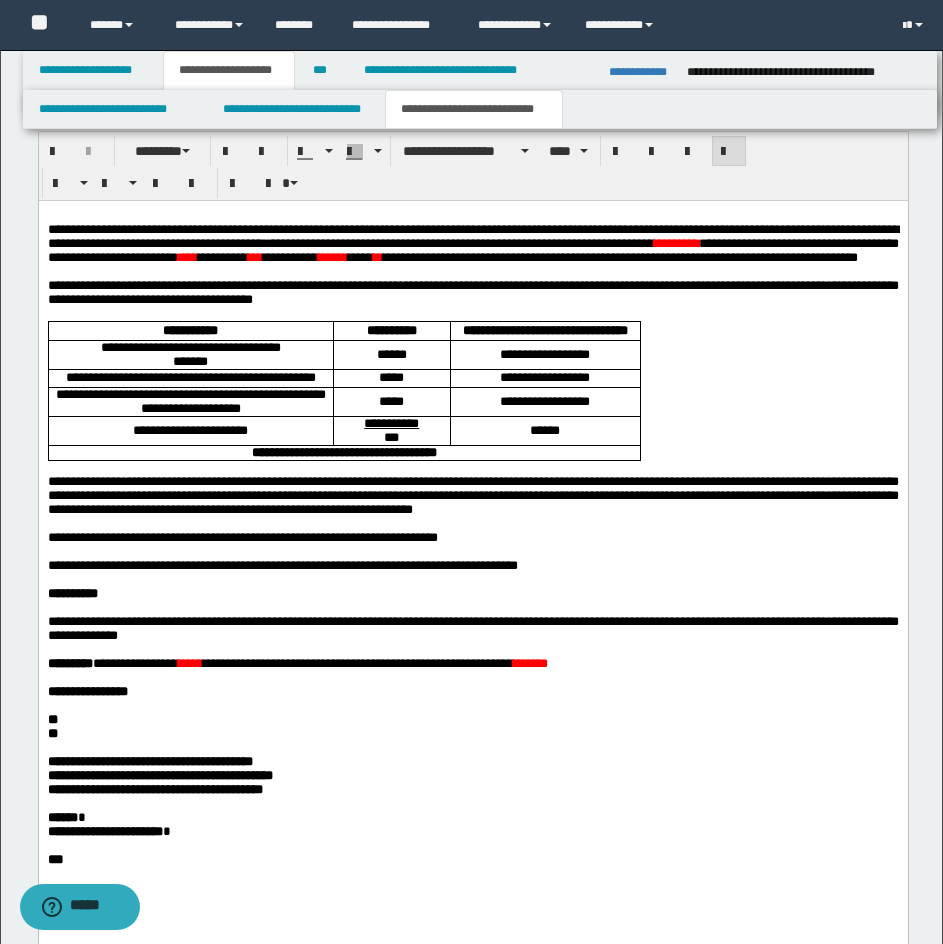 click on "*********" at bounding box center [675, 242] 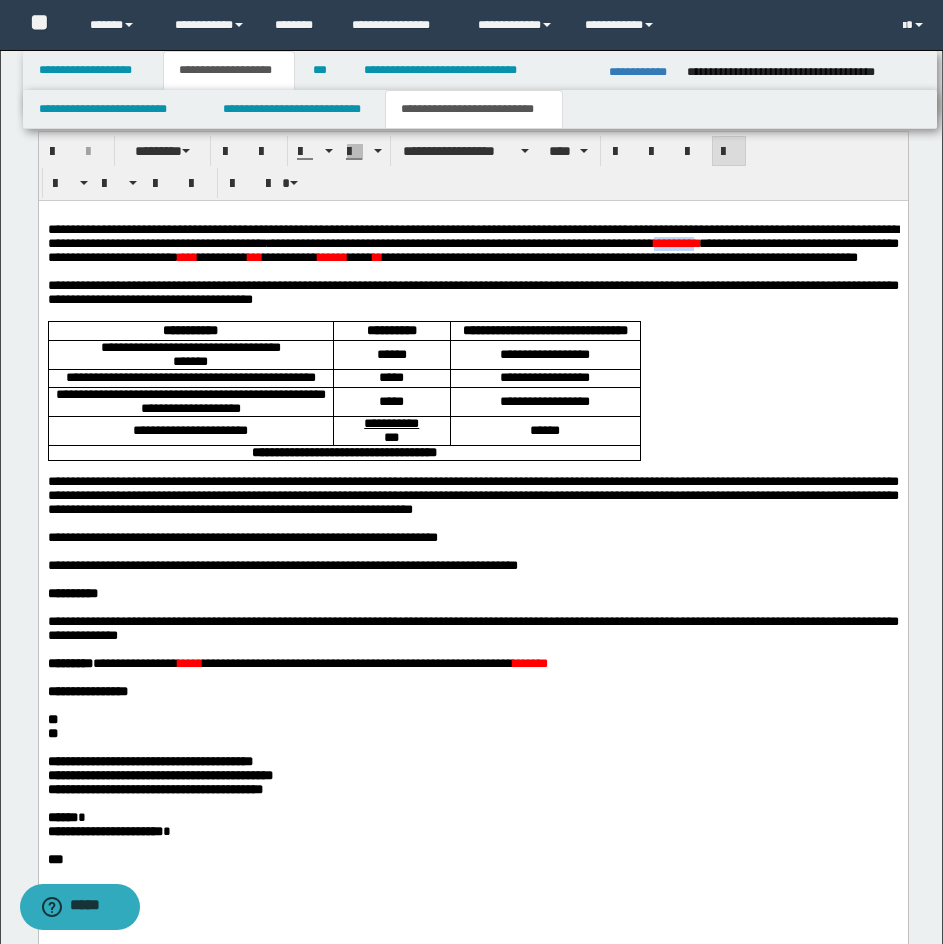 click on "*********" at bounding box center [675, 242] 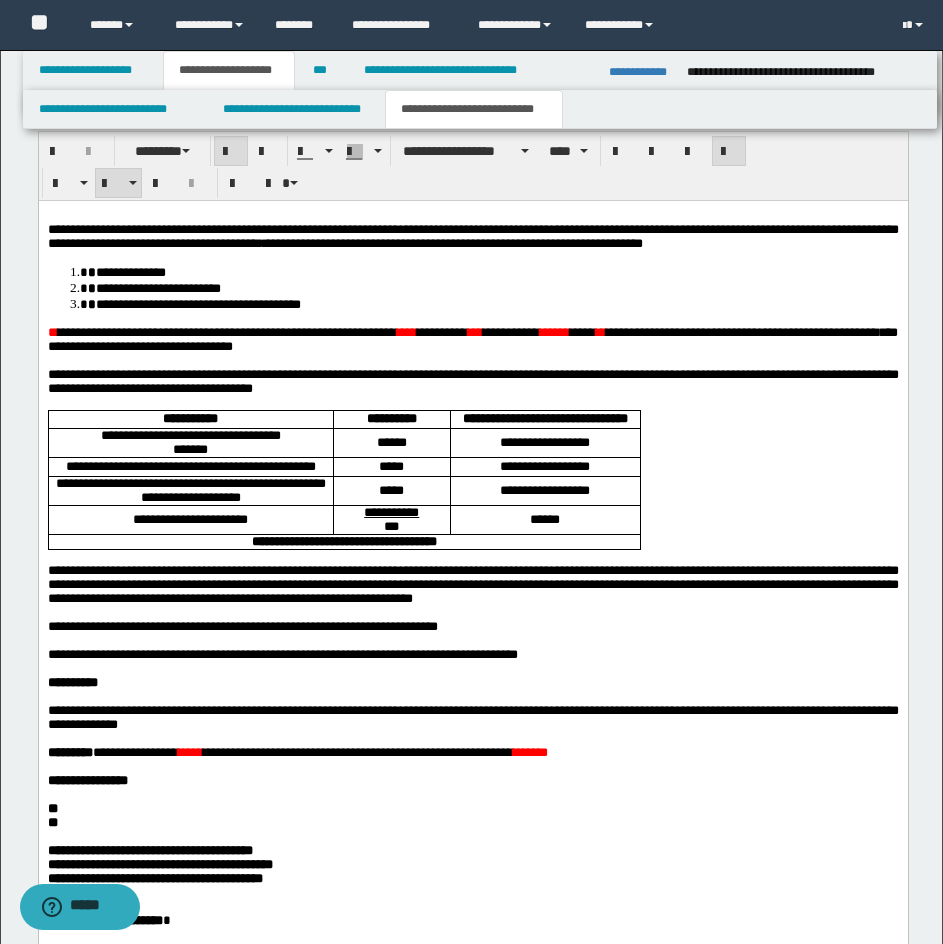 click on "[FIRST] [LAST] [CITY] [STATE]" at bounding box center [472, 287] 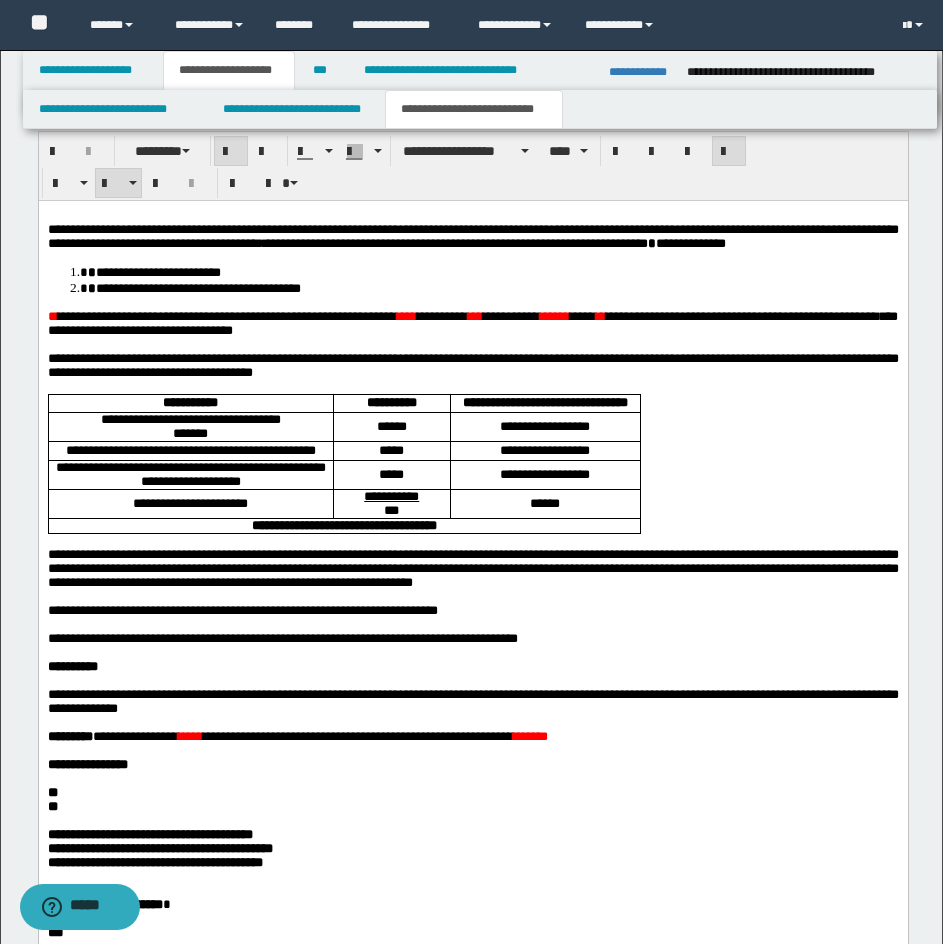 click on "[FIRST] [LAST] [CITY] [STATE]" at bounding box center (472, 279) 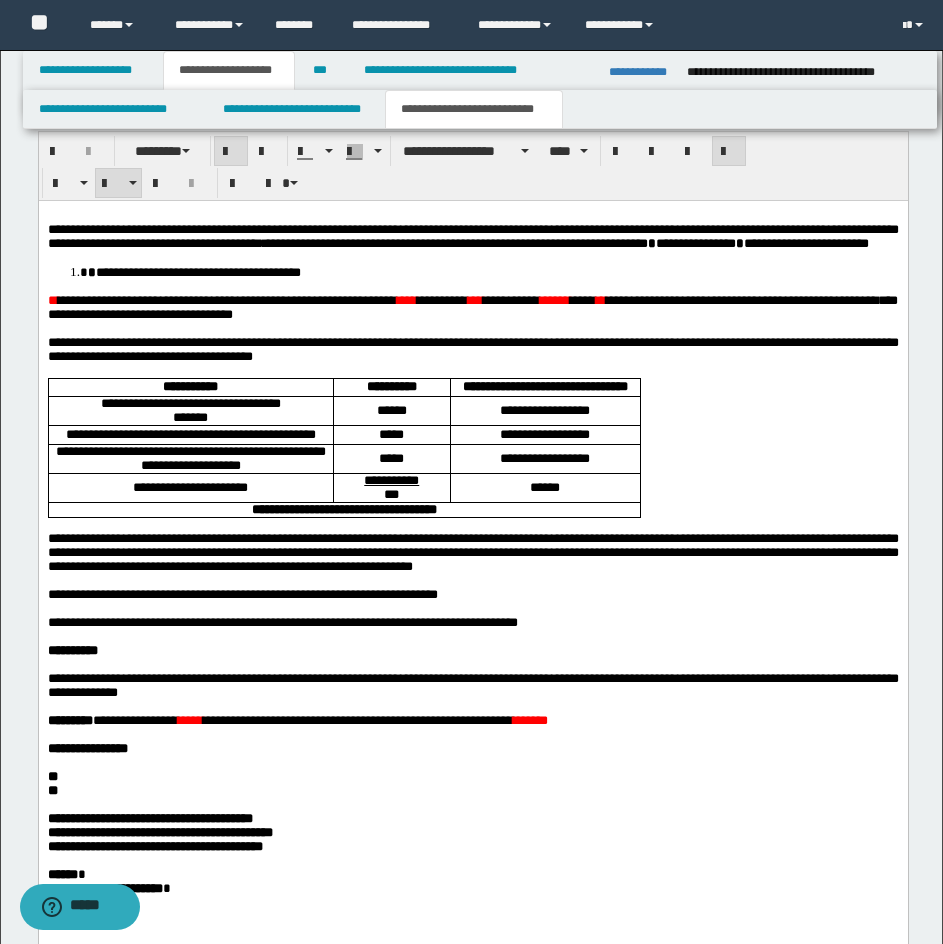 click on "[NUMBER] [STREET], [CITY], [STATE]" at bounding box center (472, 597) 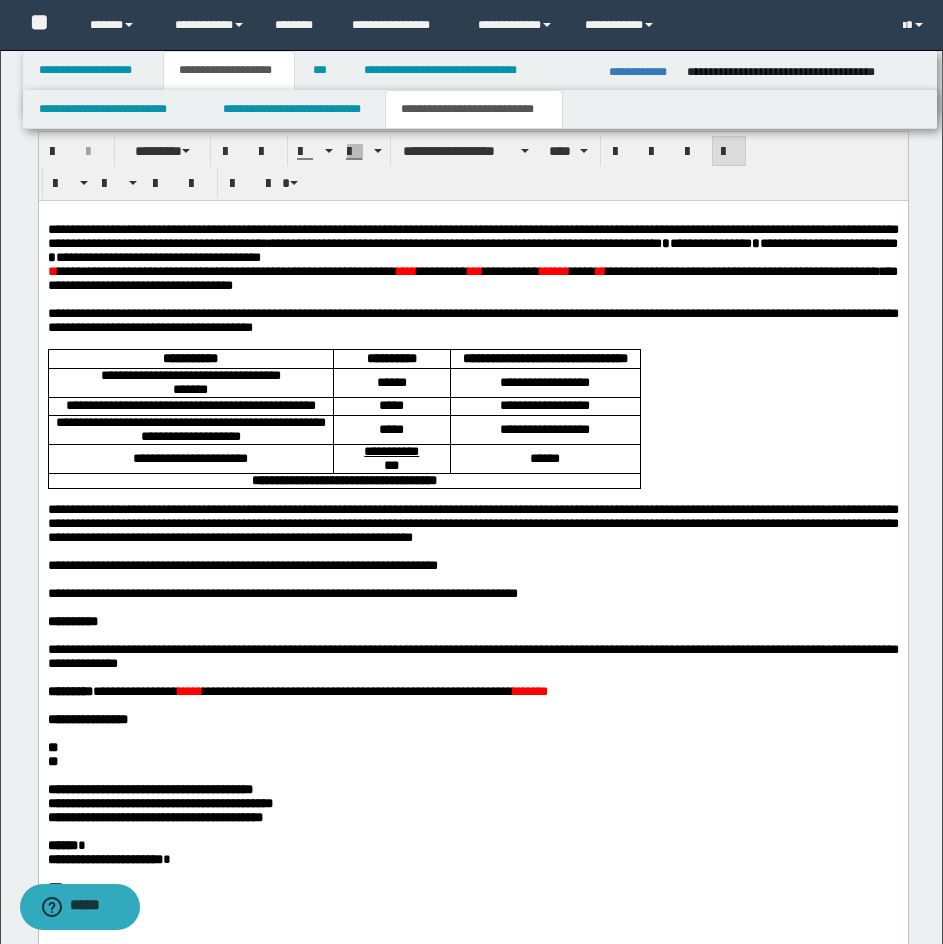 click on "[NUMBER] [STREET], [CITY], [STATE]" at bounding box center (472, 583) 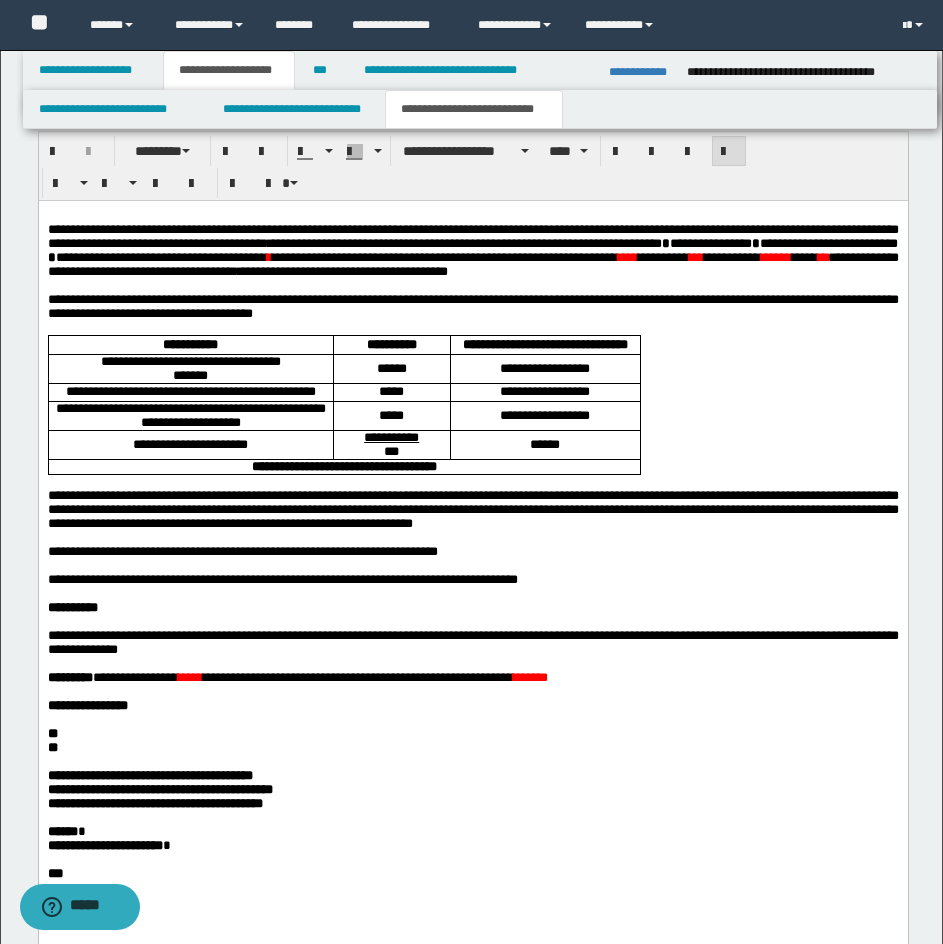 click on "****" at bounding box center (627, 256) 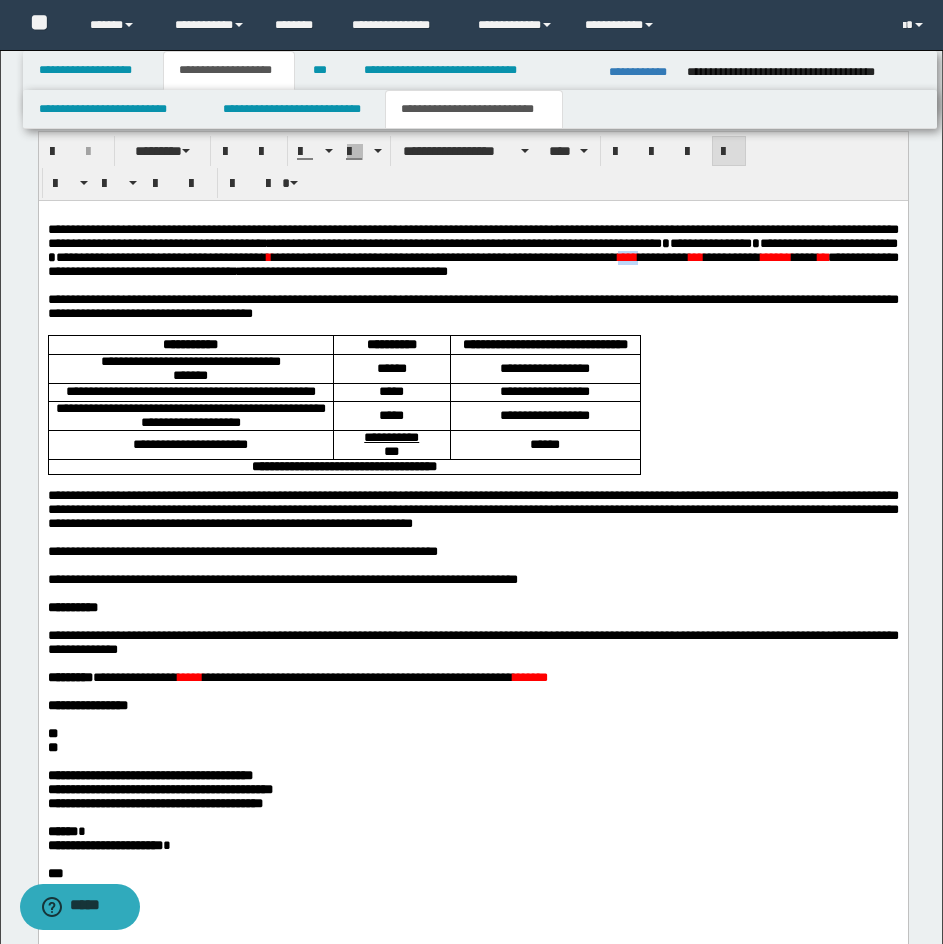 click on "****" at bounding box center (627, 256) 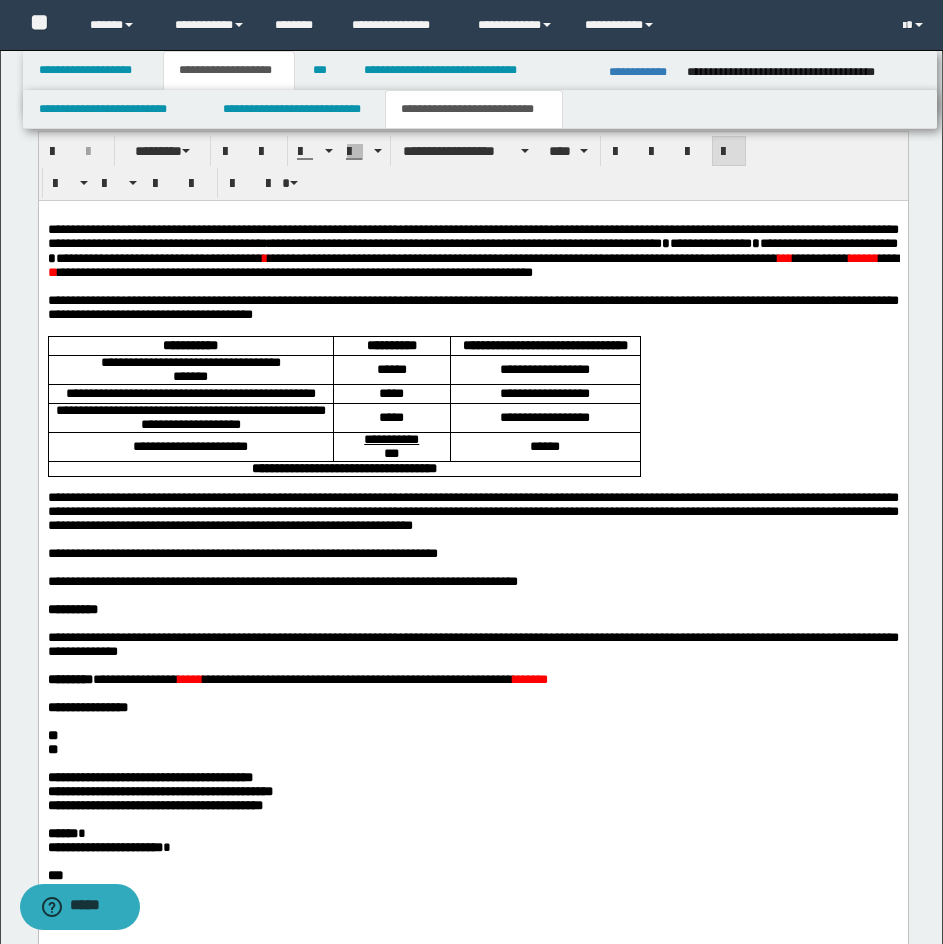 click on "*******" at bounding box center (529, 678) 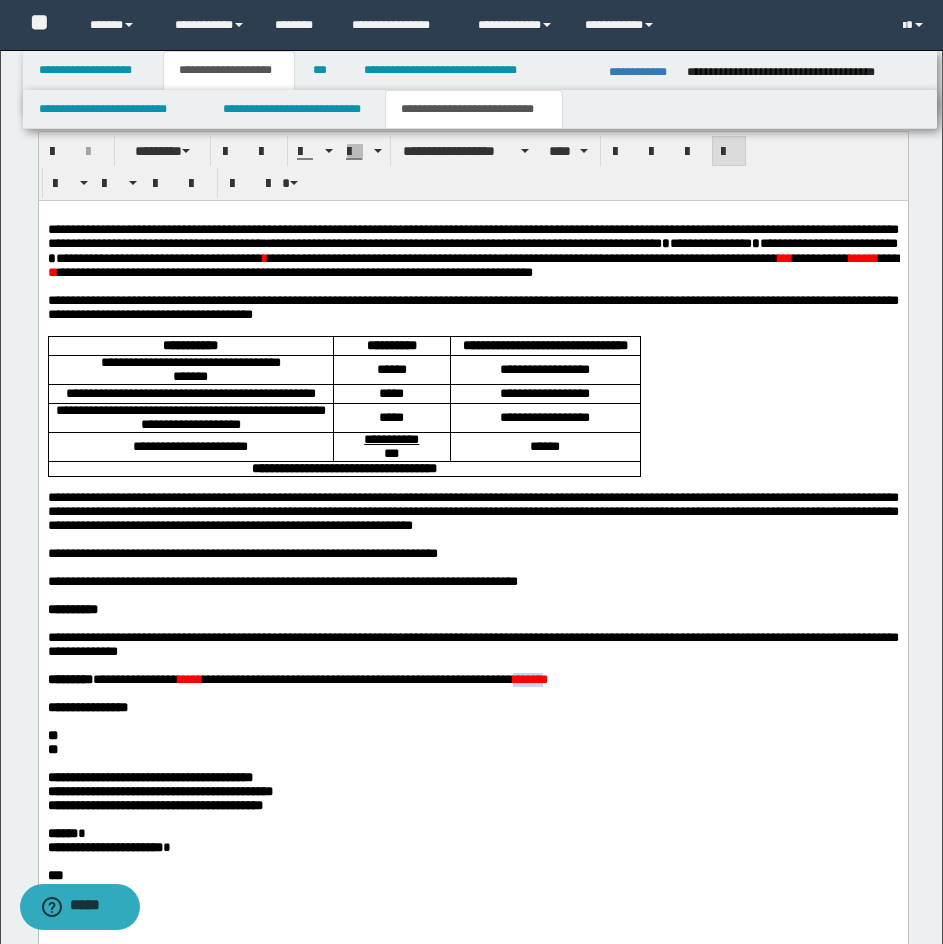 click on "*******" at bounding box center [529, 678] 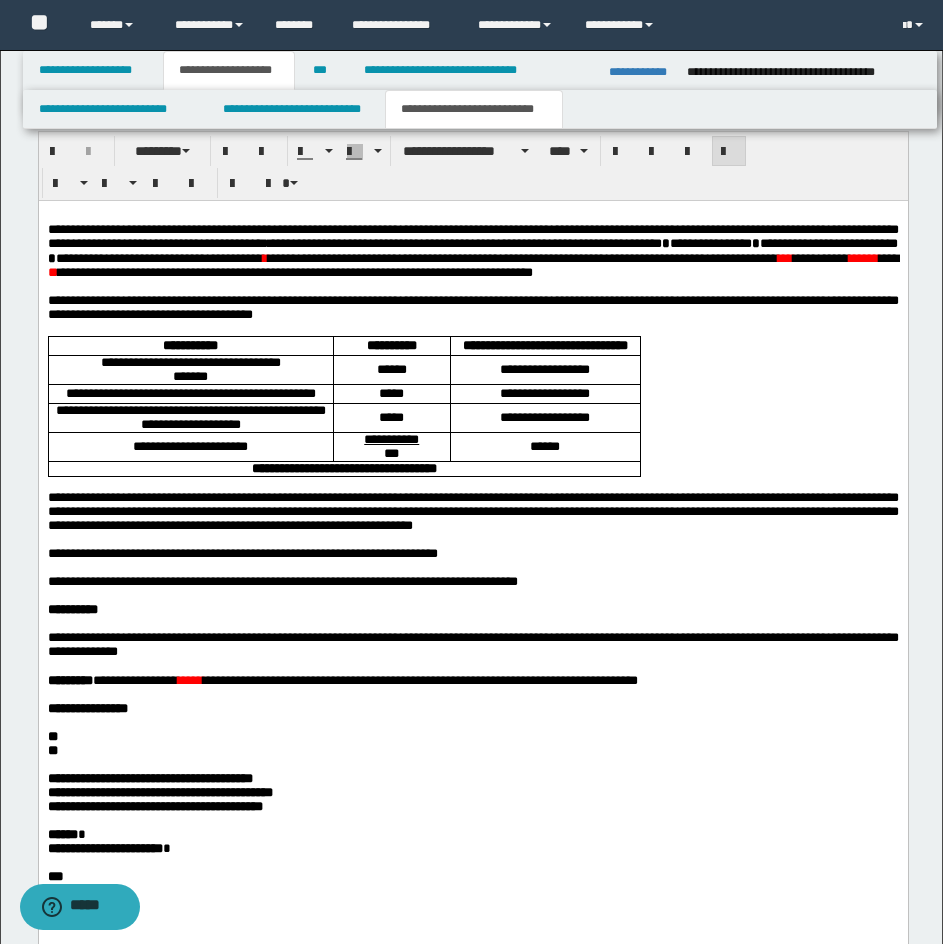 click on "***" at bounding box center (784, 257) 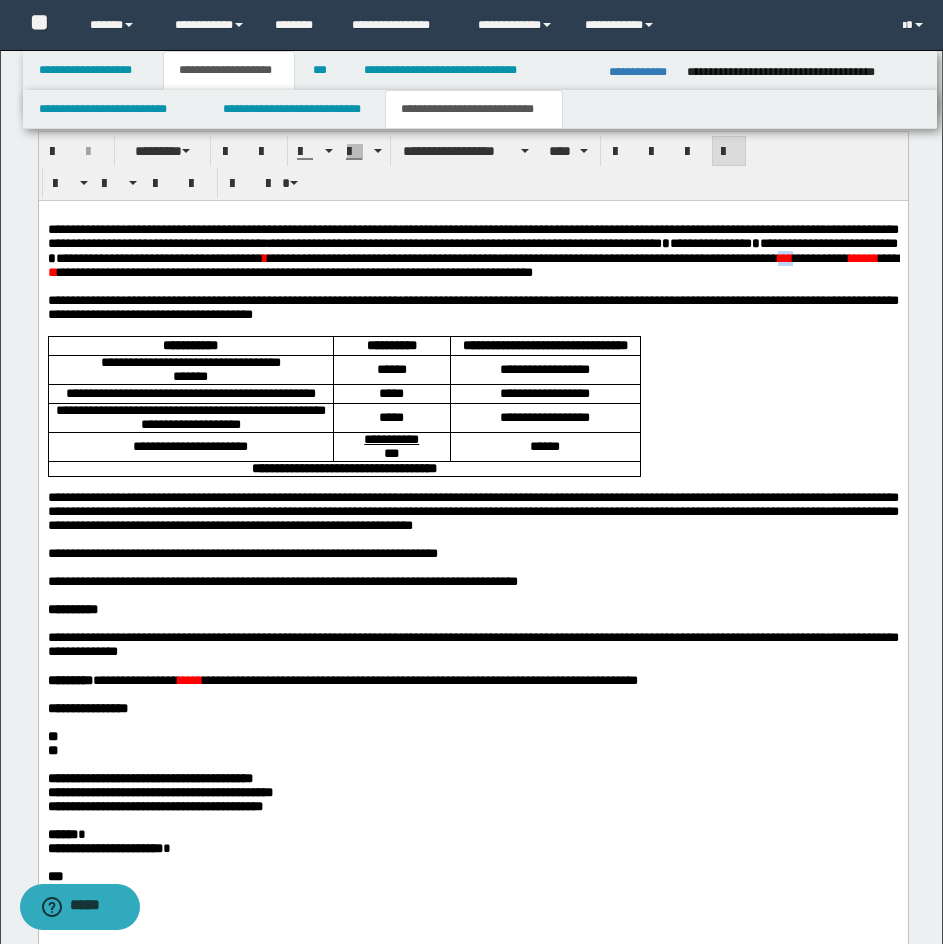 click on "***" at bounding box center [784, 257] 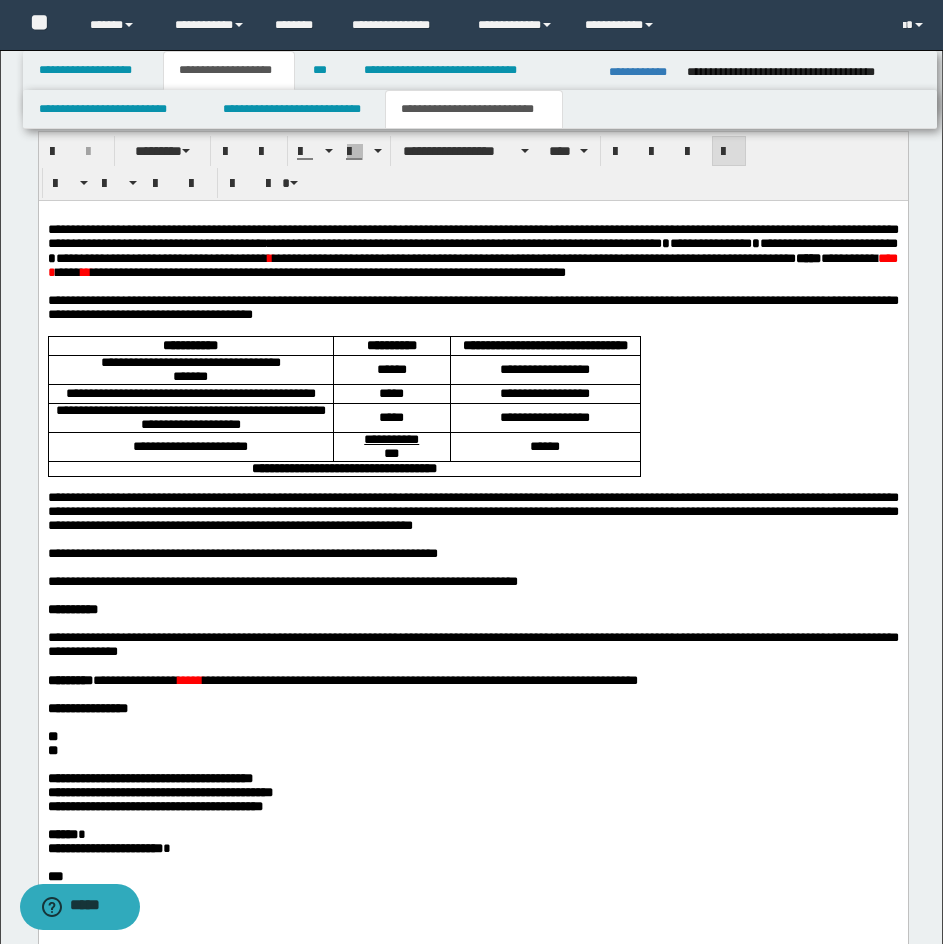 click on "******" at bounding box center (472, 264) 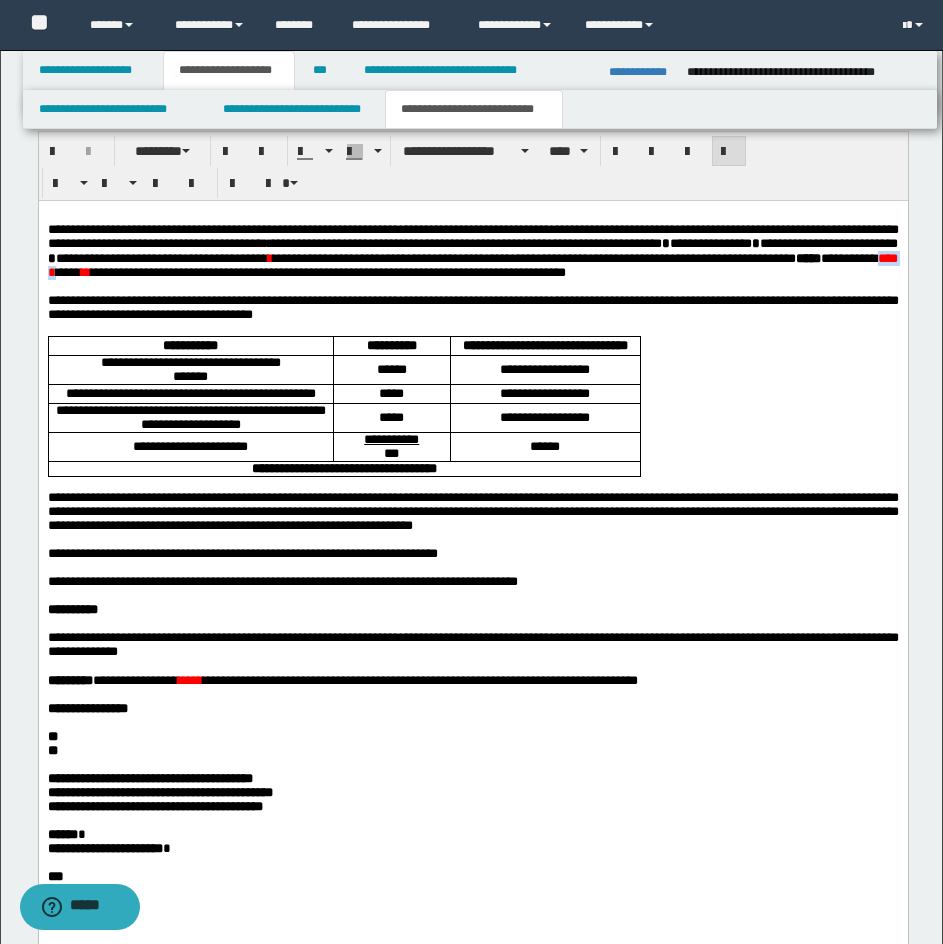click on "******" at bounding box center (472, 264) 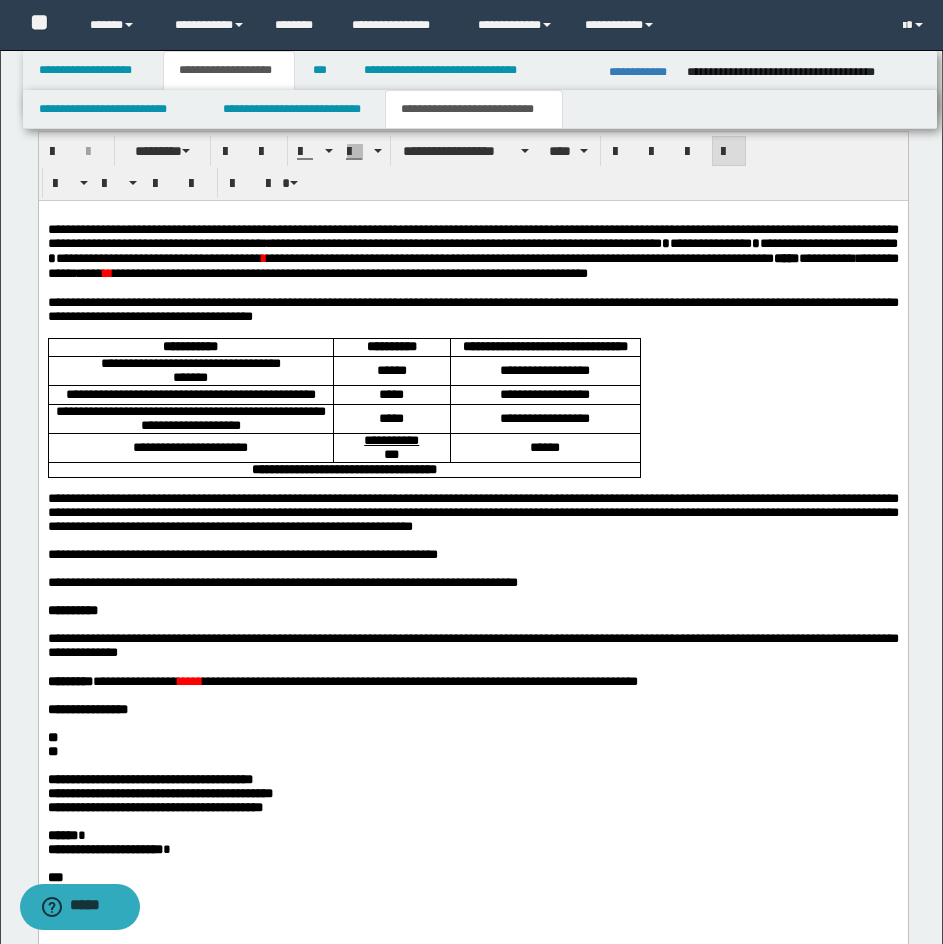 click on "**" at bounding box center [107, 272] 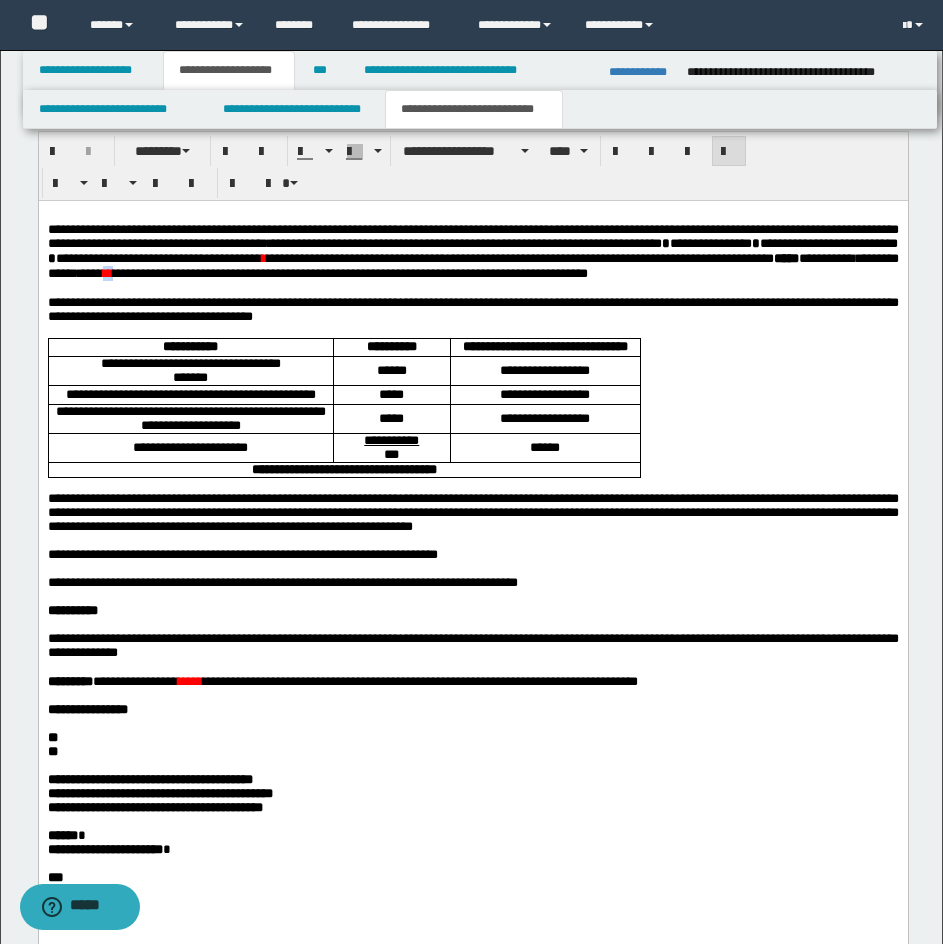 click on "**" at bounding box center [107, 272] 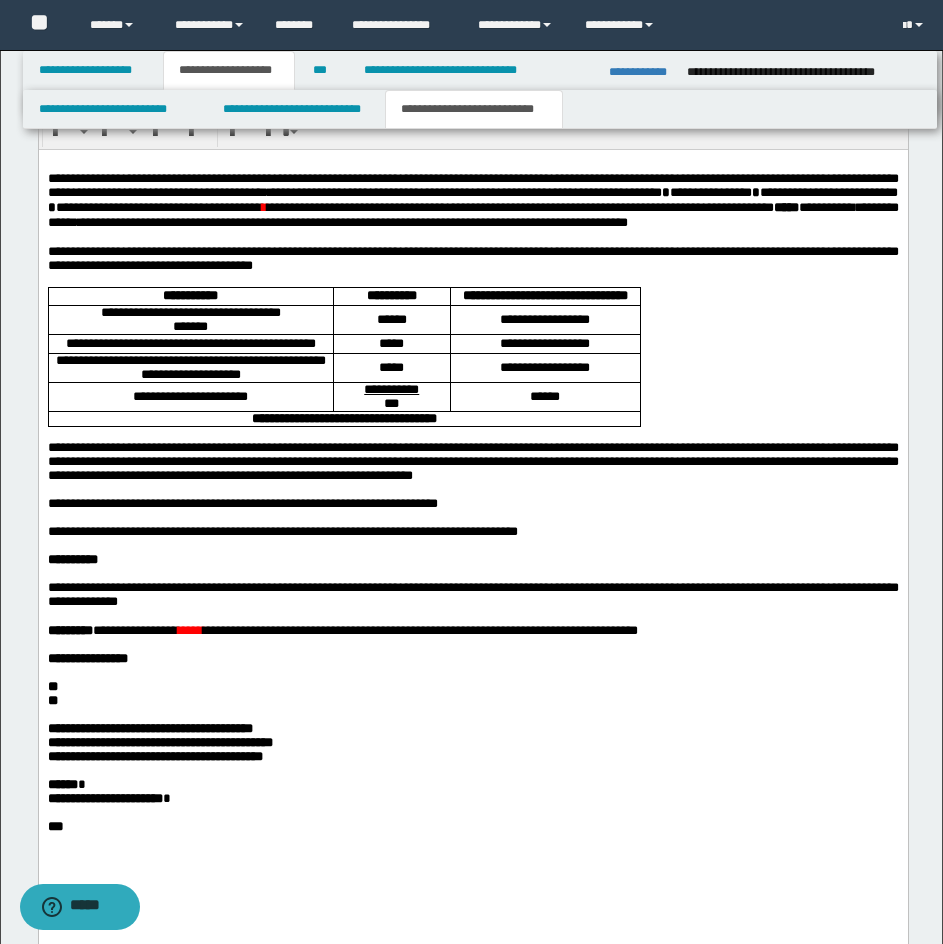 scroll, scrollTop: 1428, scrollLeft: 0, axis: vertical 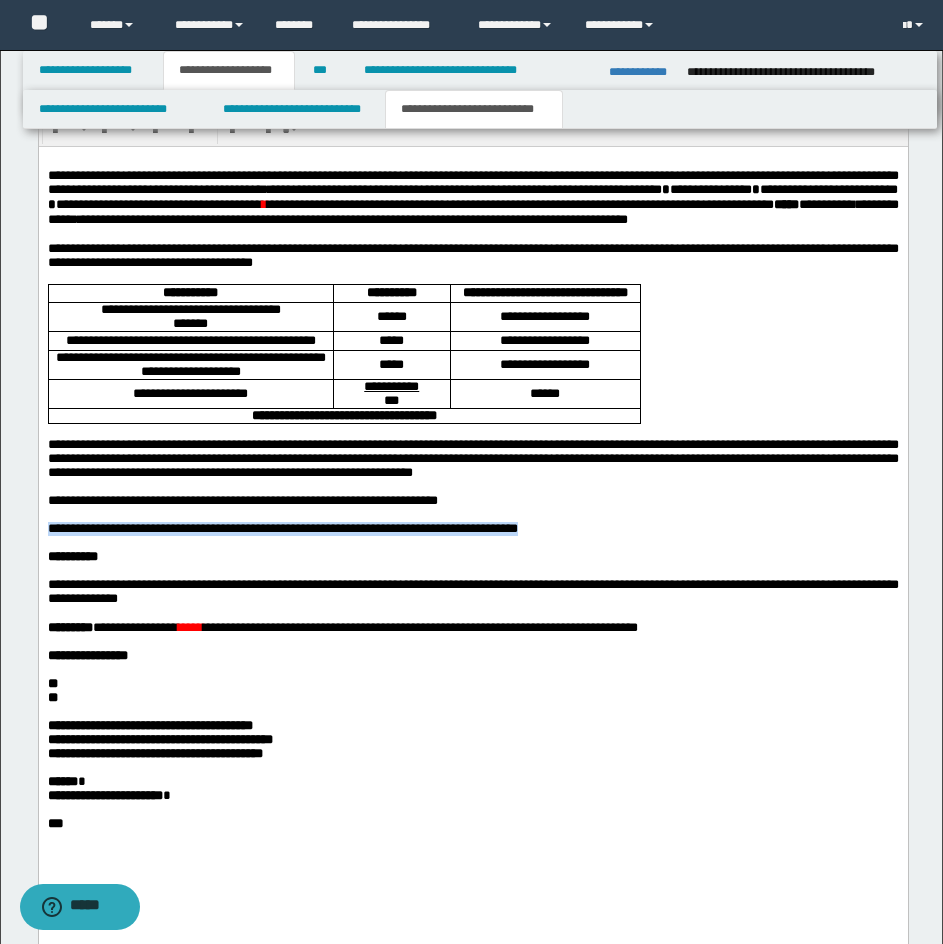 drag, startPoint x: 47, startPoint y: 607, endPoint x: 575, endPoint y: 609, distance: 528.0038 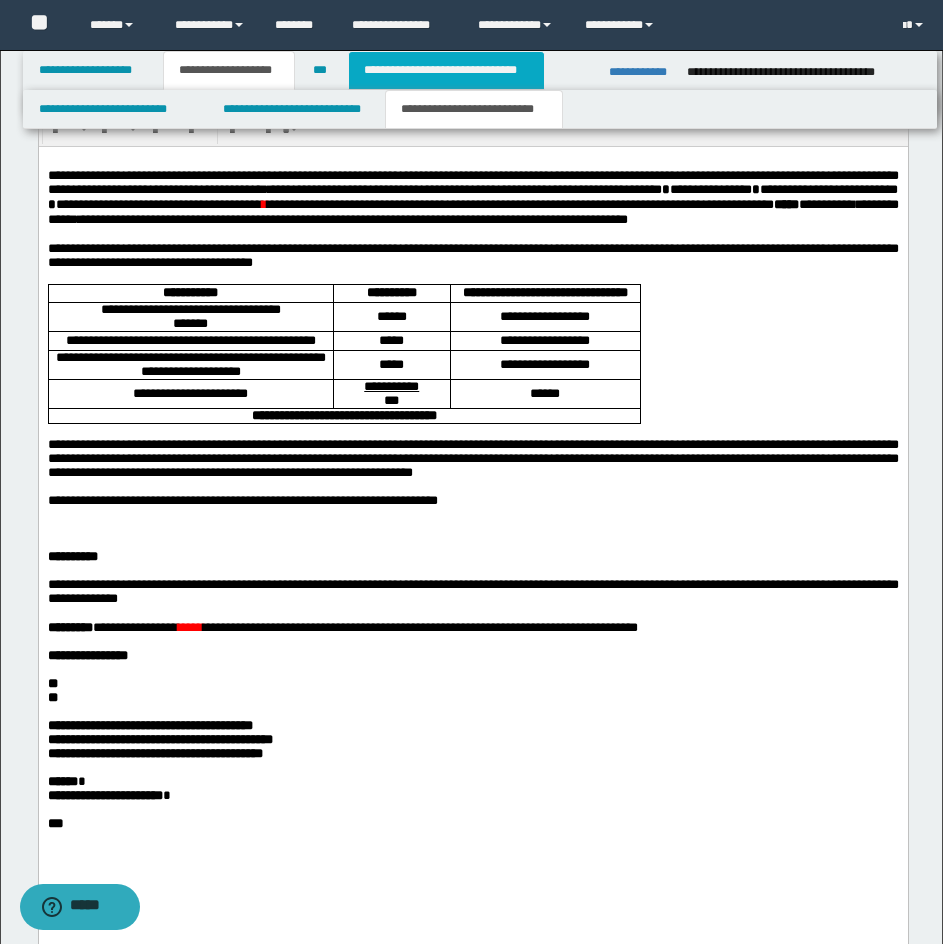 click on "**********" at bounding box center (446, 70) 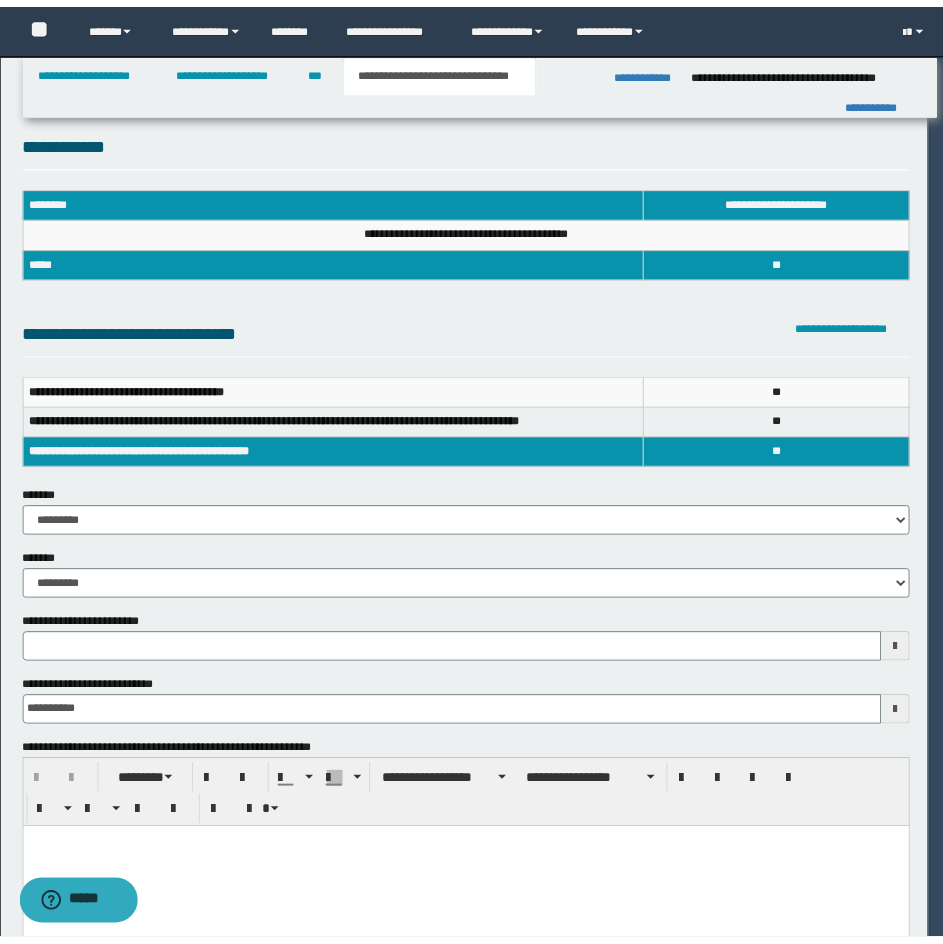 scroll, scrollTop: 0, scrollLeft: 0, axis: both 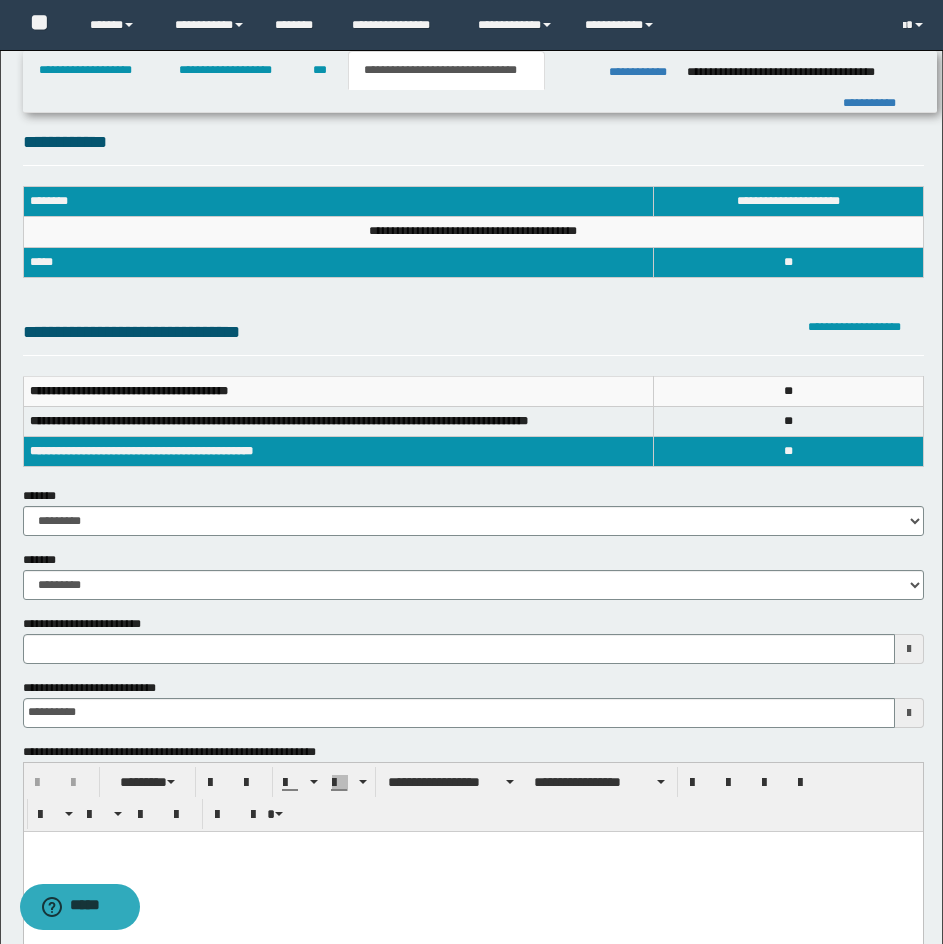 click at bounding box center [472, 846] 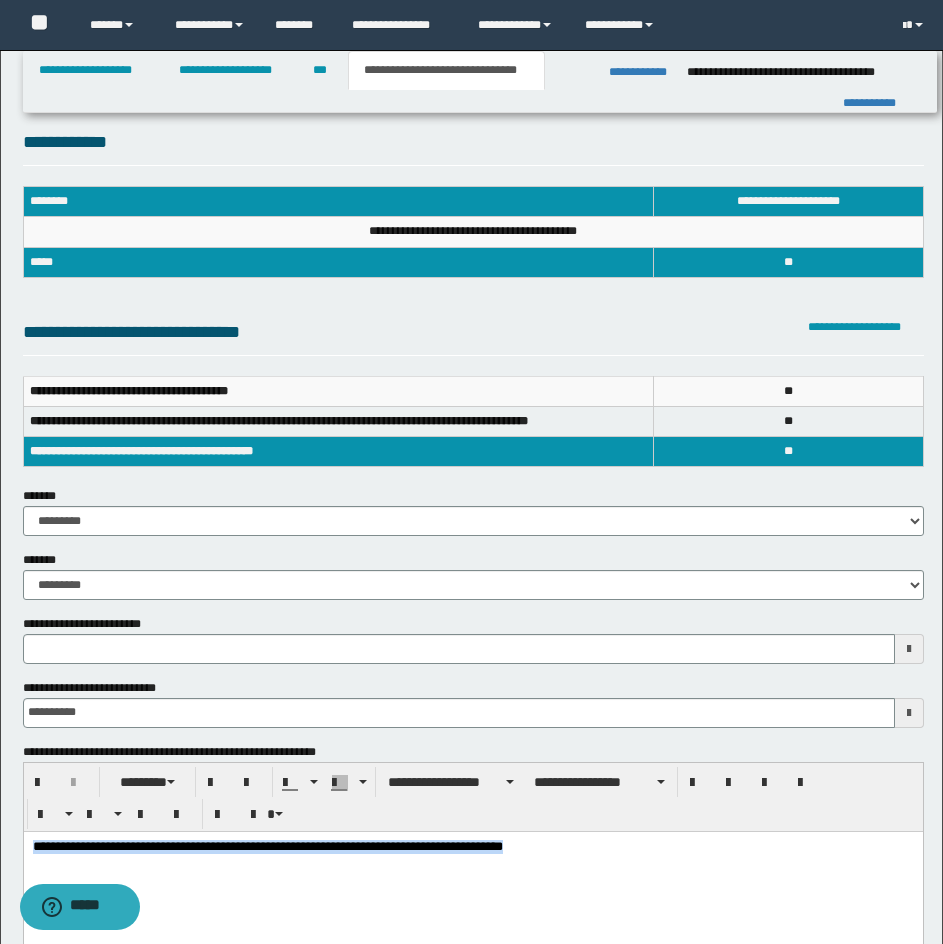 drag, startPoint x: 578, startPoint y: 847, endPoint x: -2, endPoint y: 845, distance: 580.0034 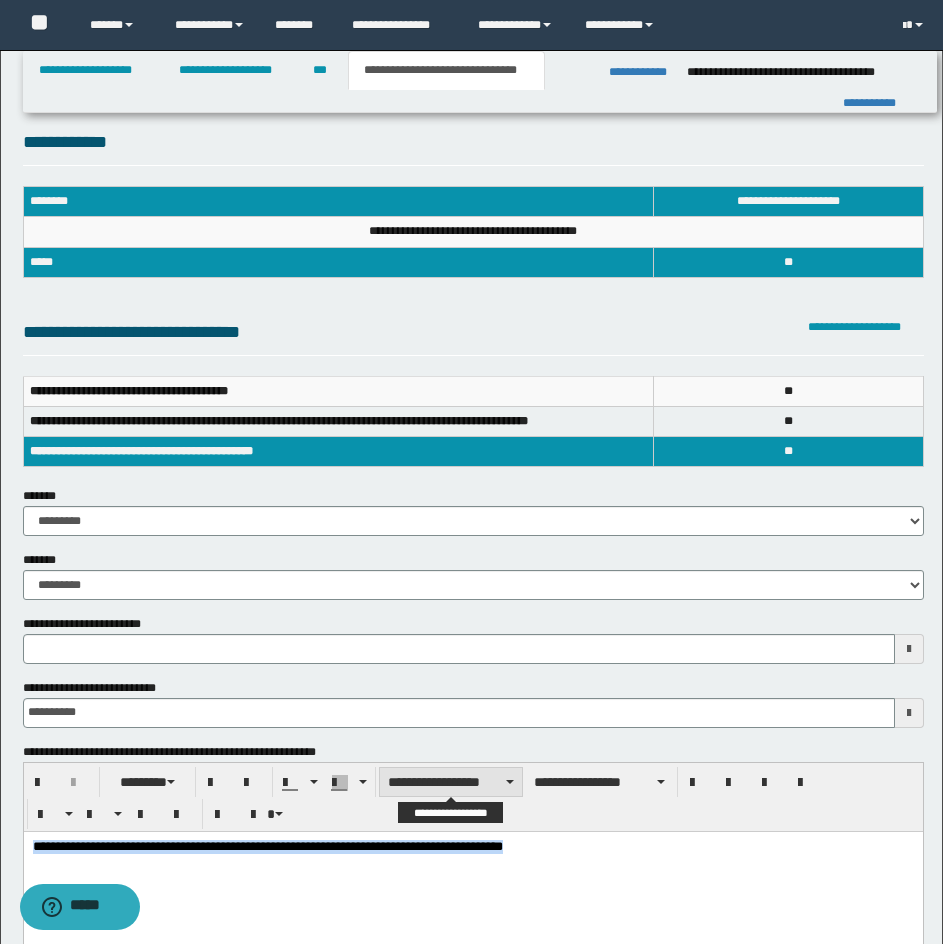 drag, startPoint x: 457, startPoint y: 771, endPoint x: 597, endPoint y: 444, distance: 355.70914 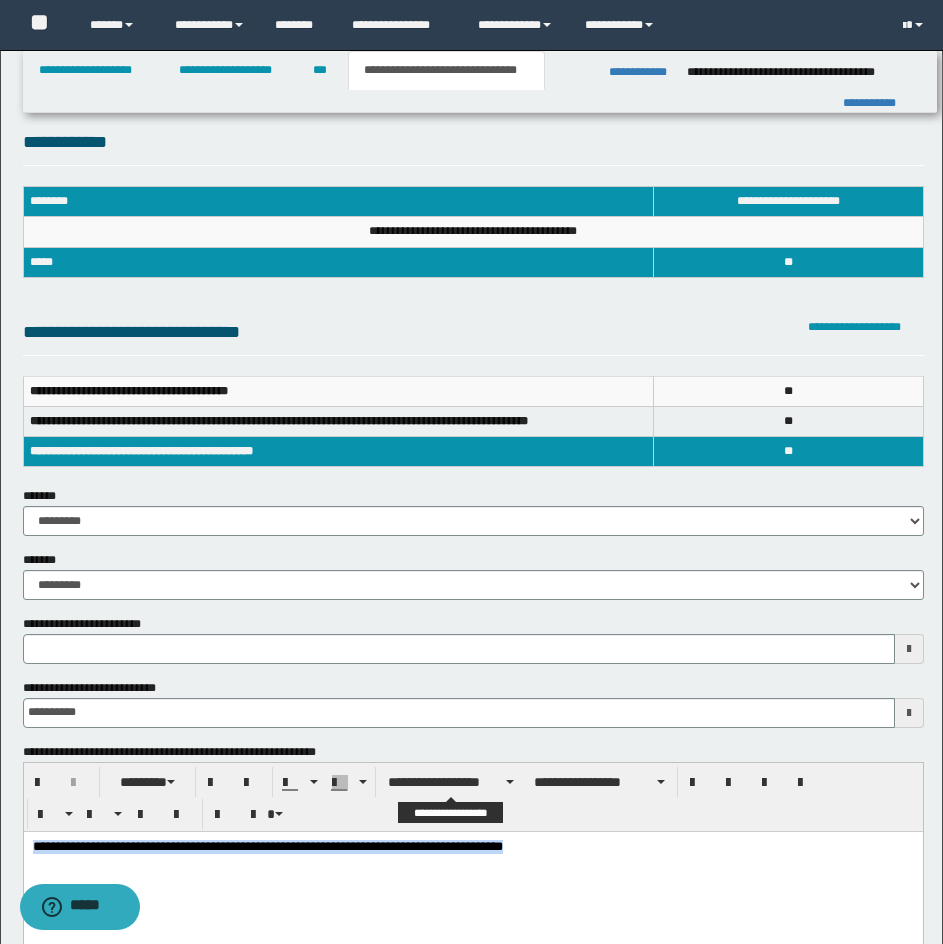 click on "**********" at bounding box center (451, 782) 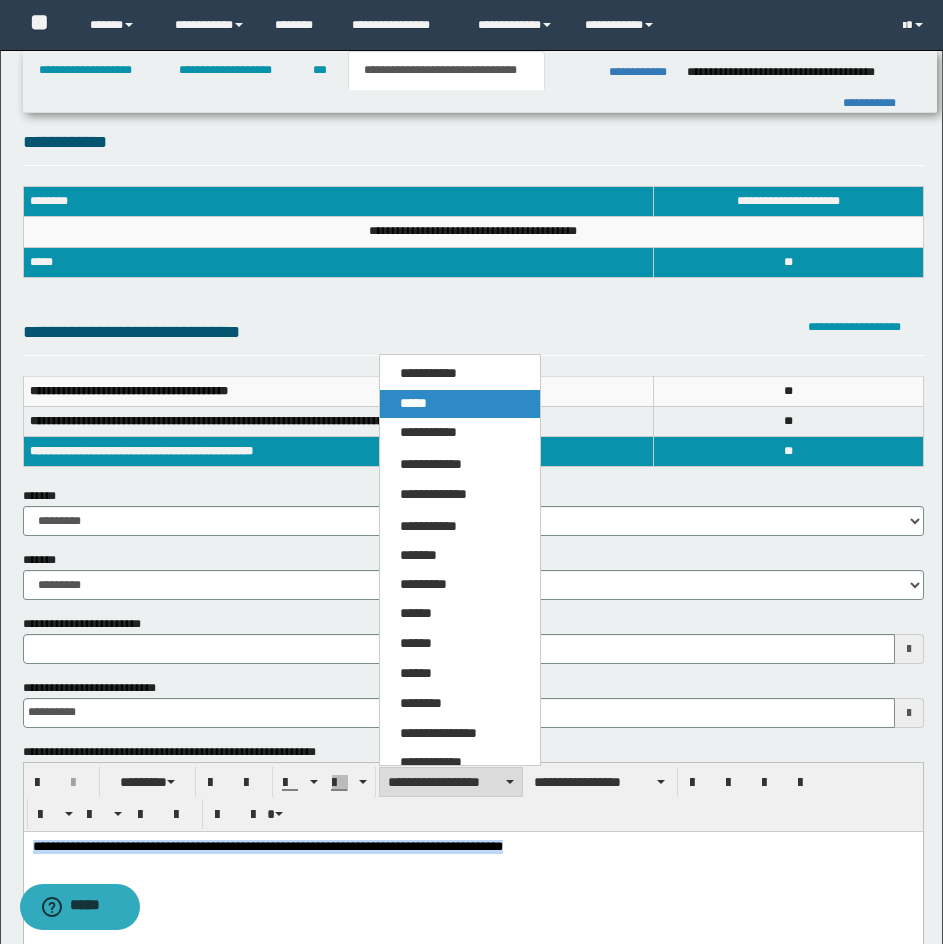 click on "*****" at bounding box center (460, 404) 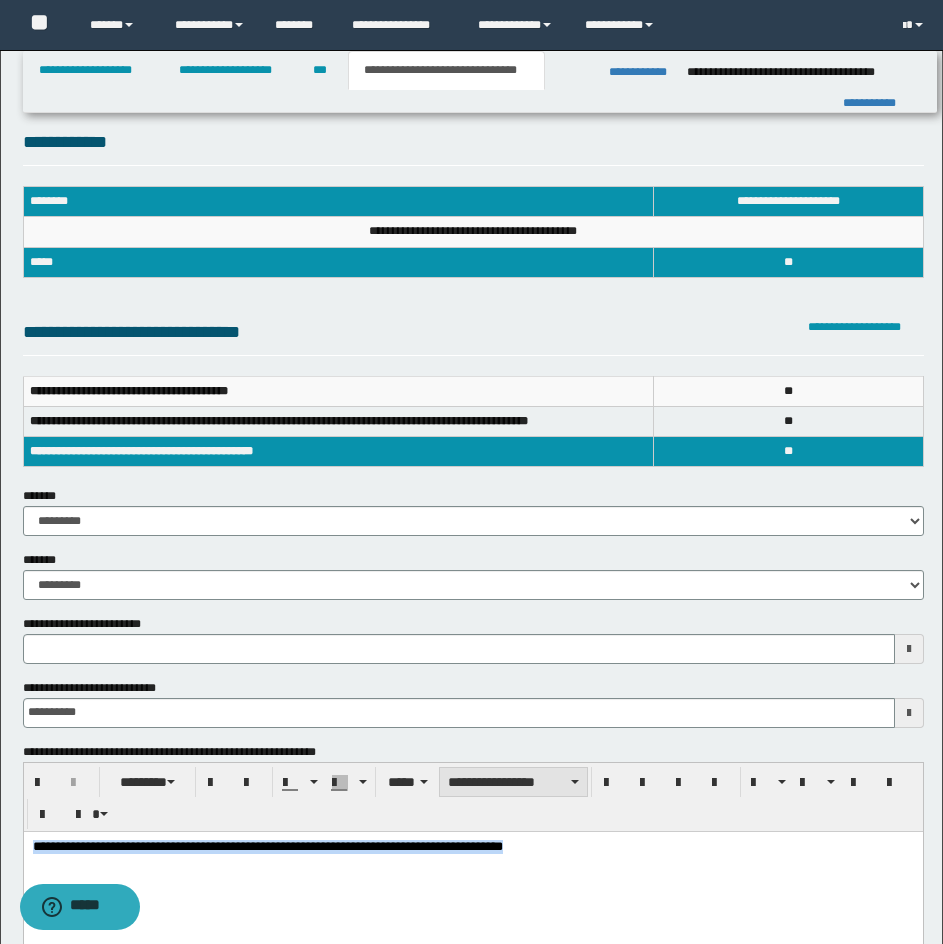 click on "**********" at bounding box center [513, 782] 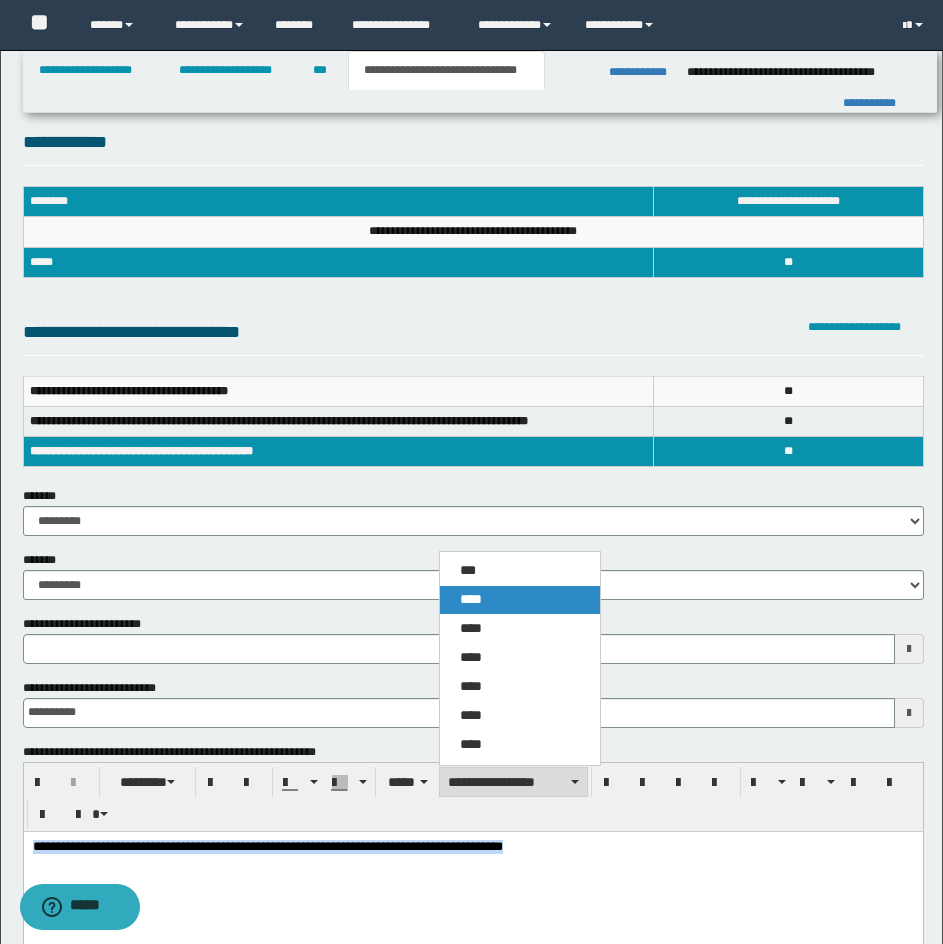 click on "****" at bounding box center [520, 600] 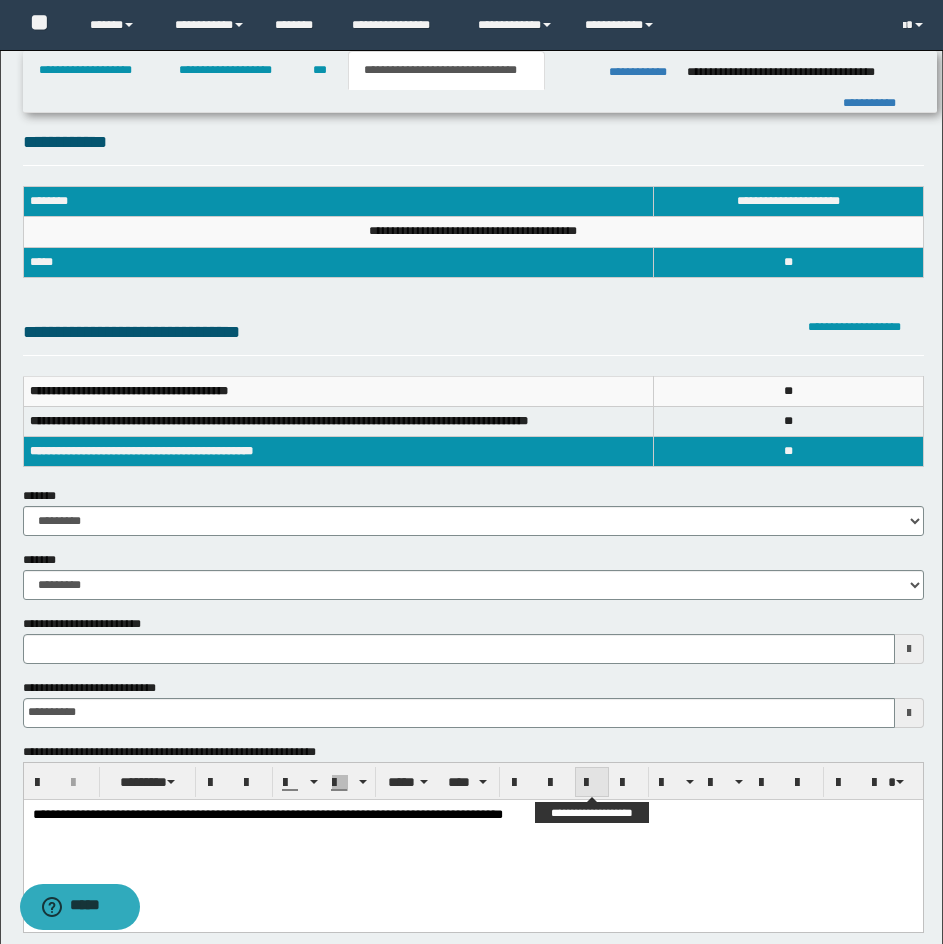 click at bounding box center (592, 783) 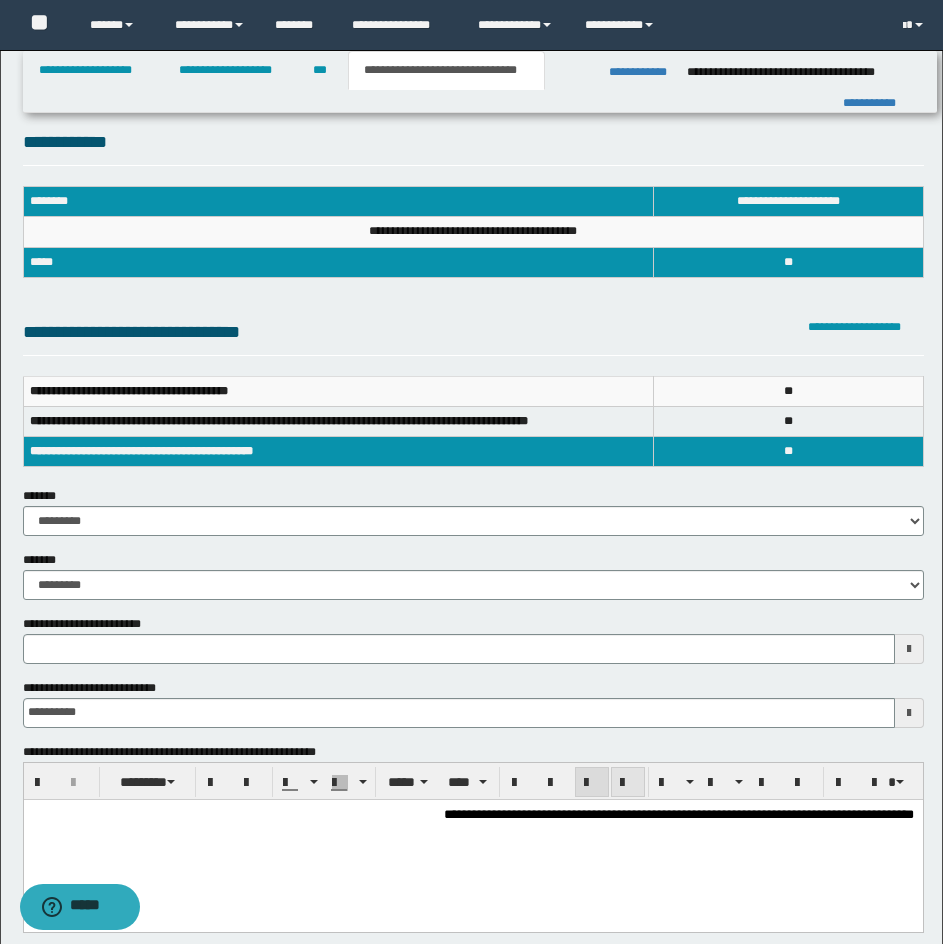 click at bounding box center (628, 783) 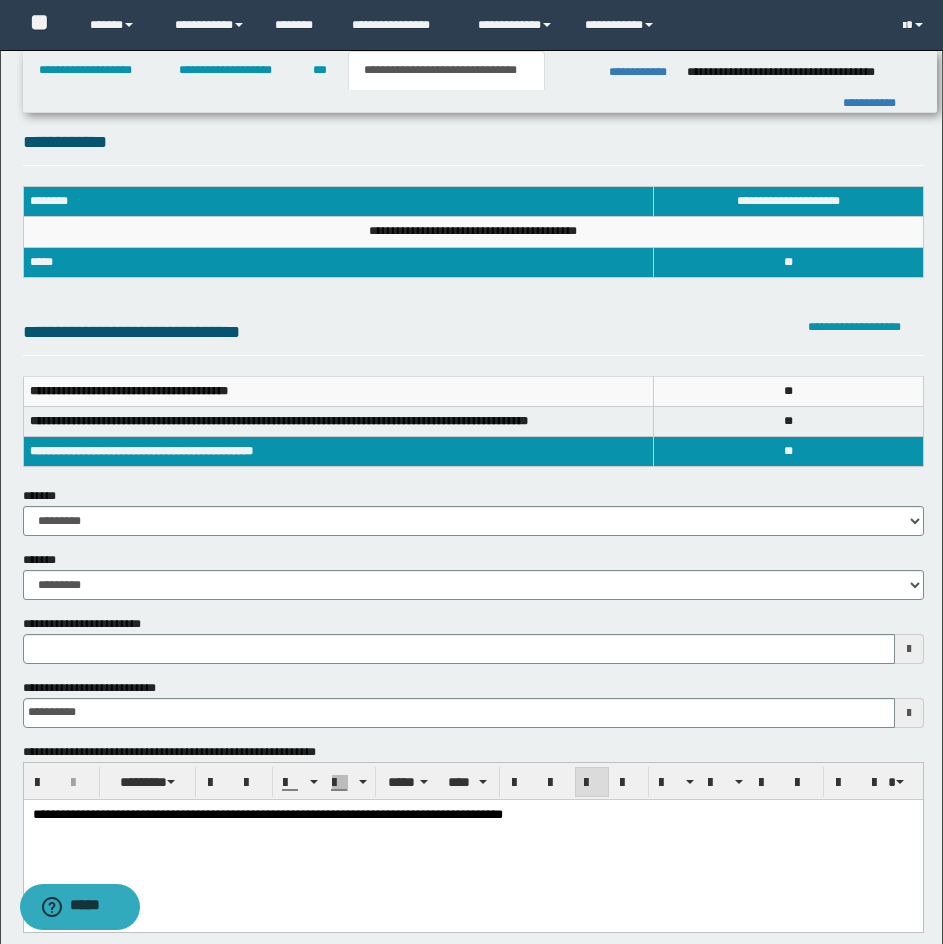 type 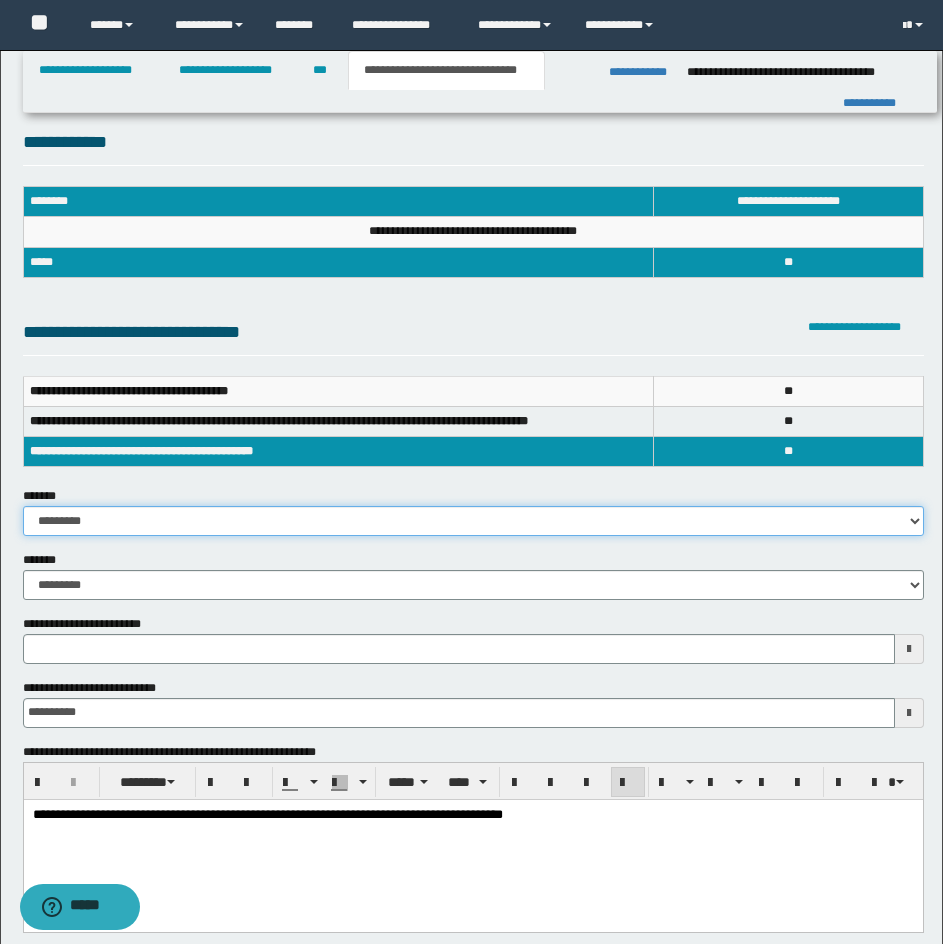 click on "**********" at bounding box center [473, 521] 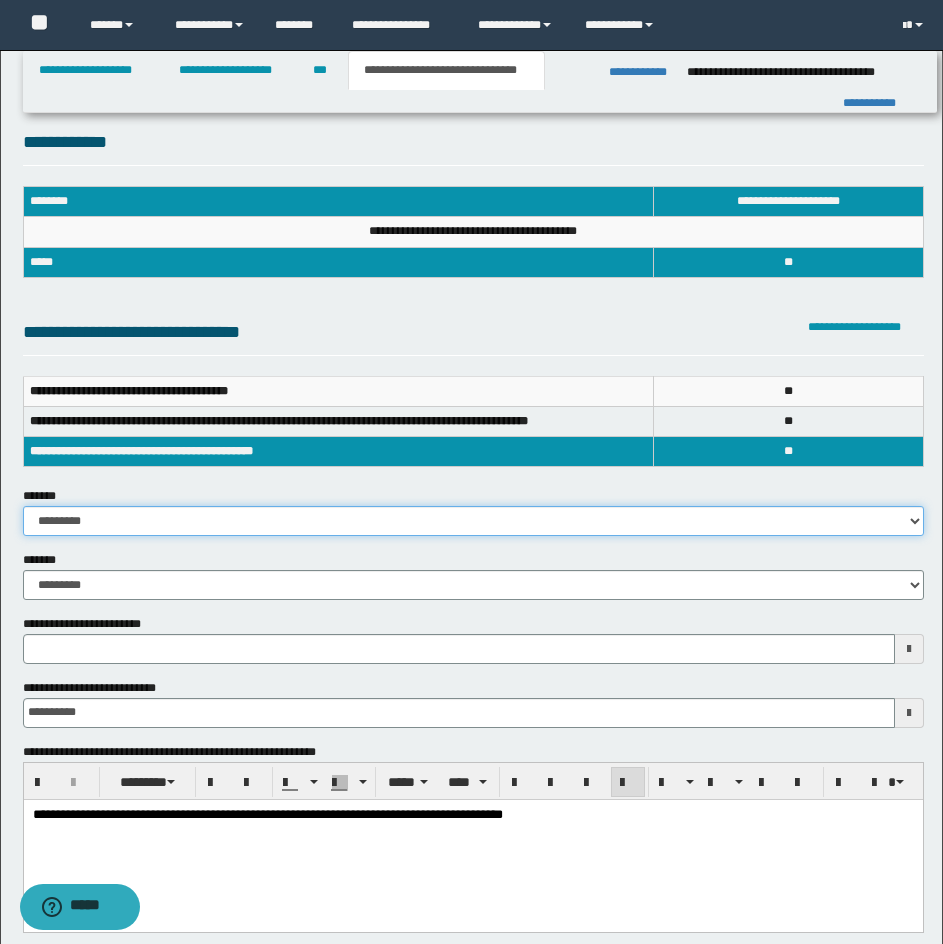 select on "*" 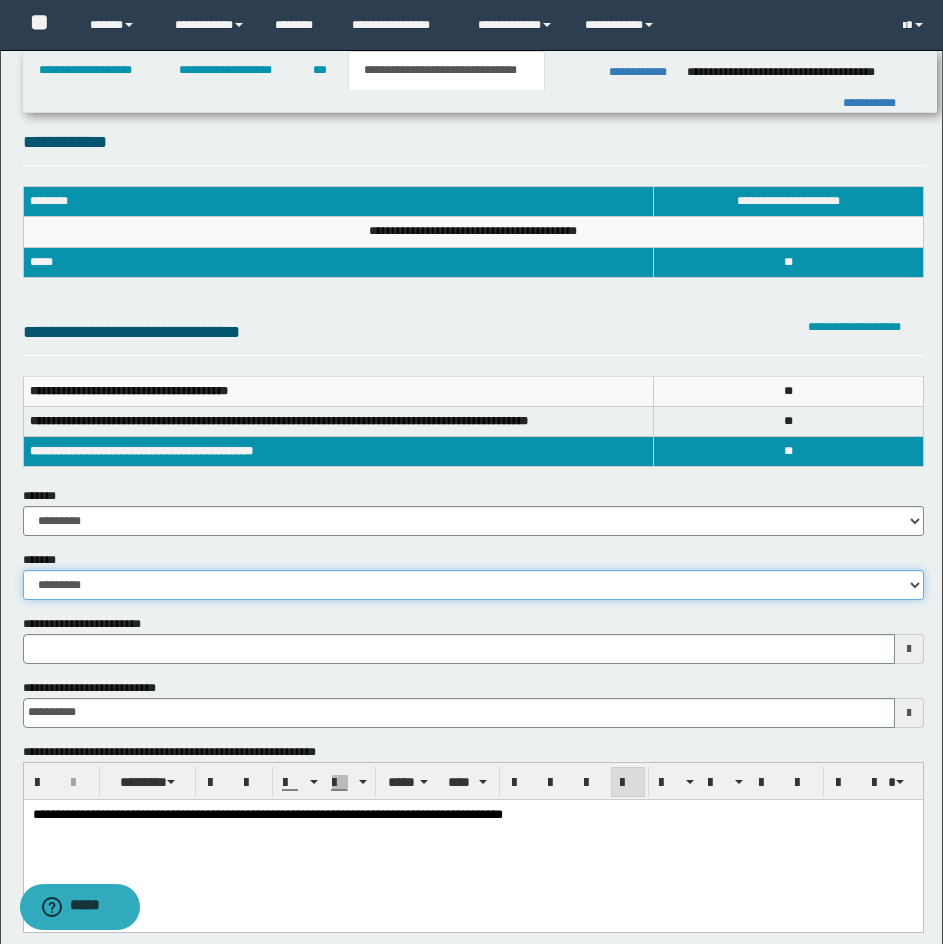 click on "**********" at bounding box center [473, 585] 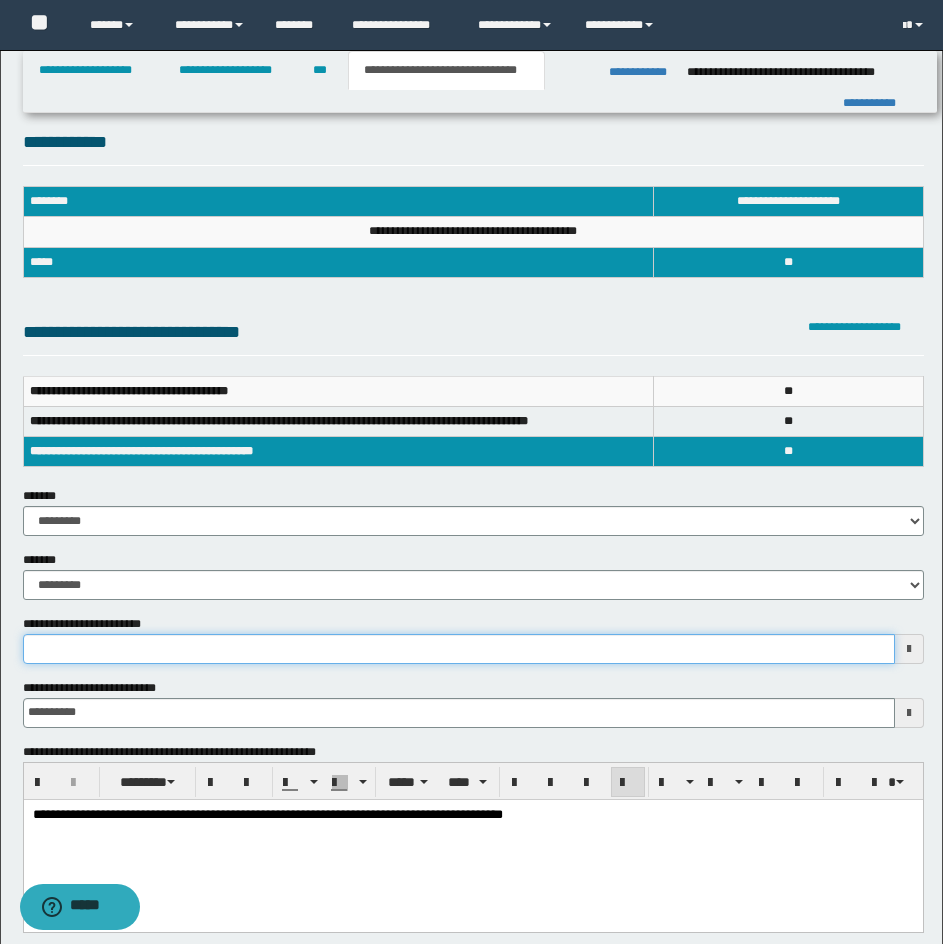 click on "**********" at bounding box center [459, 649] 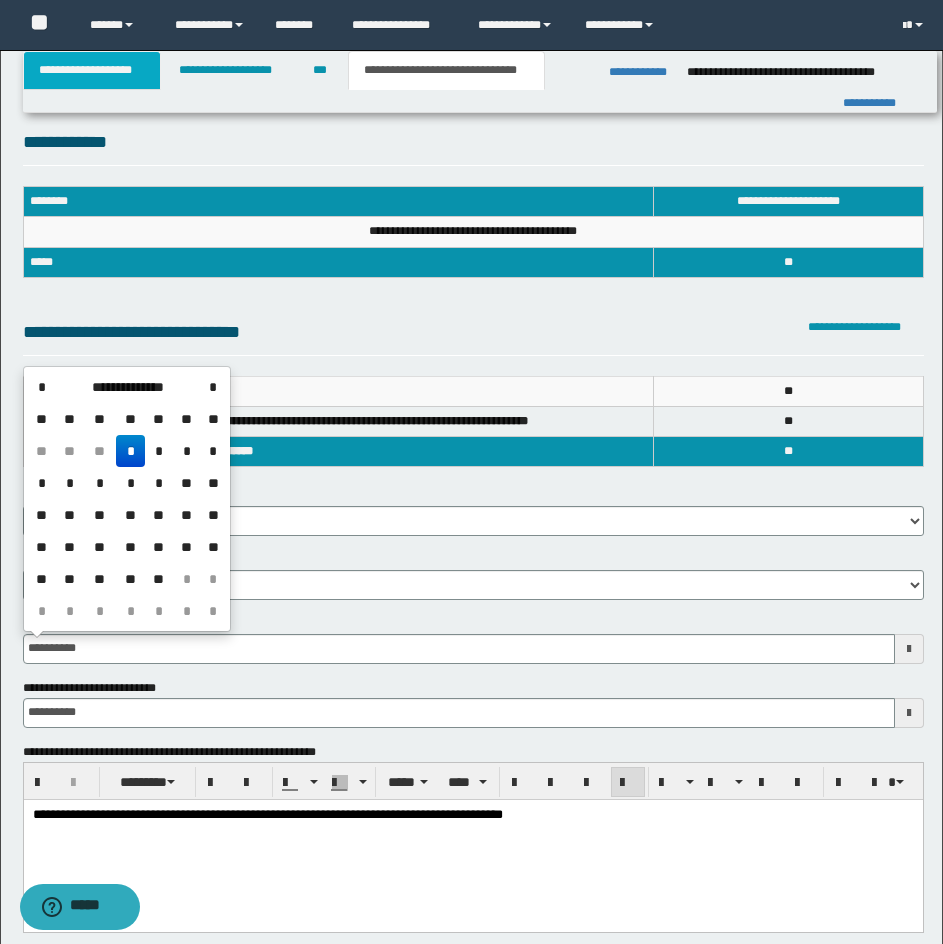 type on "**********" 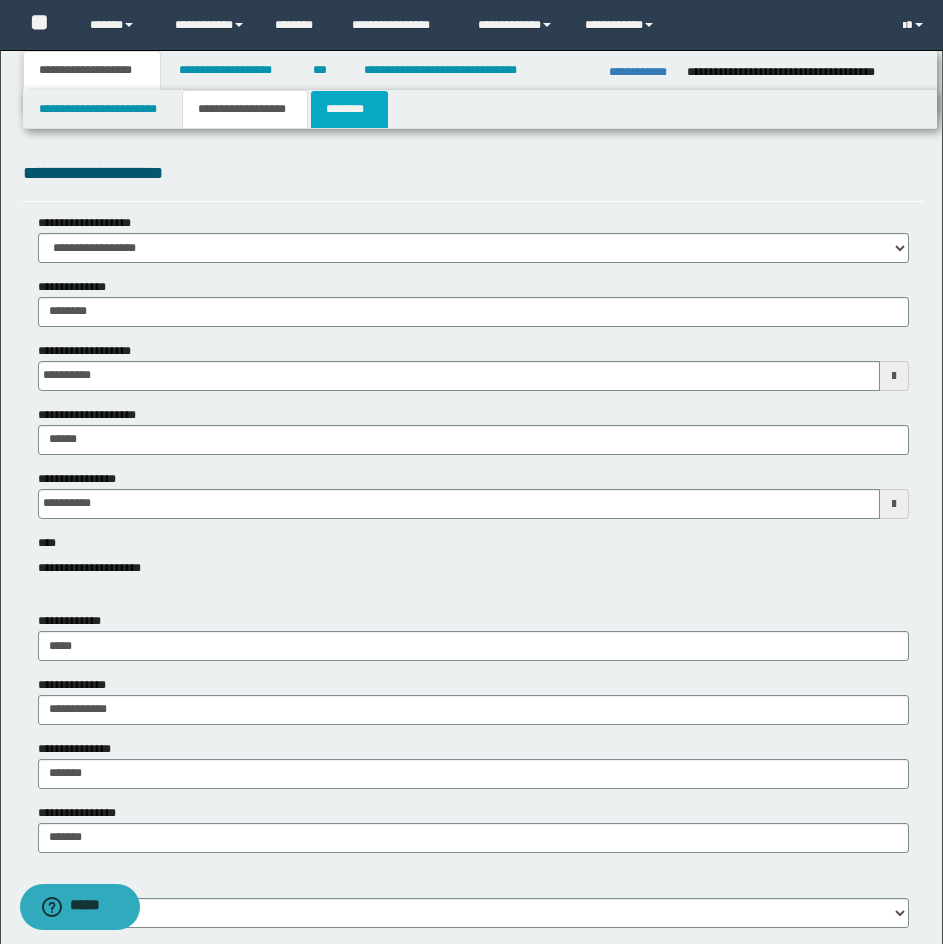 click on "********" at bounding box center [349, 109] 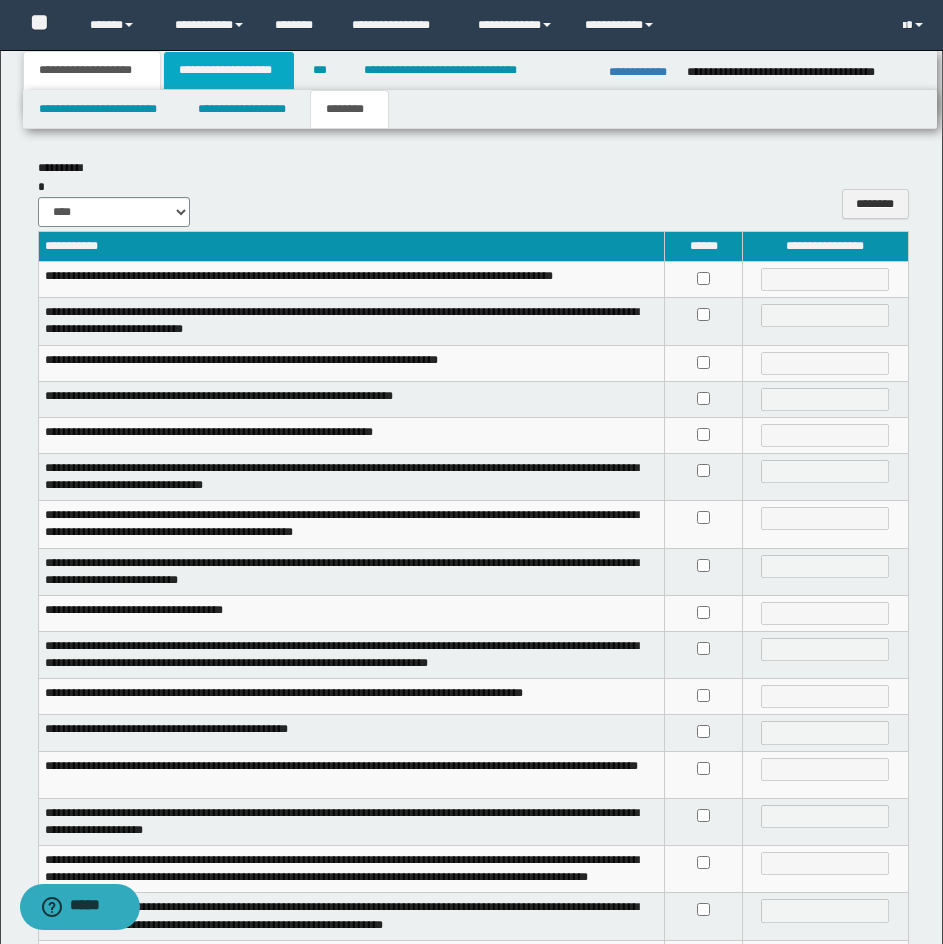 click on "**********" at bounding box center (229, 70) 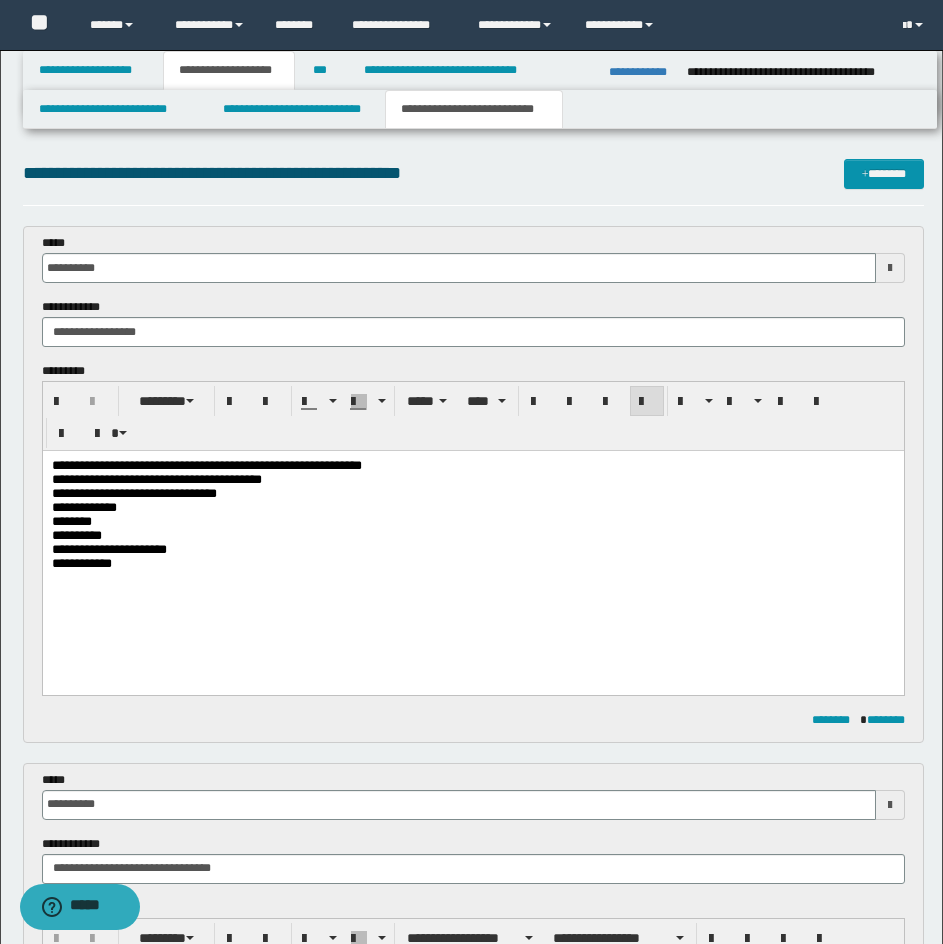 click on "**********" at bounding box center [474, 109] 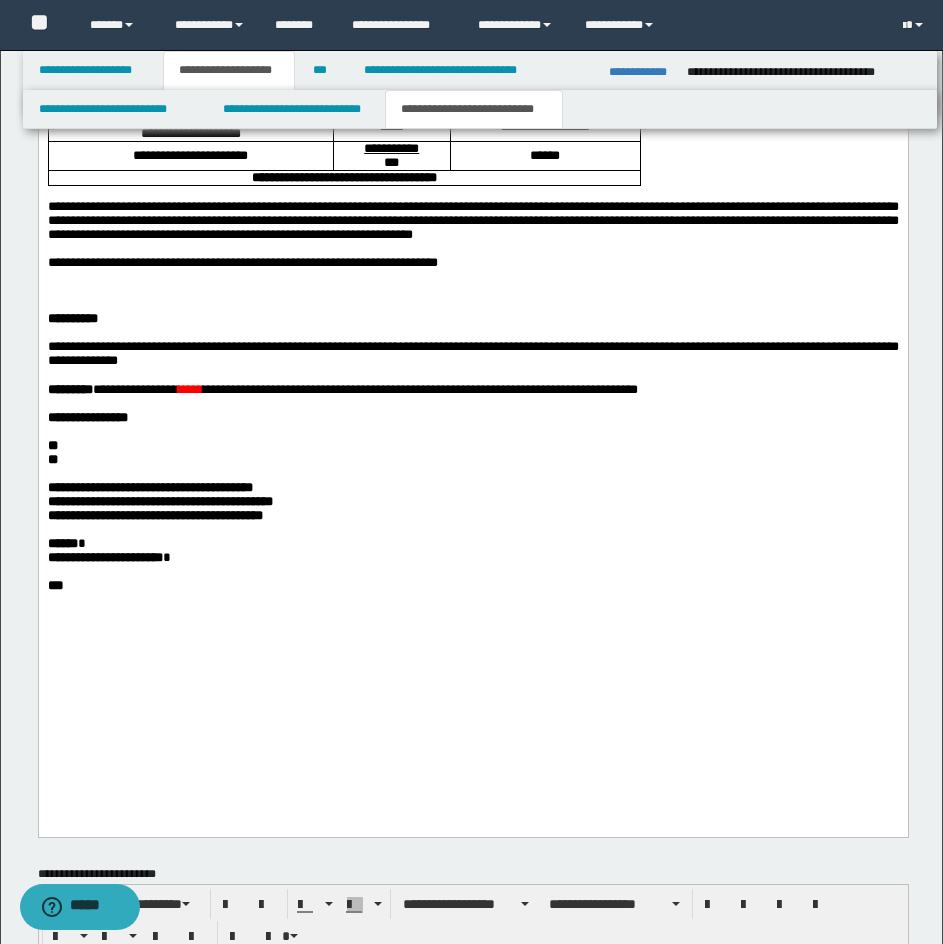 scroll, scrollTop: 1688, scrollLeft: 0, axis: vertical 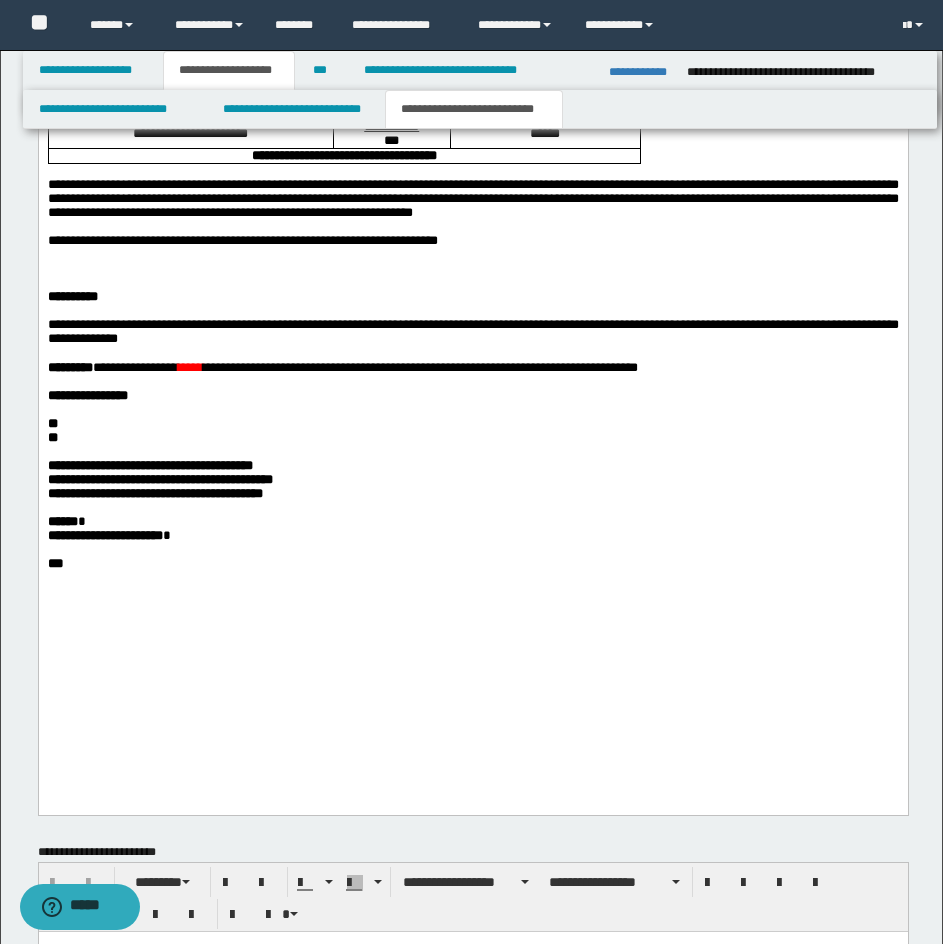 click at bounding box center [472, 353] 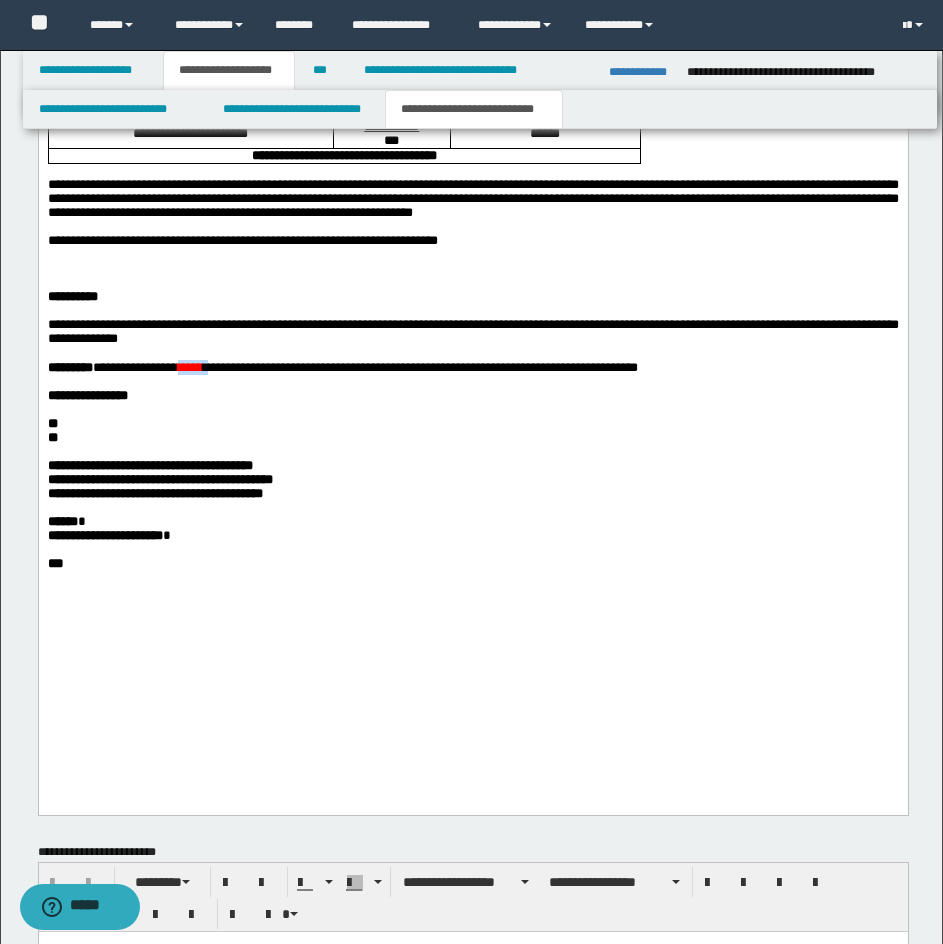 click on "*****" at bounding box center [189, 367] 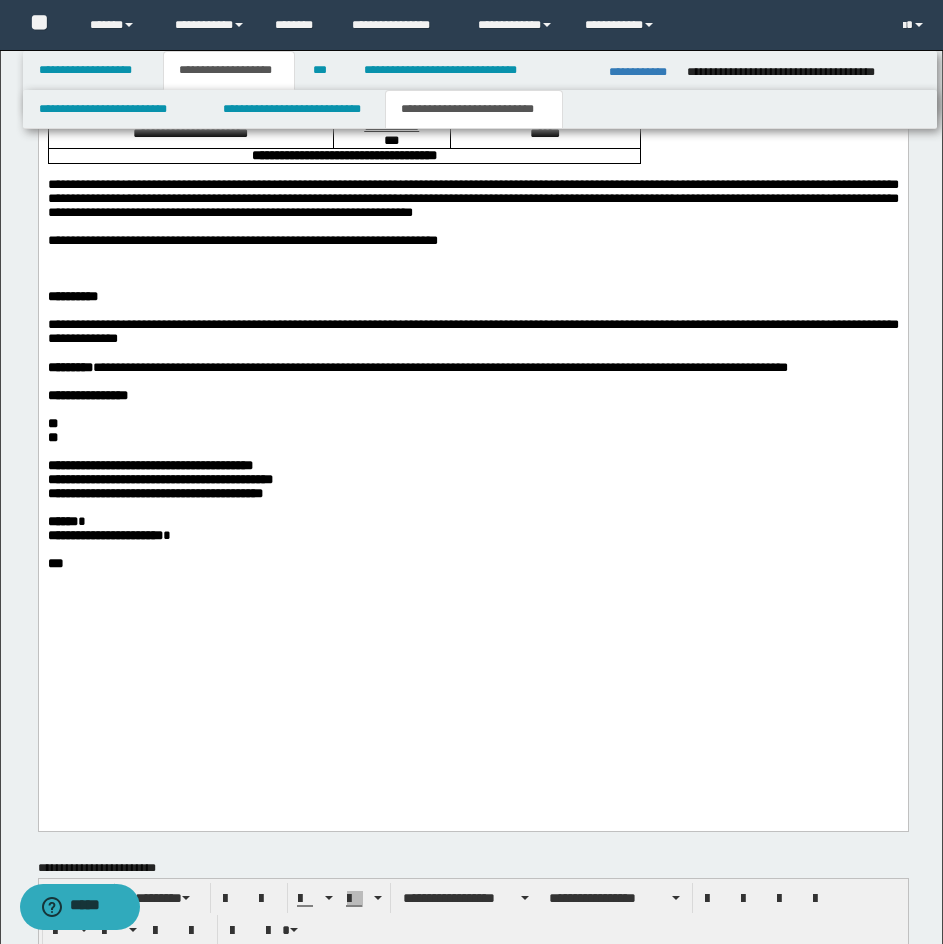 click at bounding box center (472, 269) 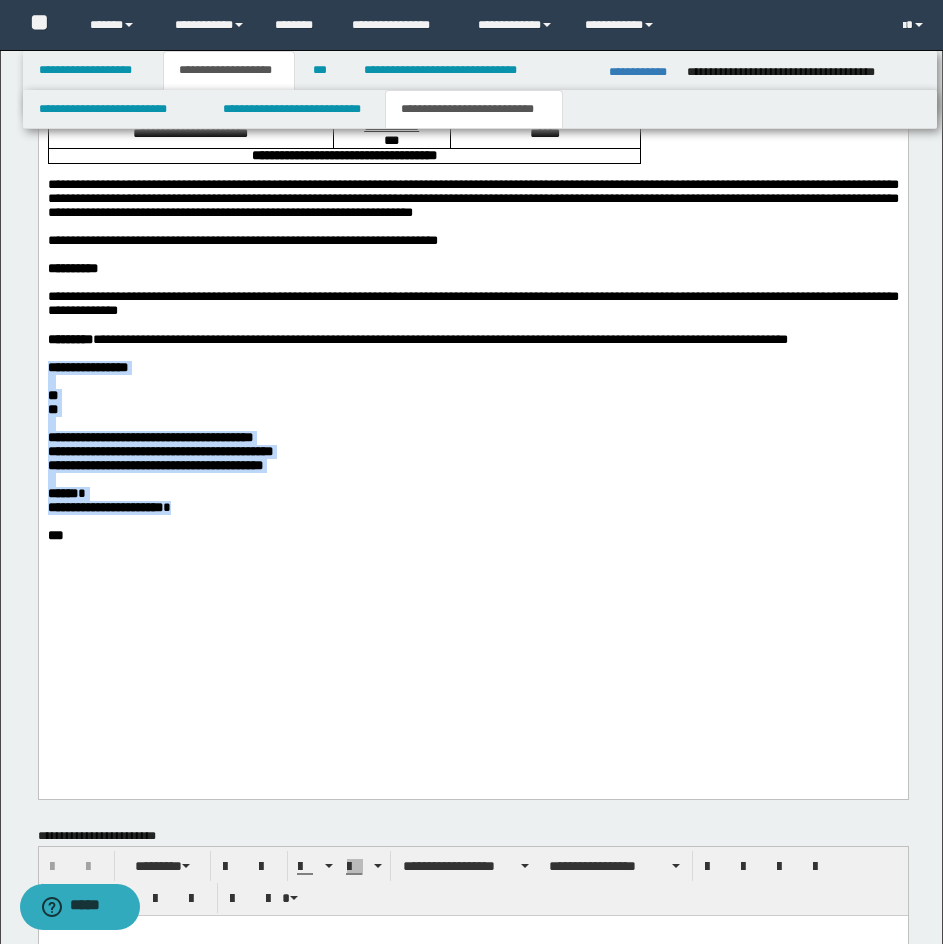 drag, startPoint x: 46, startPoint y: 469, endPoint x: 189, endPoint y: 632, distance: 216.83635 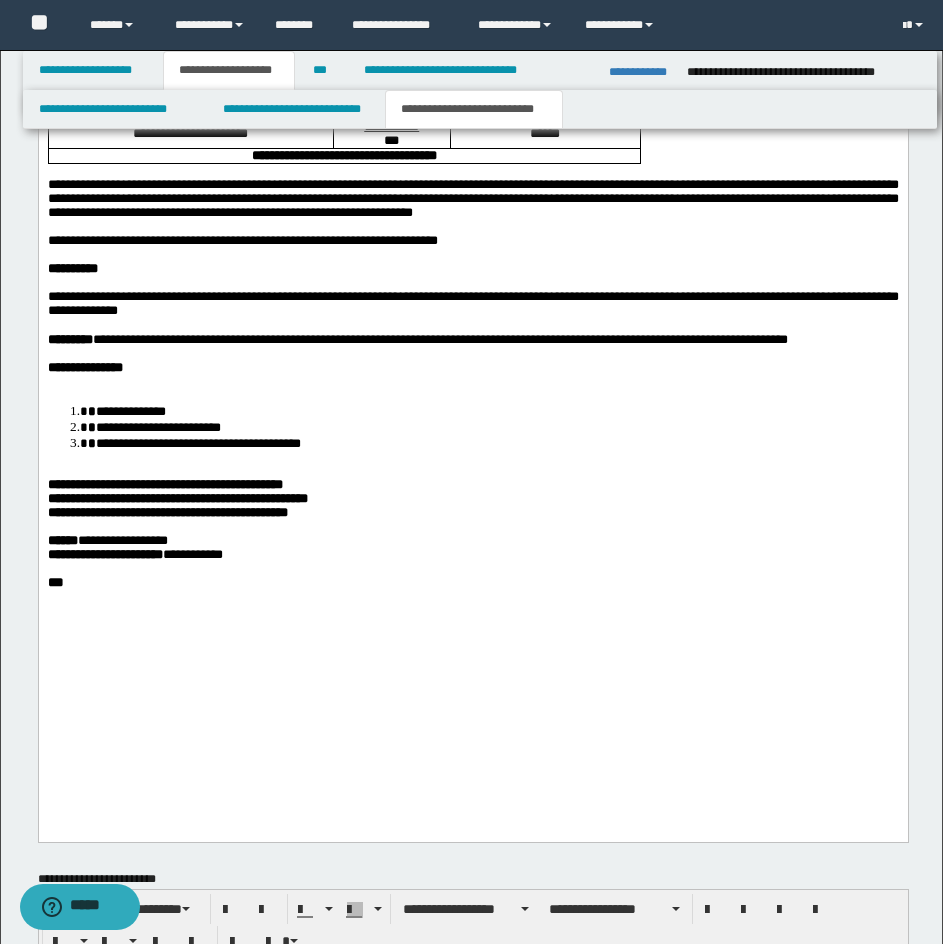 click on "[FIRST] [LAST] [CITY] [STATE]" at bounding box center (472, 427) 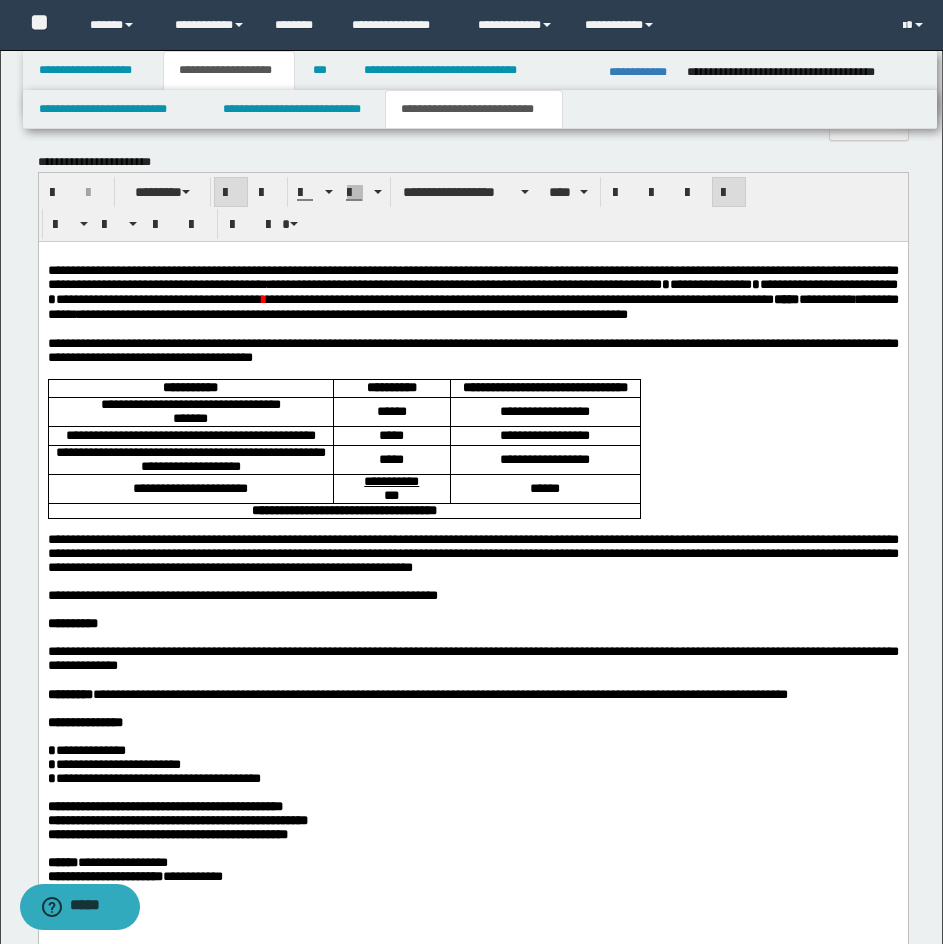 scroll, scrollTop: 1165, scrollLeft: 0, axis: vertical 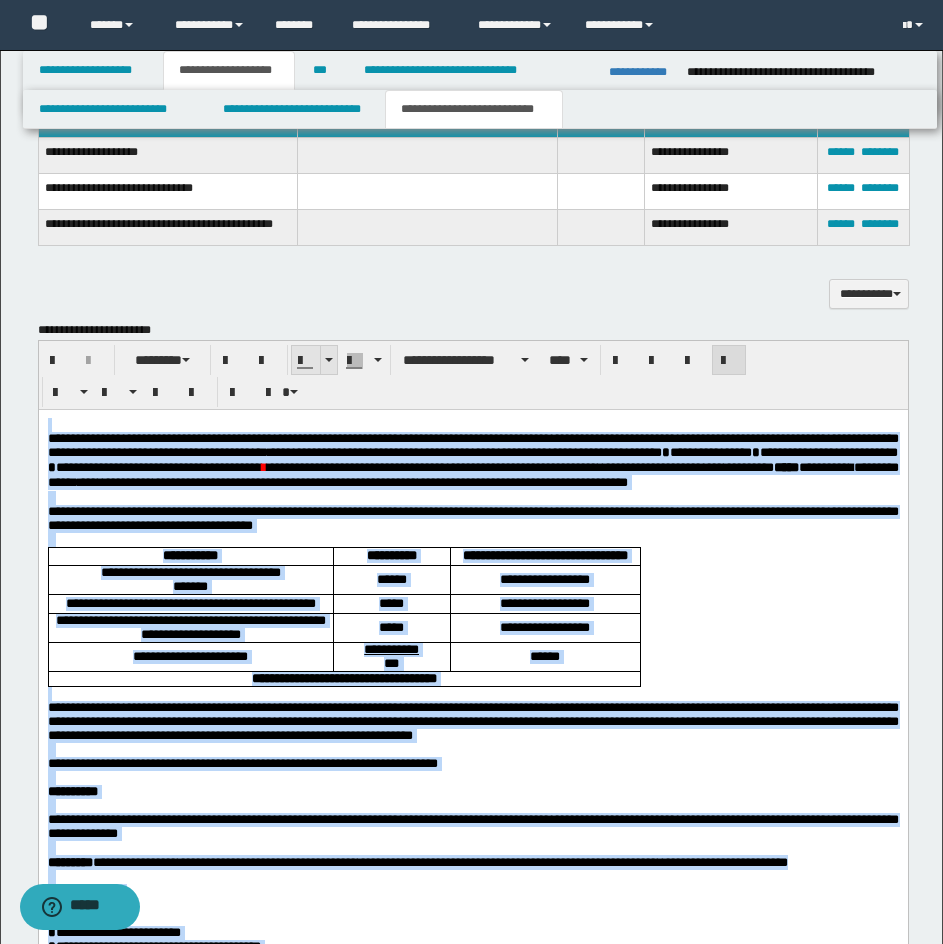click at bounding box center [328, 360] 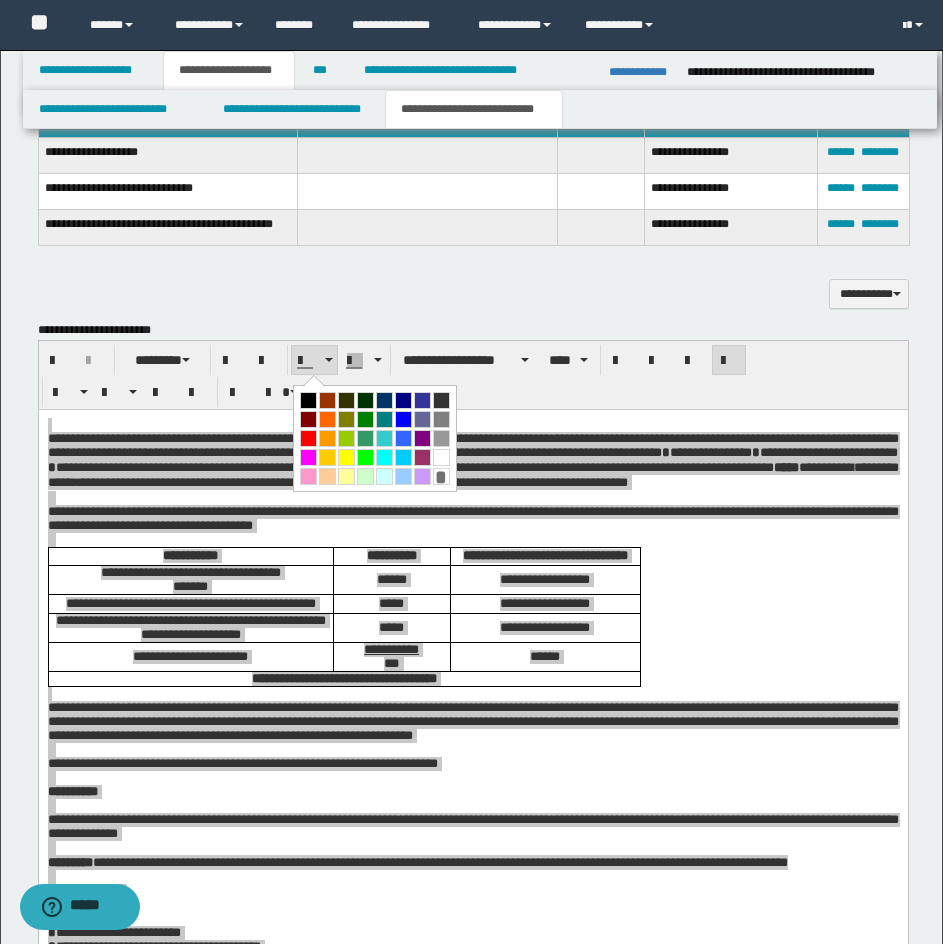 click at bounding box center (308, 400) 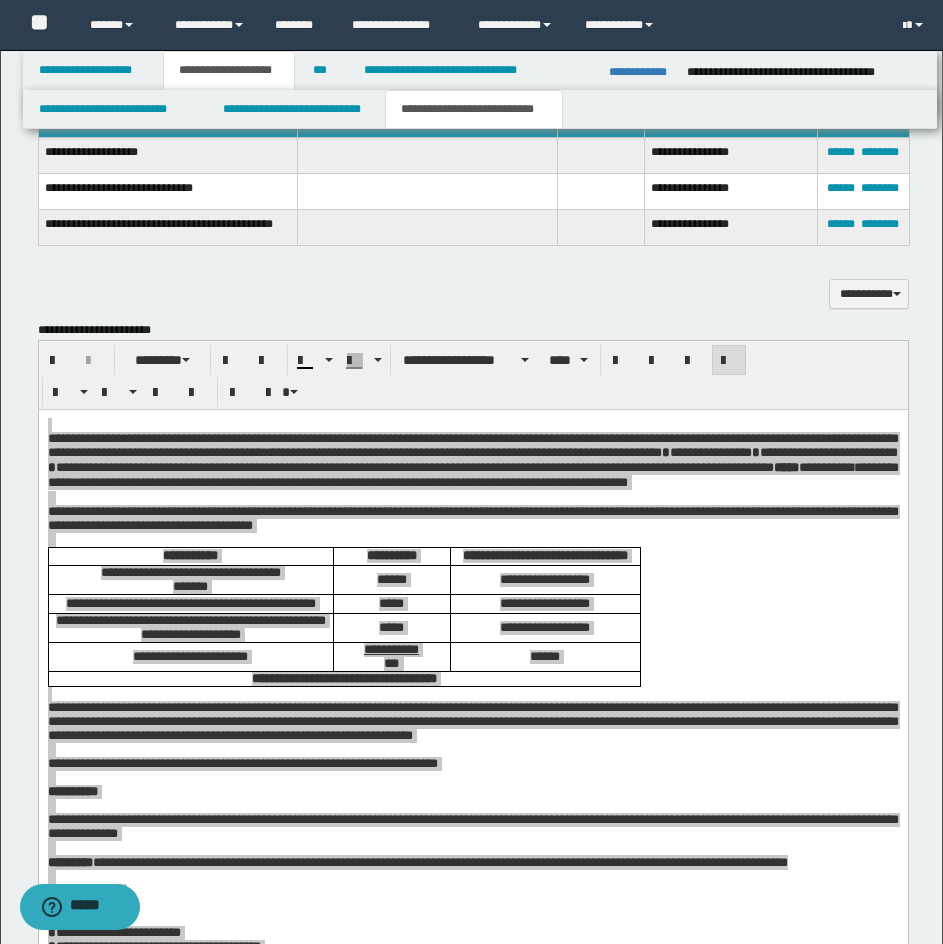 click on "[NUMBER] [STREET] [ZIP]" at bounding box center [473, 375] 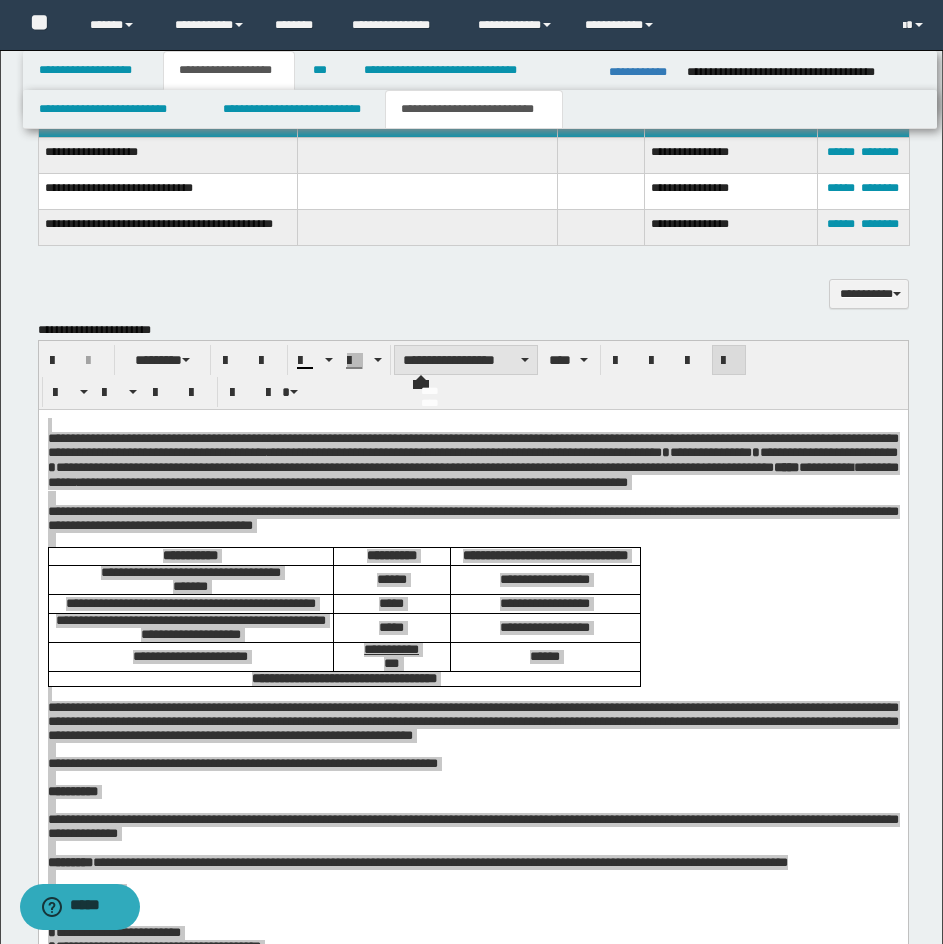 click on "**********" at bounding box center [466, 360] 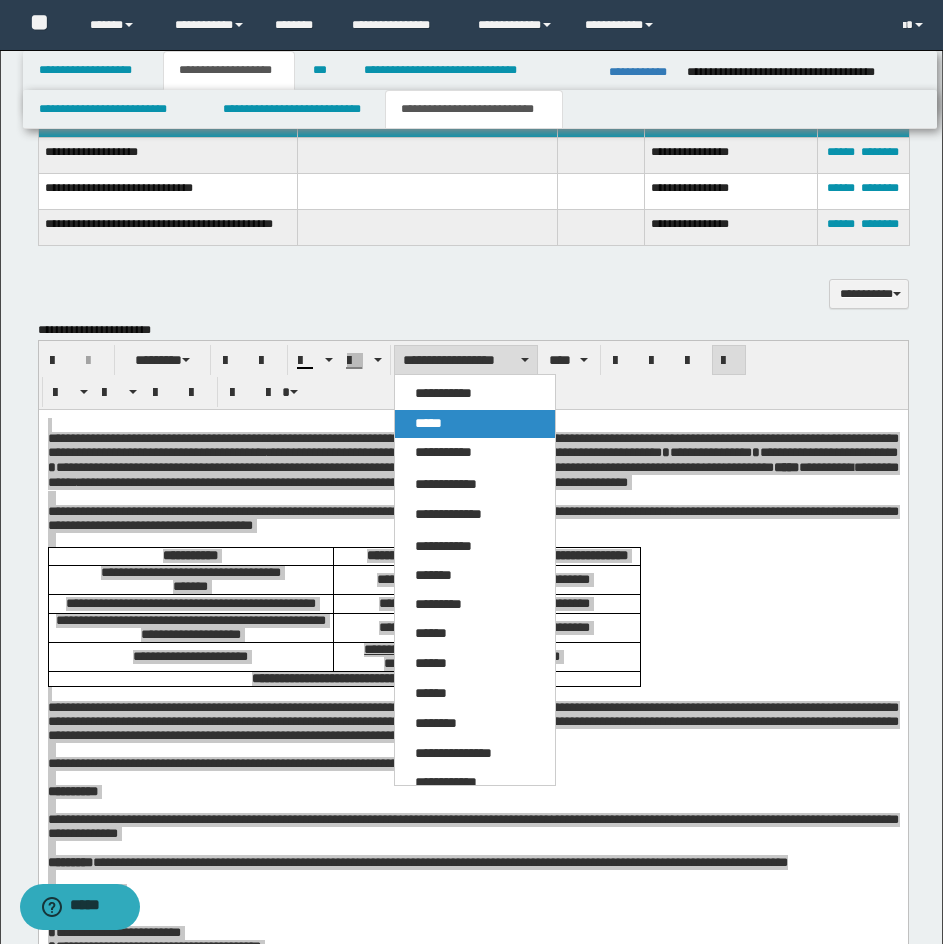 click on "*****" at bounding box center [475, 424] 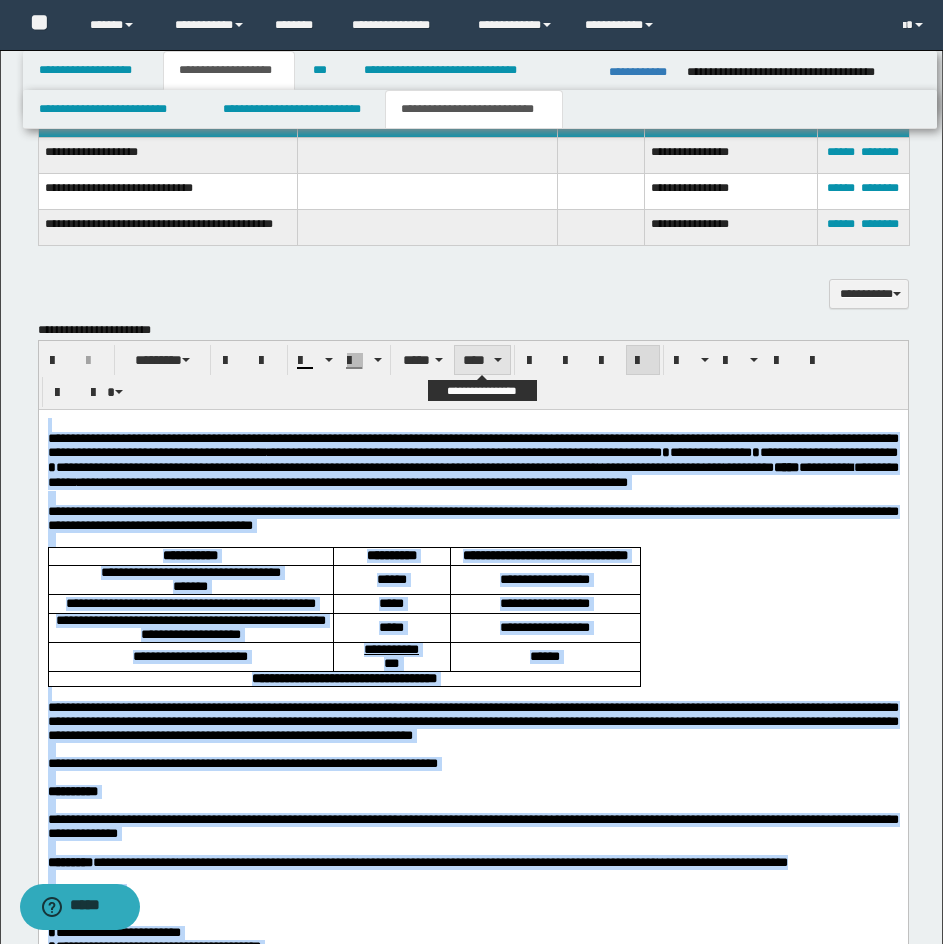 click on "****" at bounding box center [482, 360] 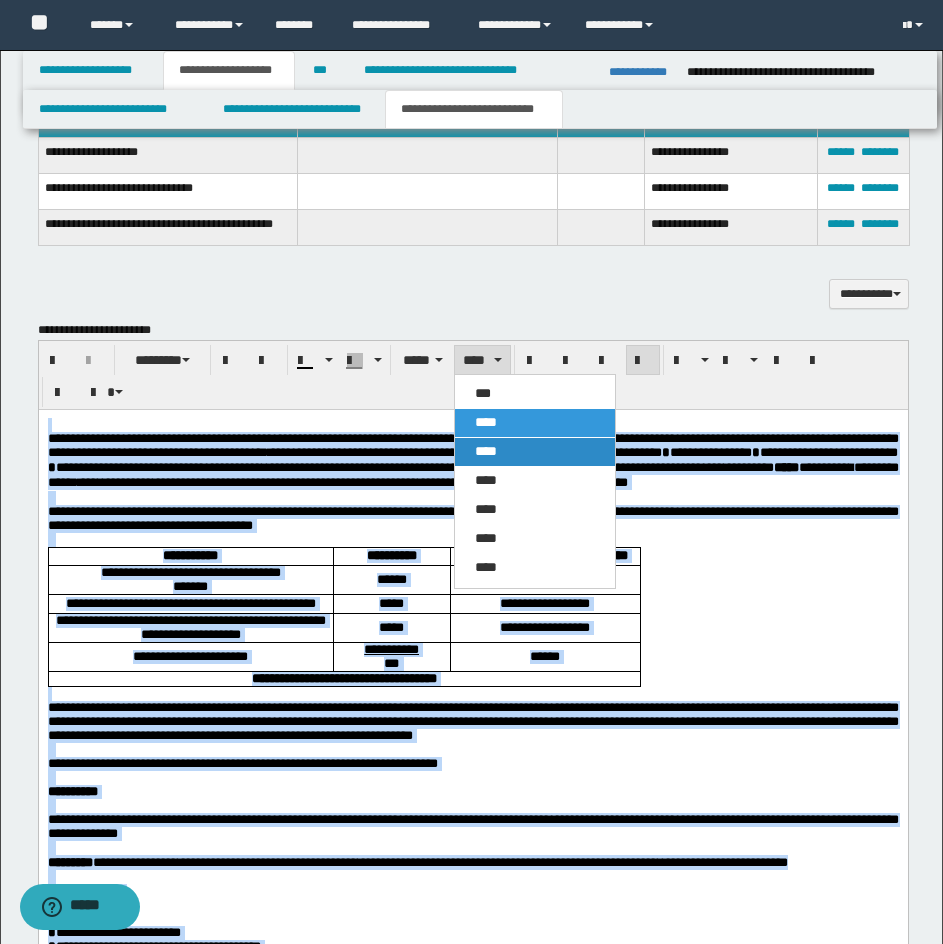 click on "****" at bounding box center (535, 452) 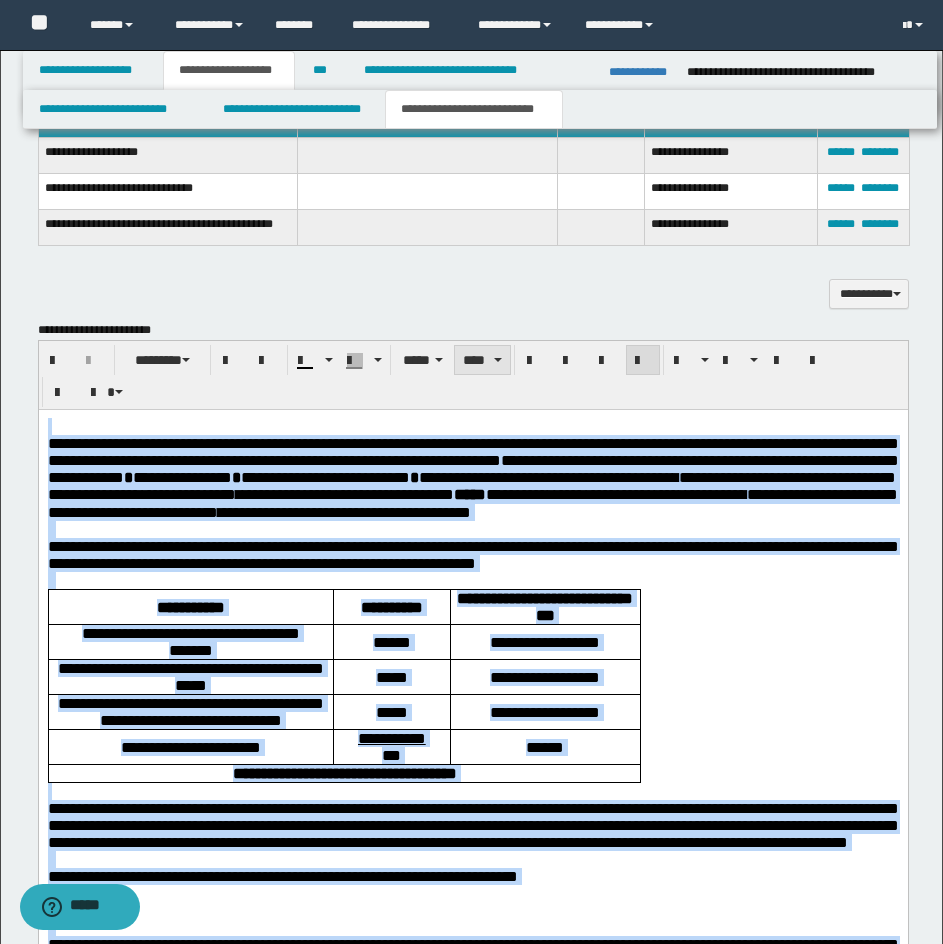 click on "****" at bounding box center [482, 360] 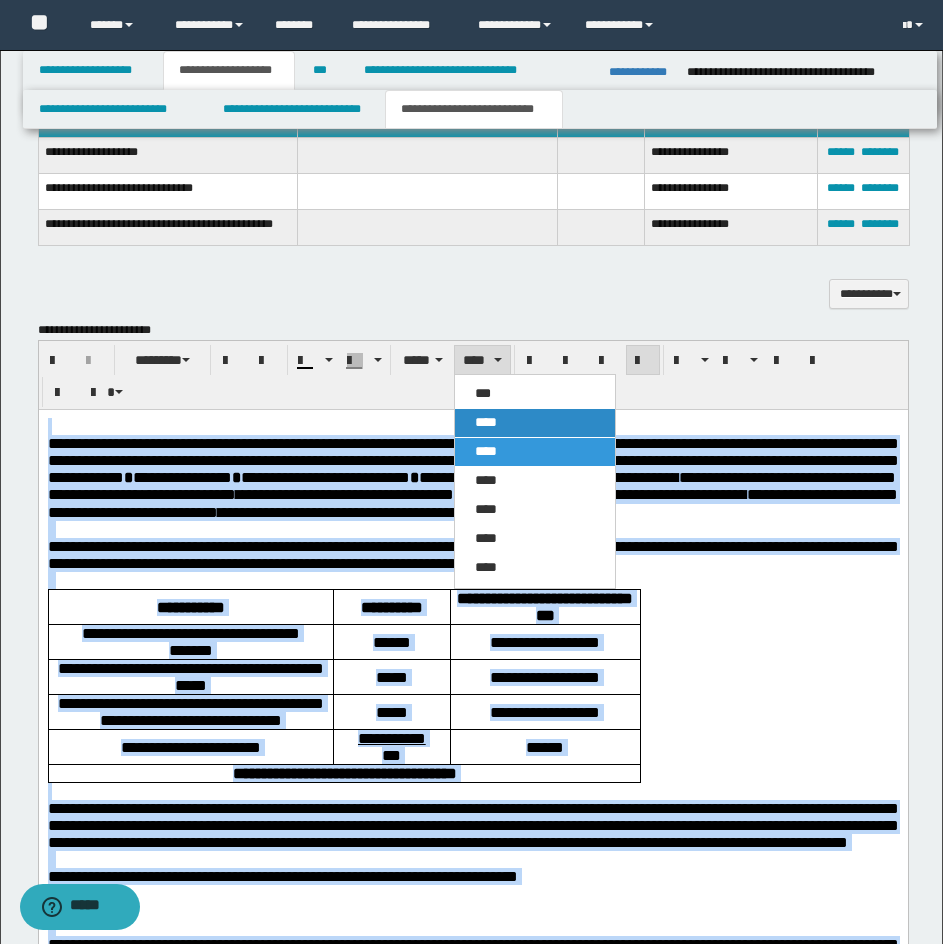 drag, startPoint x: 529, startPoint y: 419, endPoint x: 509, endPoint y: 1, distance: 418.4782 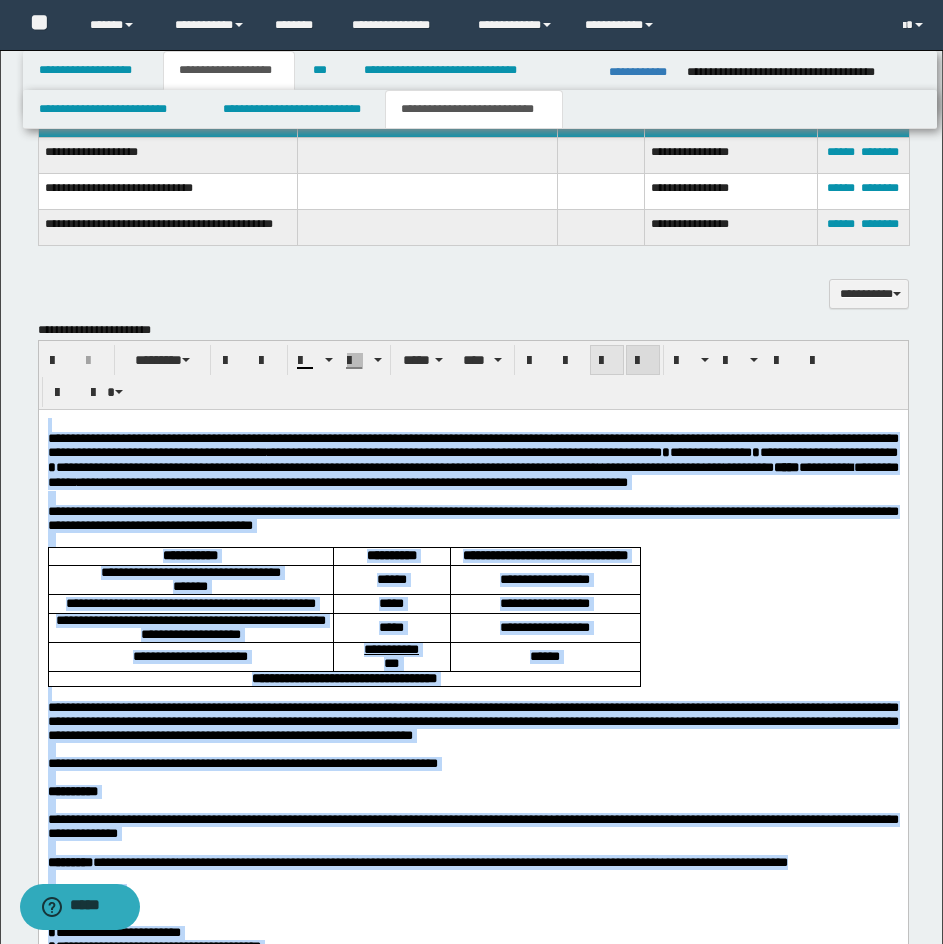 click at bounding box center [607, 360] 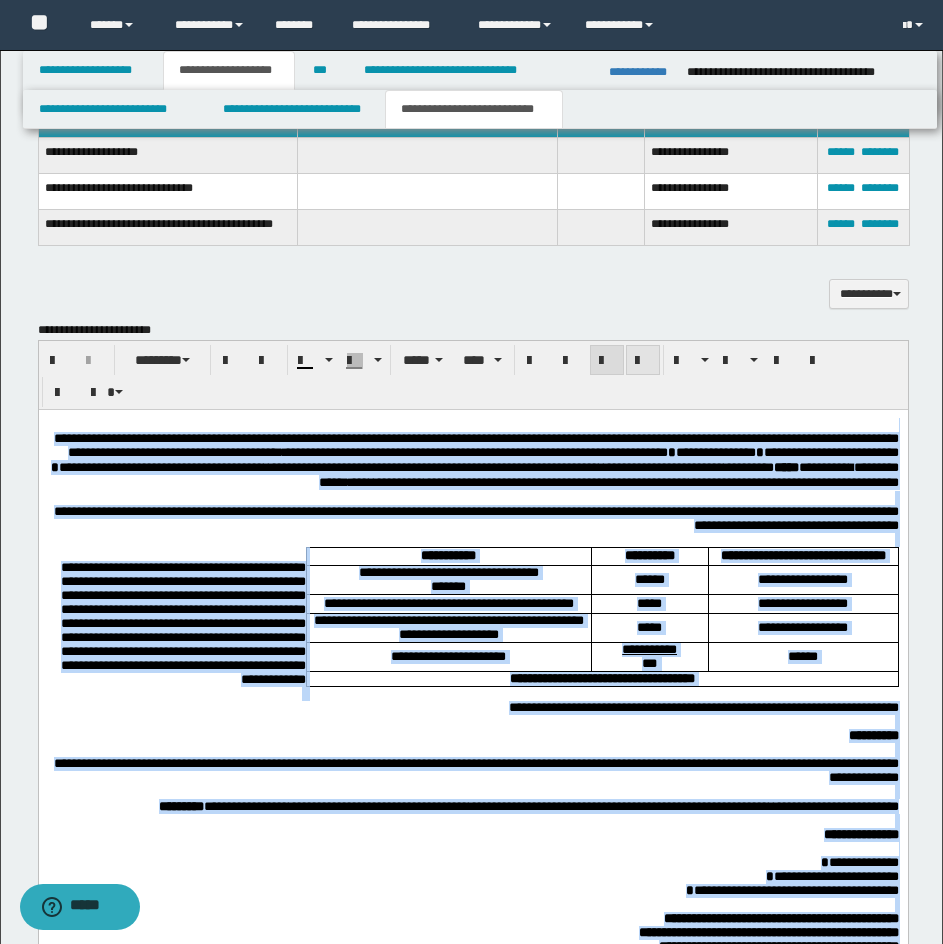 click at bounding box center [643, 361] 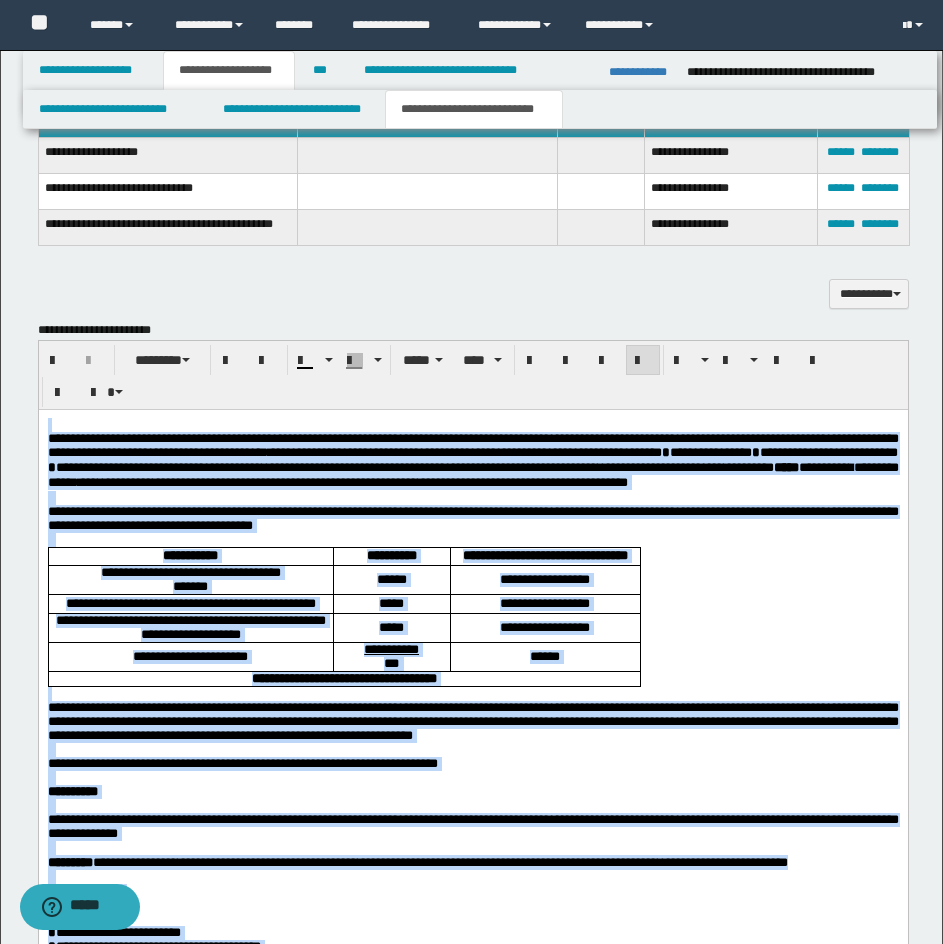 click on "**********" at bounding box center (127, 481) 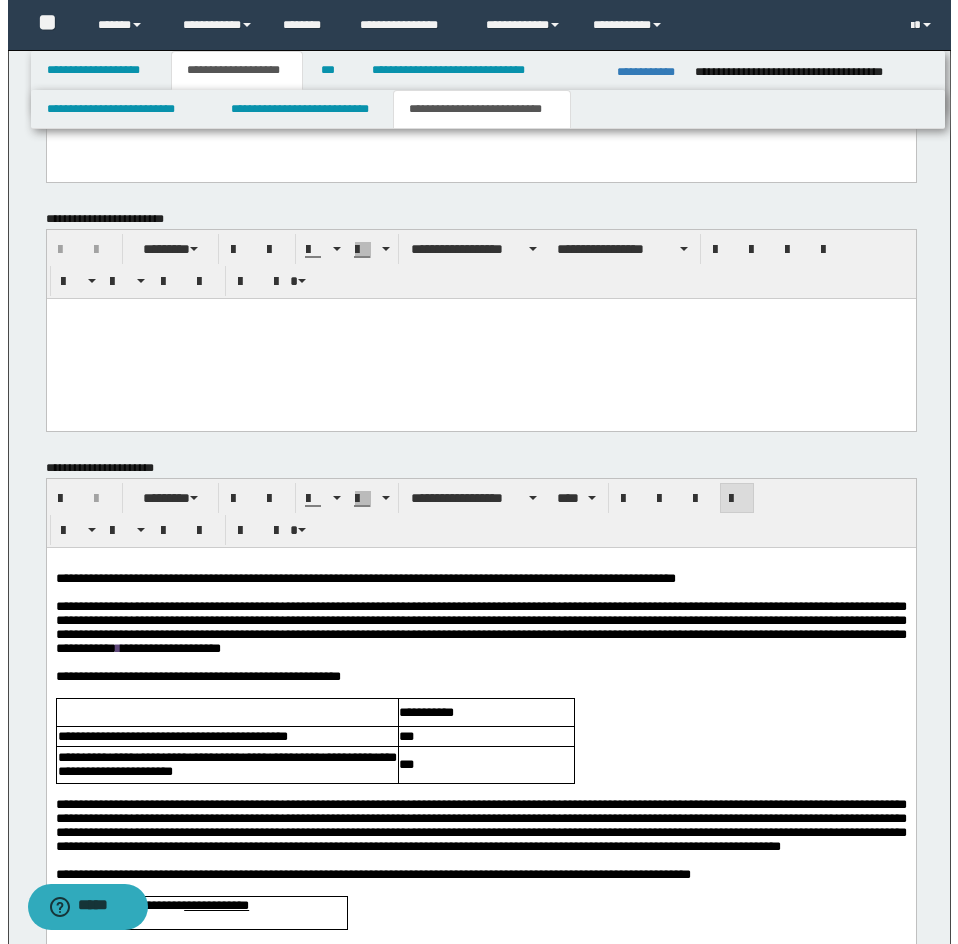 scroll, scrollTop: 2439, scrollLeft: 0, axis: vertical 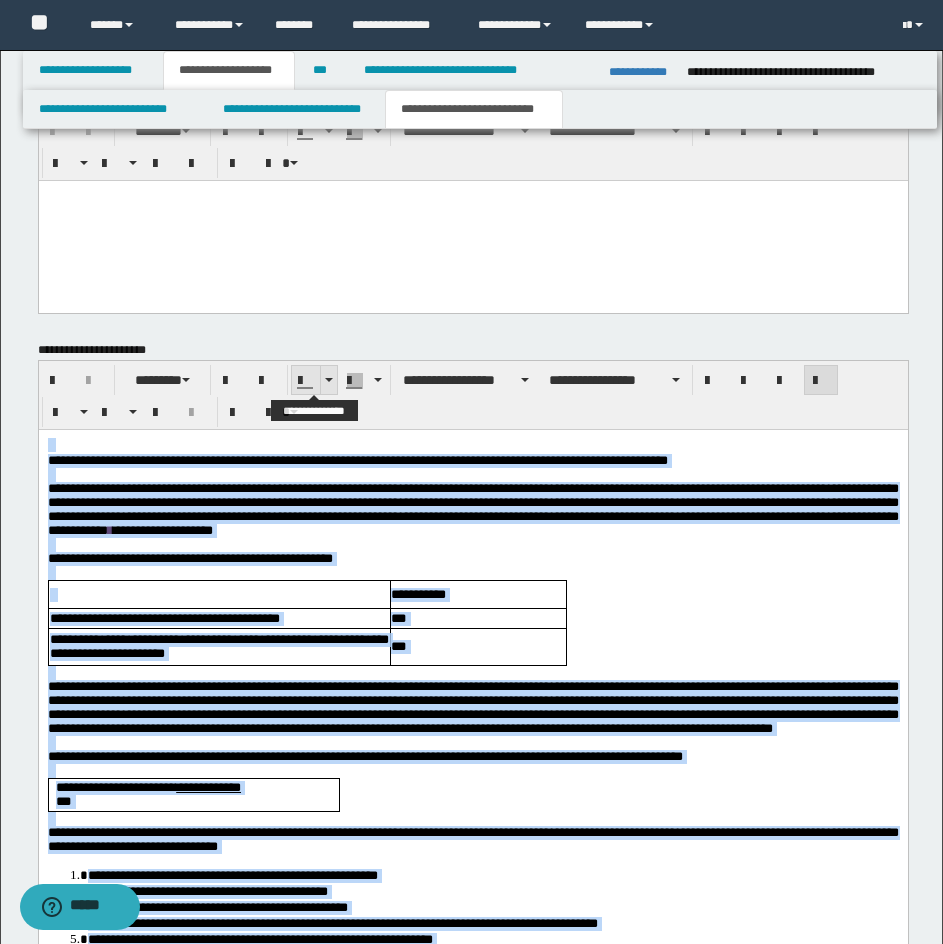 click at bounding box center (328, 380) 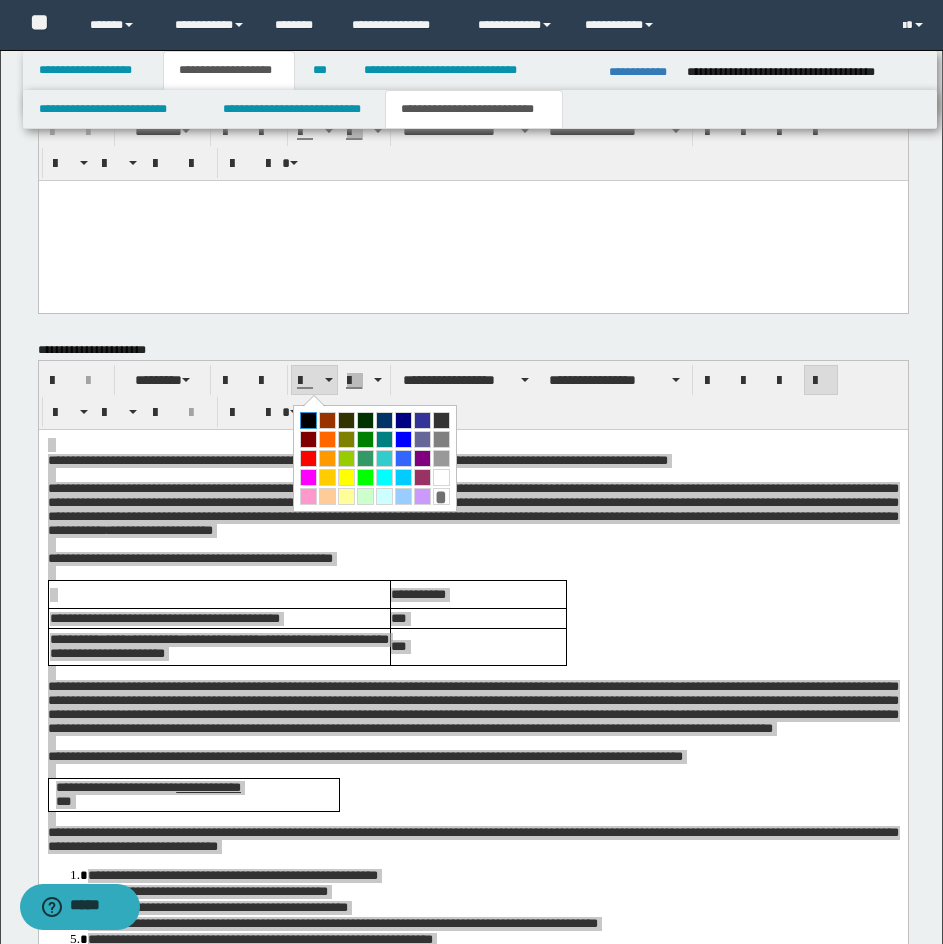 drag, startPoint x: 307, startPoint y: 413, endPoint x: 319, endPoint y: 414, distance: 12.0415945 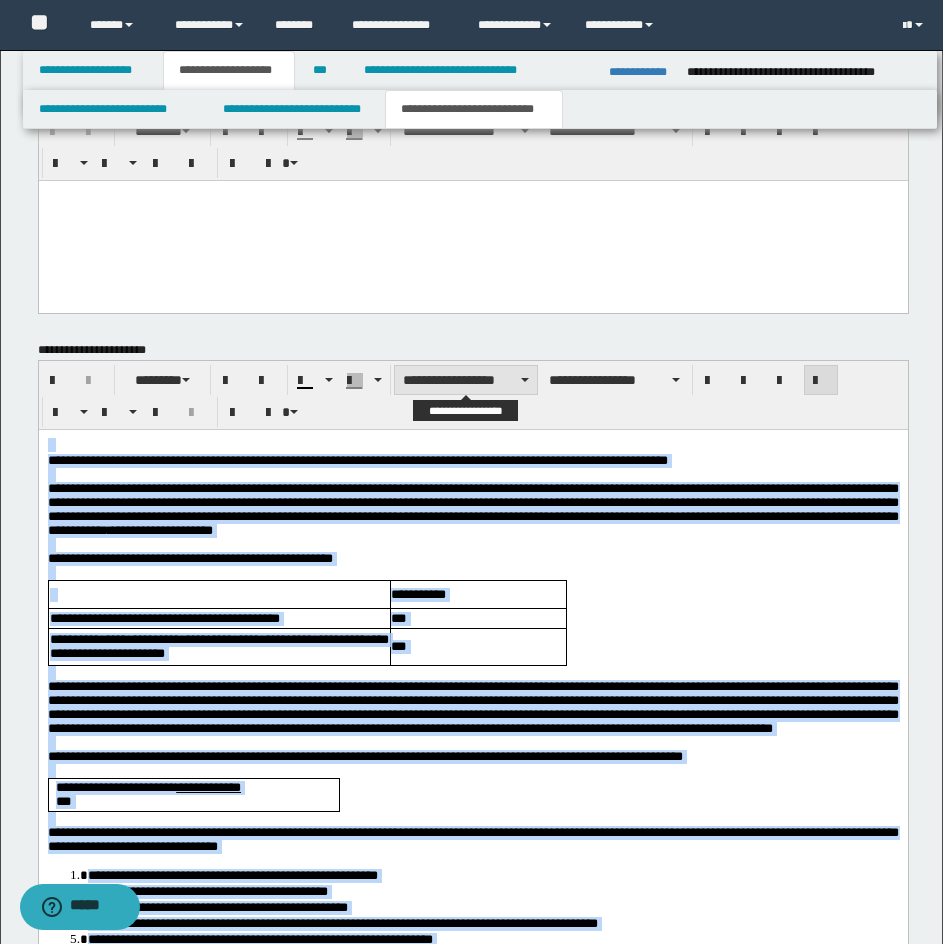 click on "**********" at bounding box center (466, 380) 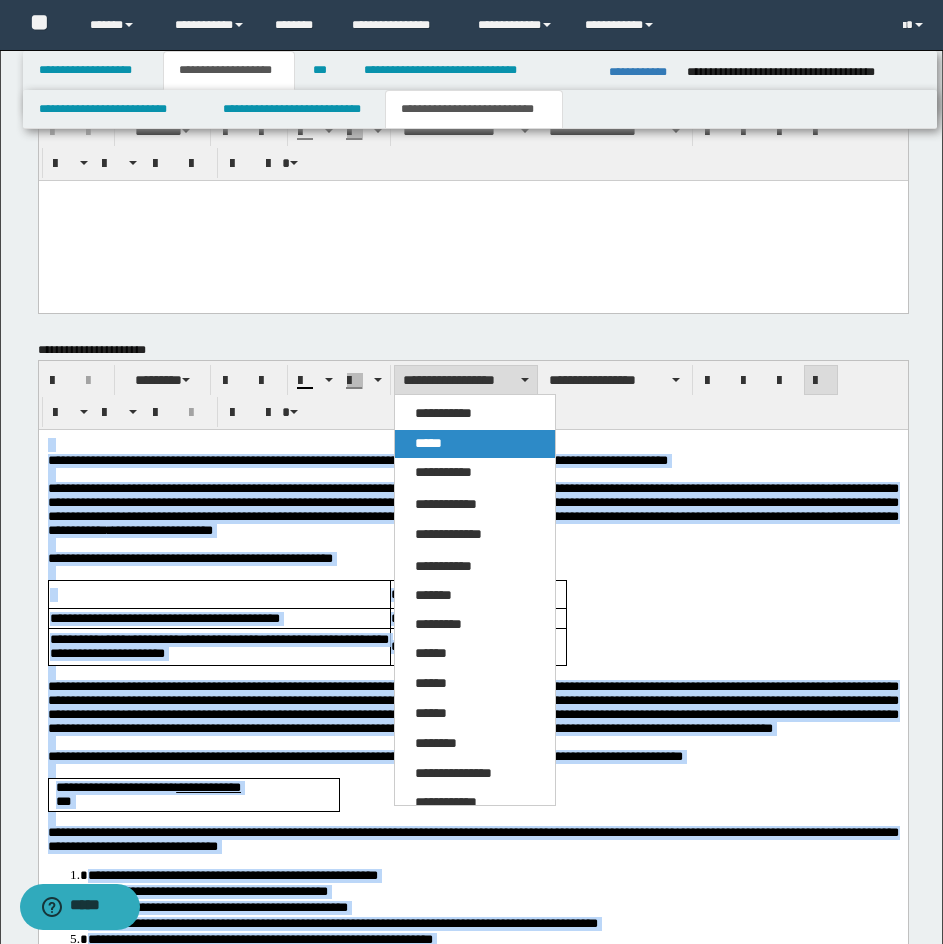 click on "*****" at bounding box center (428, 443) 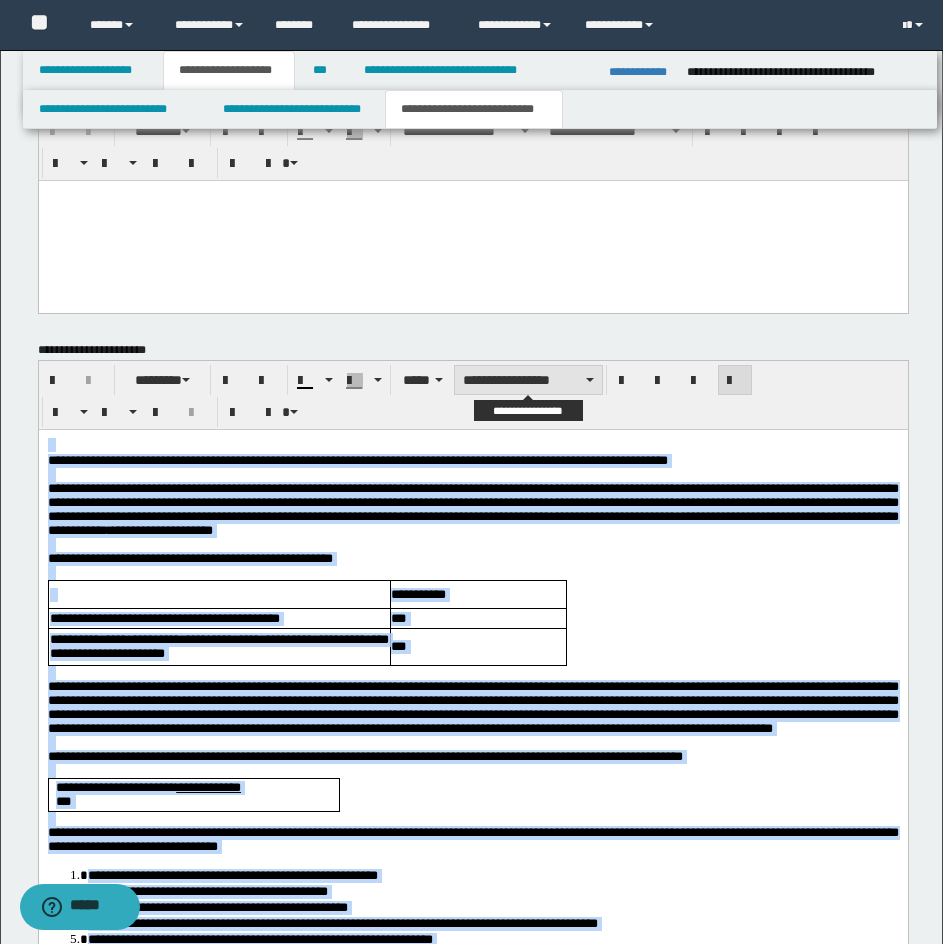 drag, startPoint x: 527, startPoint y: 378, endPoint x: 532, endPoint y: 390, distance: 13 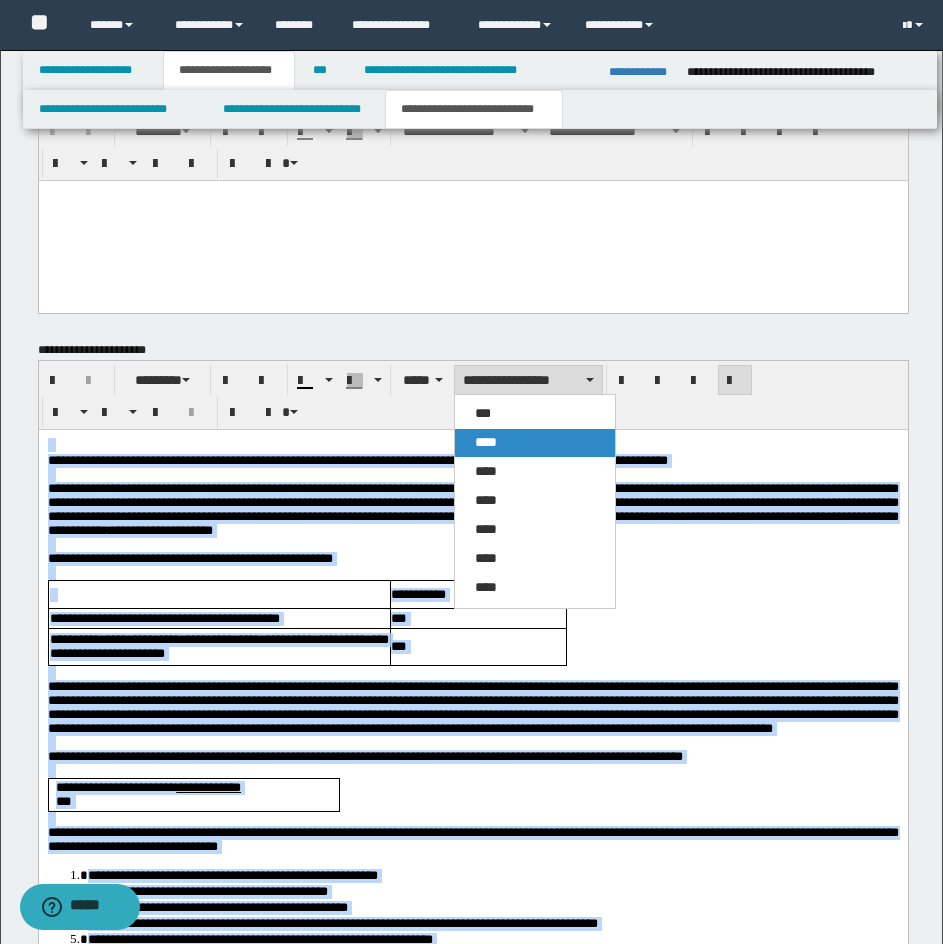click on "****" at bounding box center [535, 443] 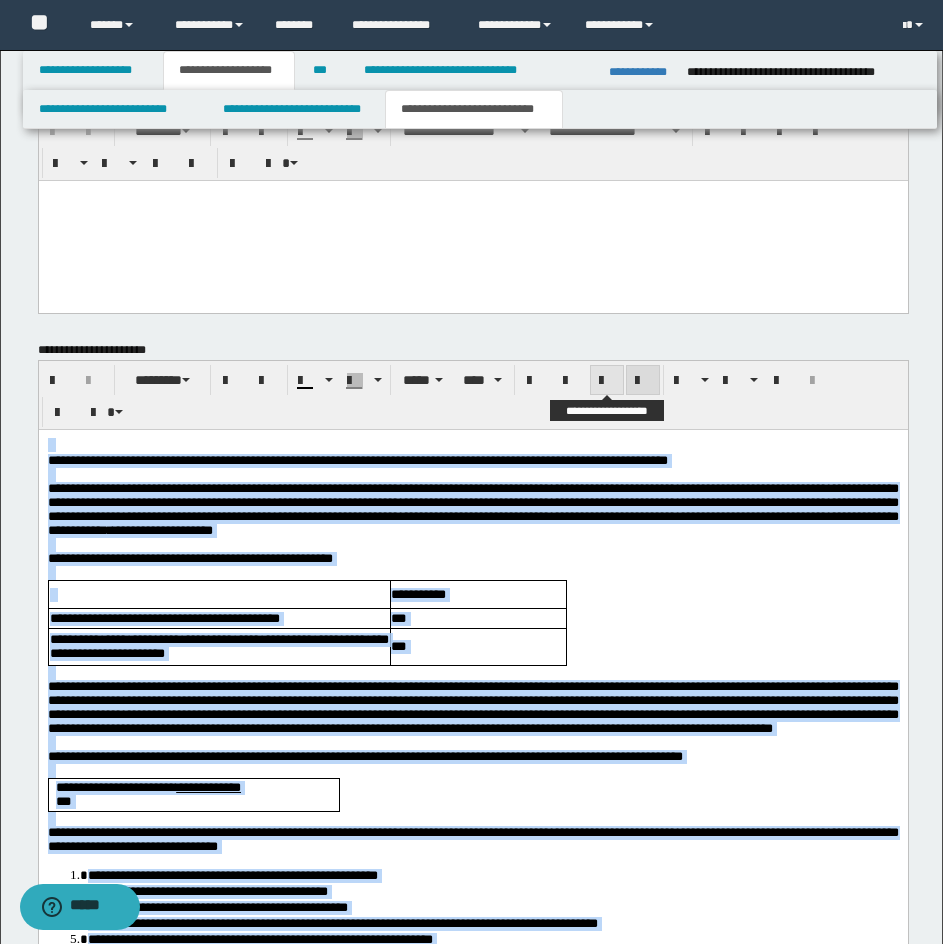 click at bounding box center (607, 381) 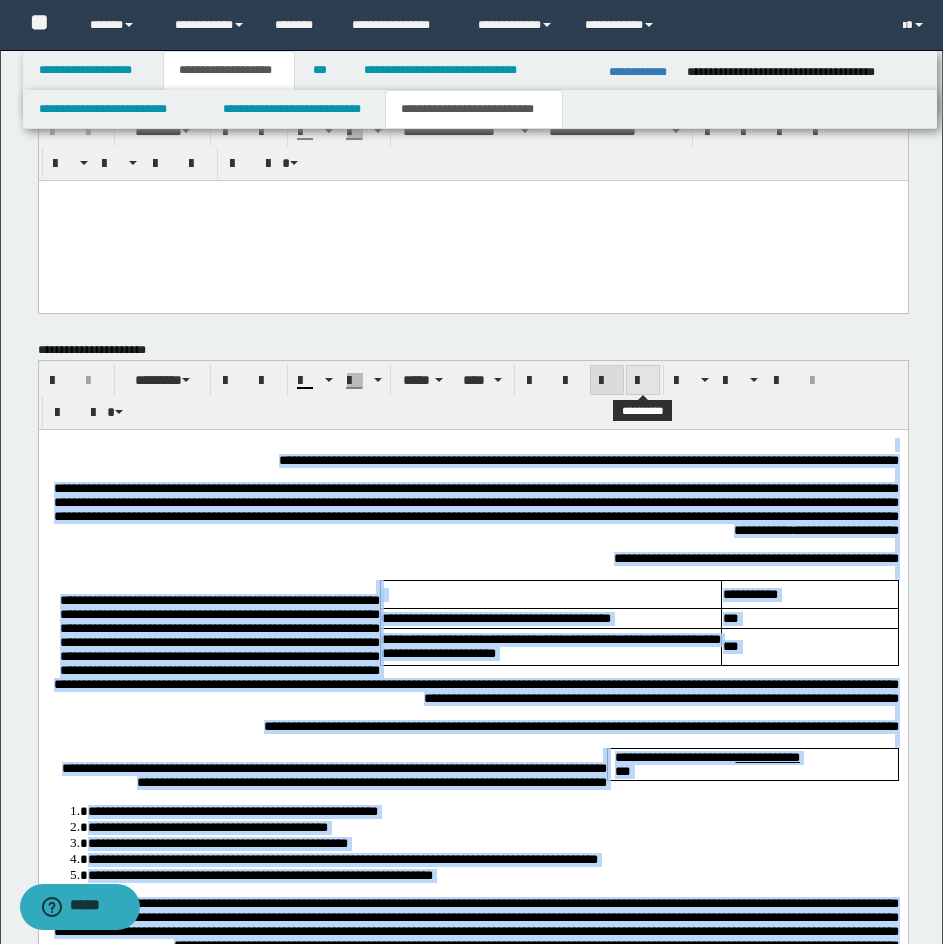 click at bounding box center [643, 380] 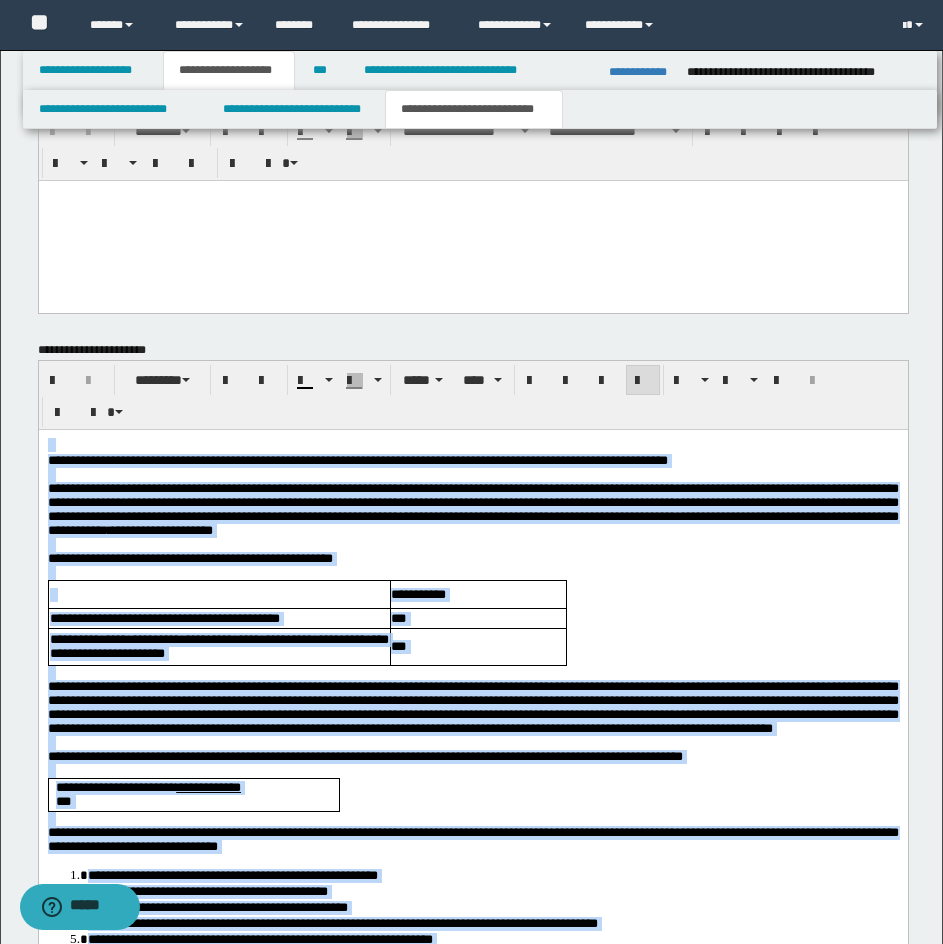 click on "[NUMBER] [STREET], [CITY], [STATE]" at bounding box center (472, 508) 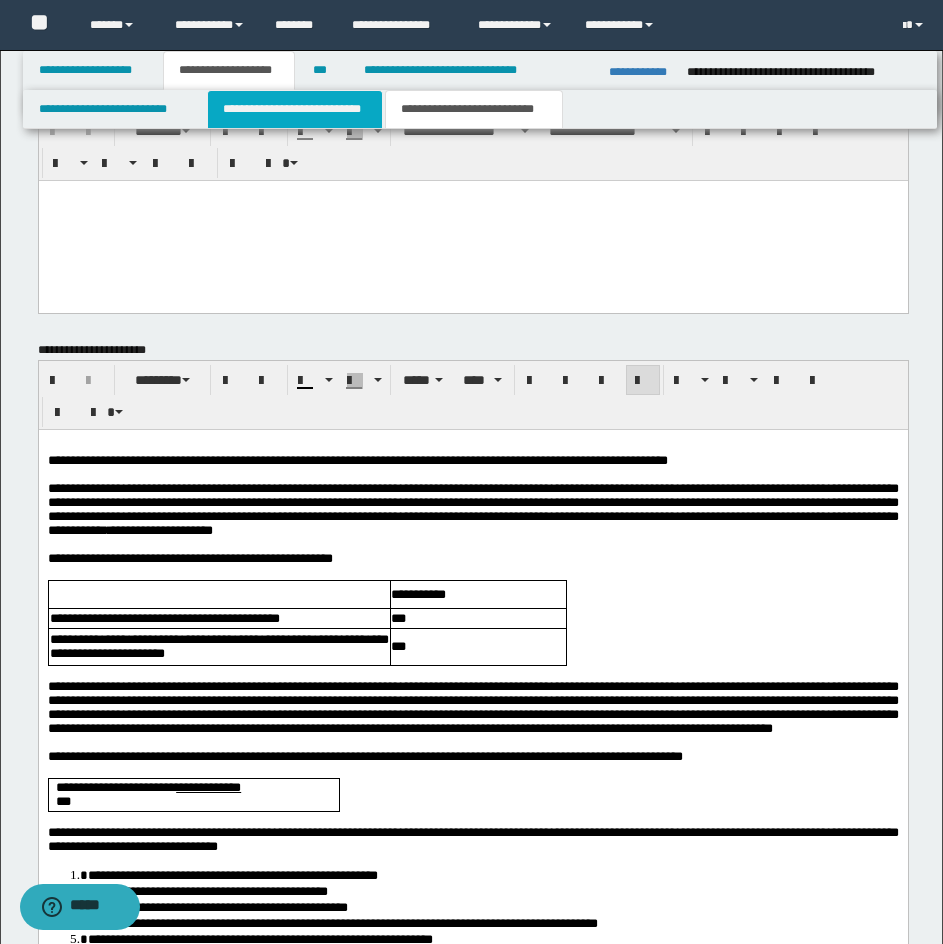 click on "**********" at bounding box center [295, 109] 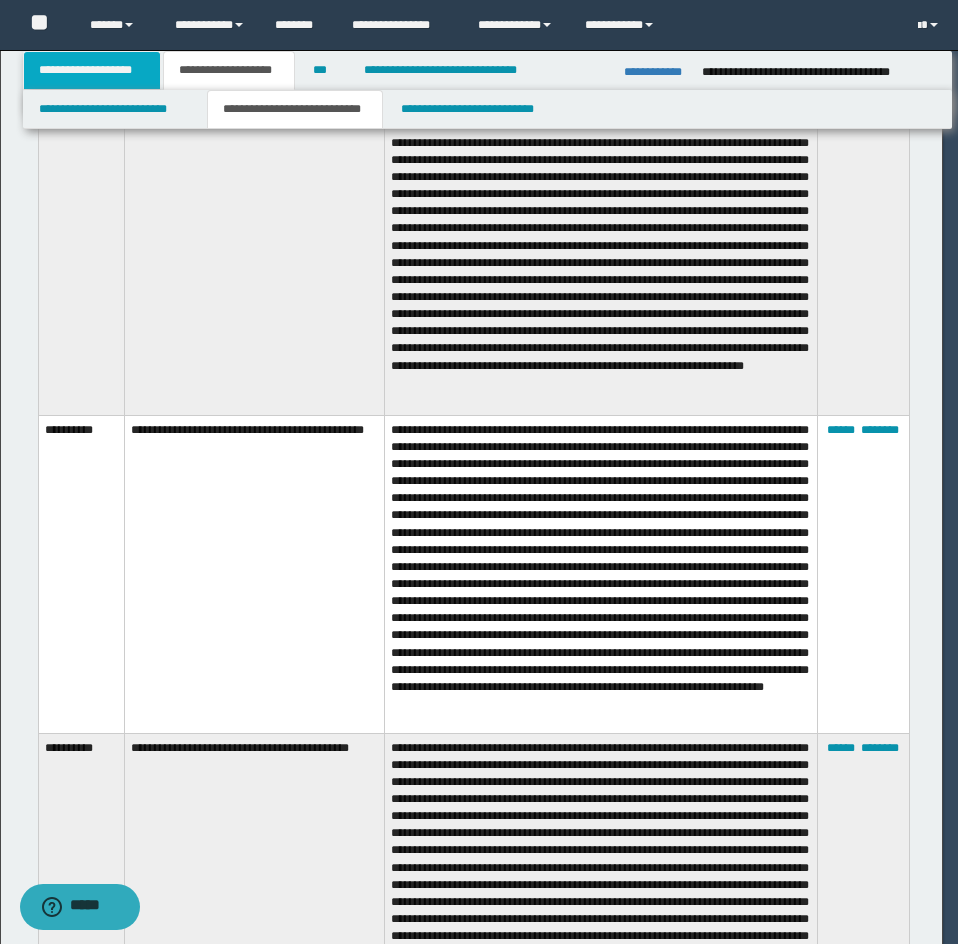 click on "**********" at bounding box center (92, 70) 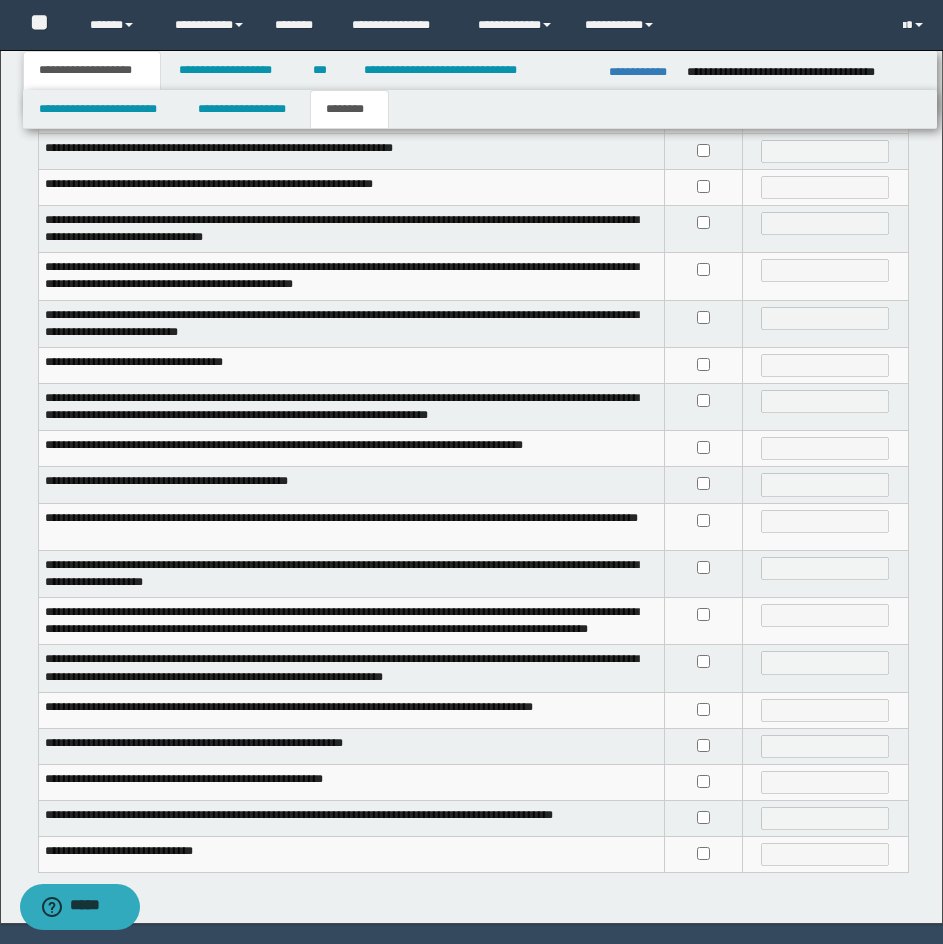 scroll, scrollTop: 306, scrollLeft: 0, axis: vertical 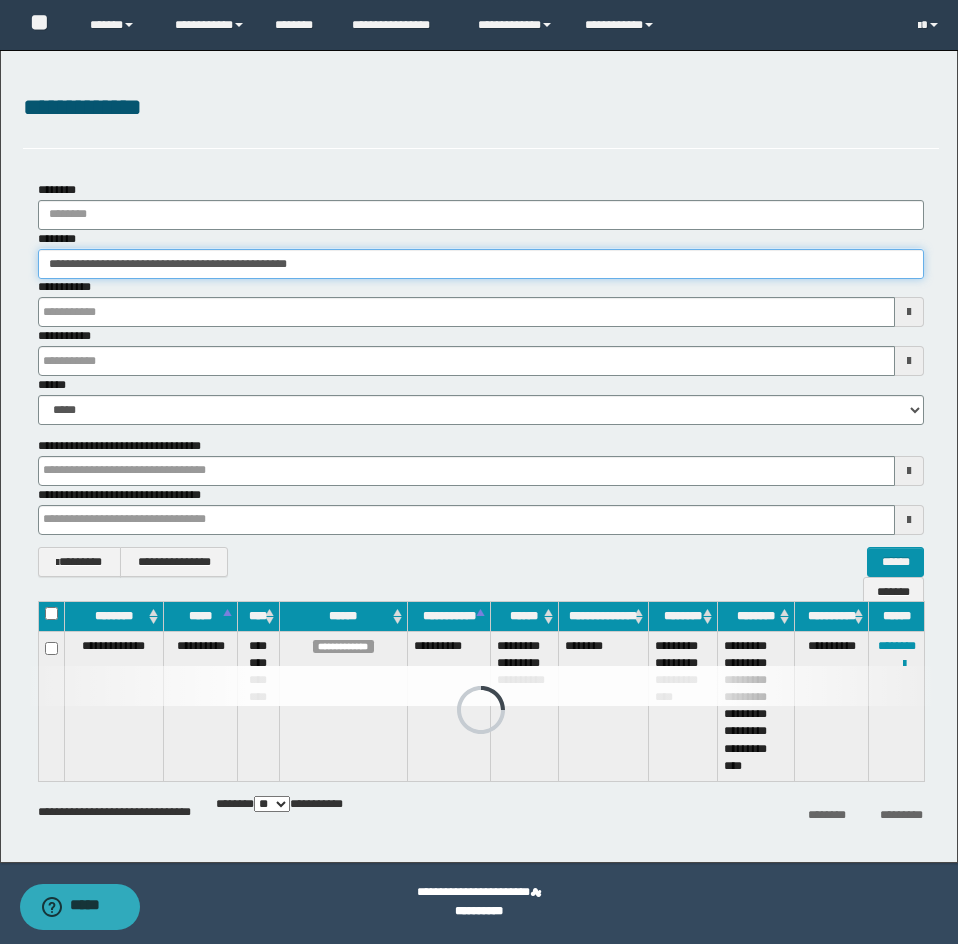 drag, startPoint x: 510, startPoint y: 249, endPoint x: -1, endPoint y: 249, distance: 511 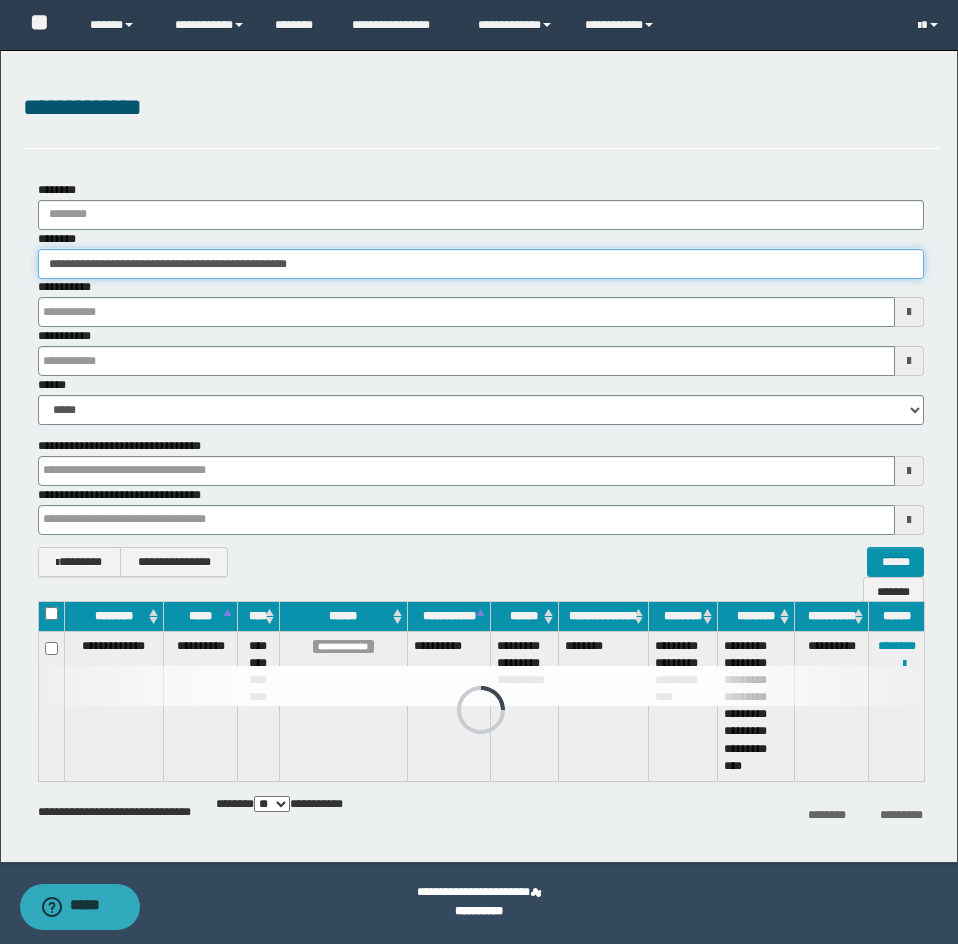 click on "**********" at bounding box center (479, 472) 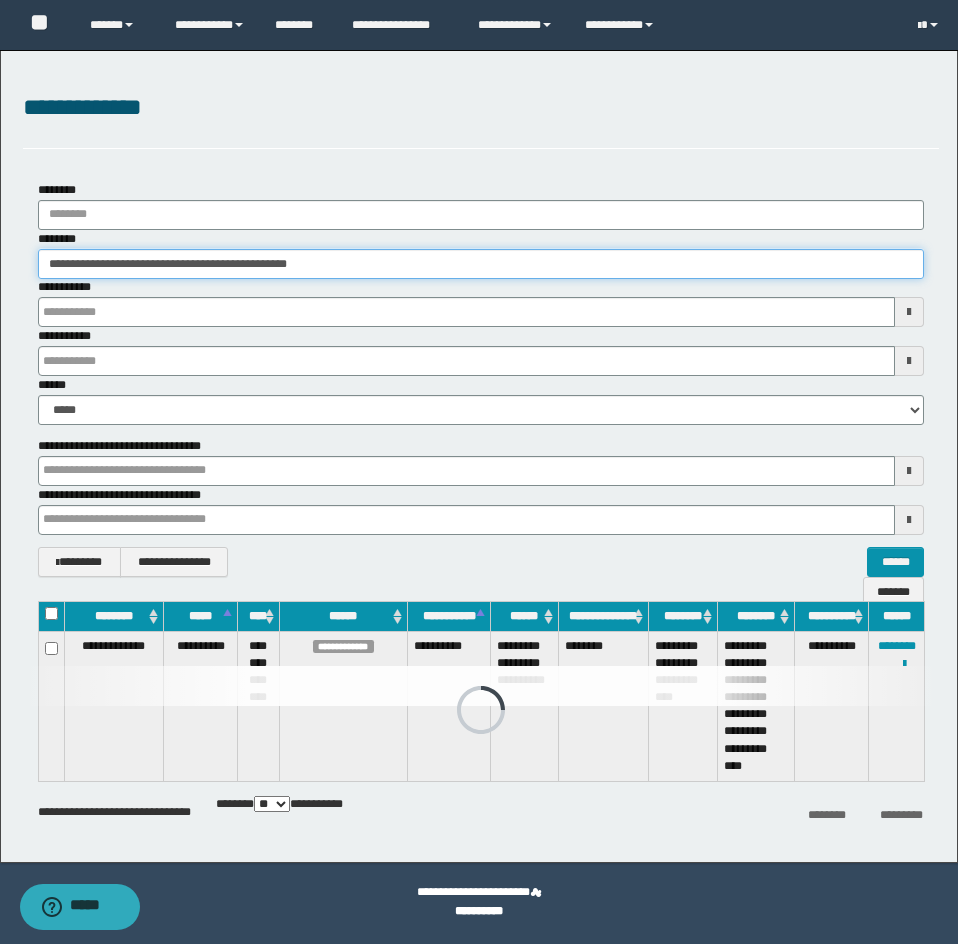 paste 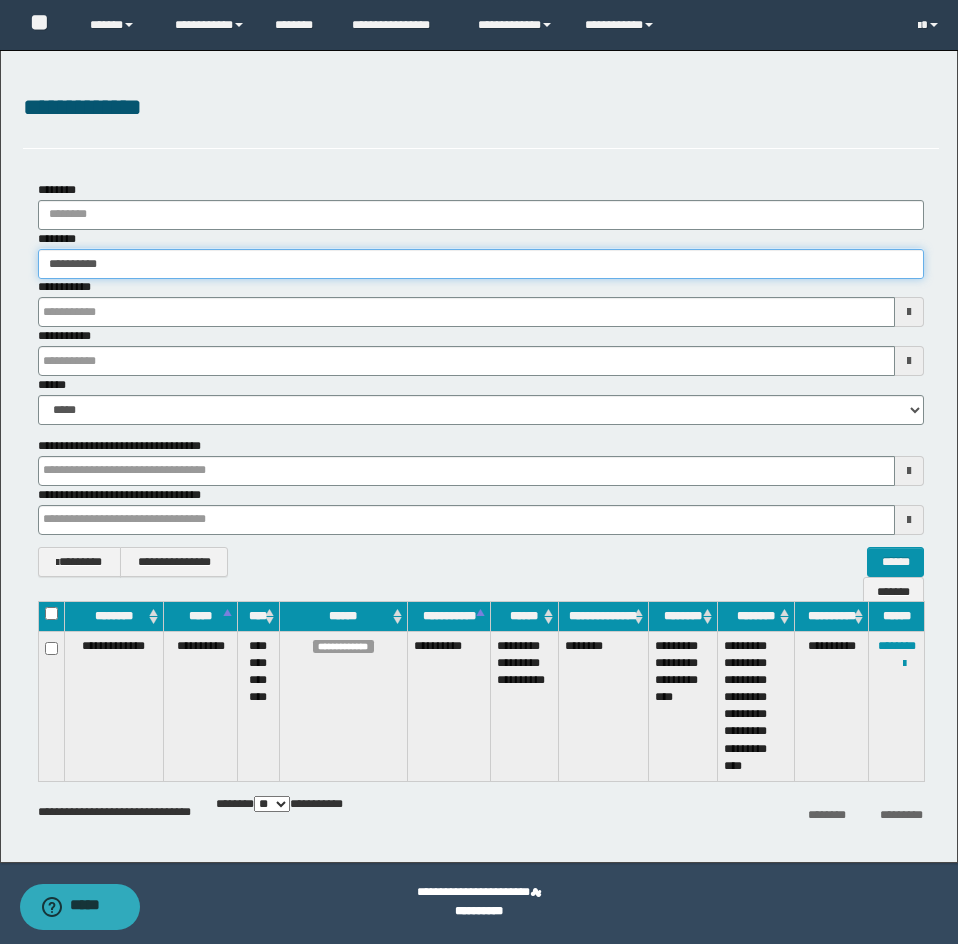 type on "**********" 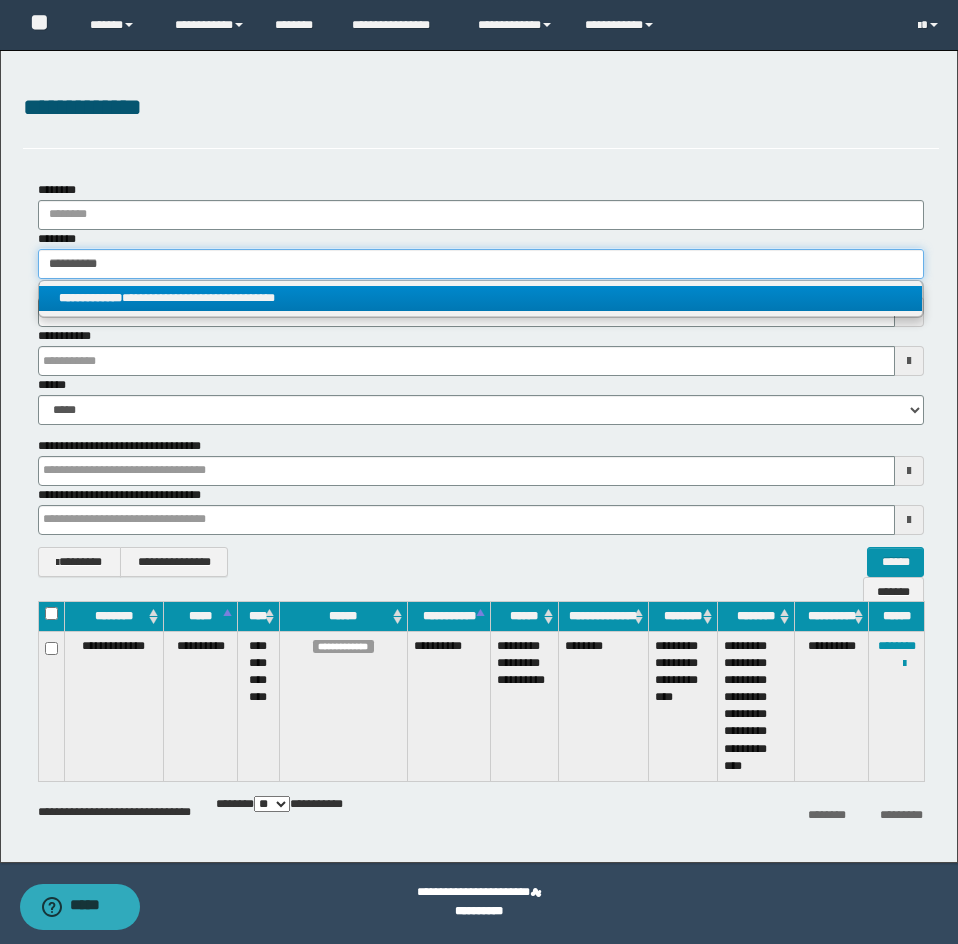 type on "**********" 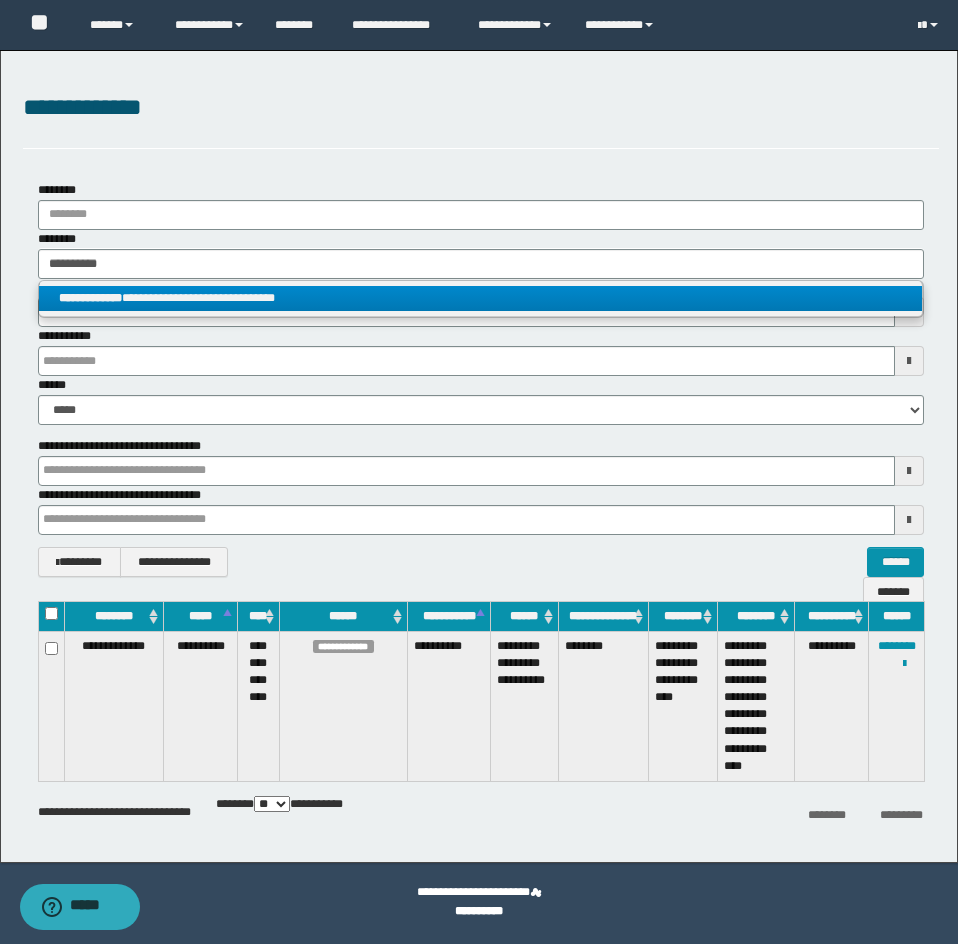 drag, startPoint x: 334, startPoint y: 293, endPoint x: 932, endPoint y: 257, distance: 599.08264 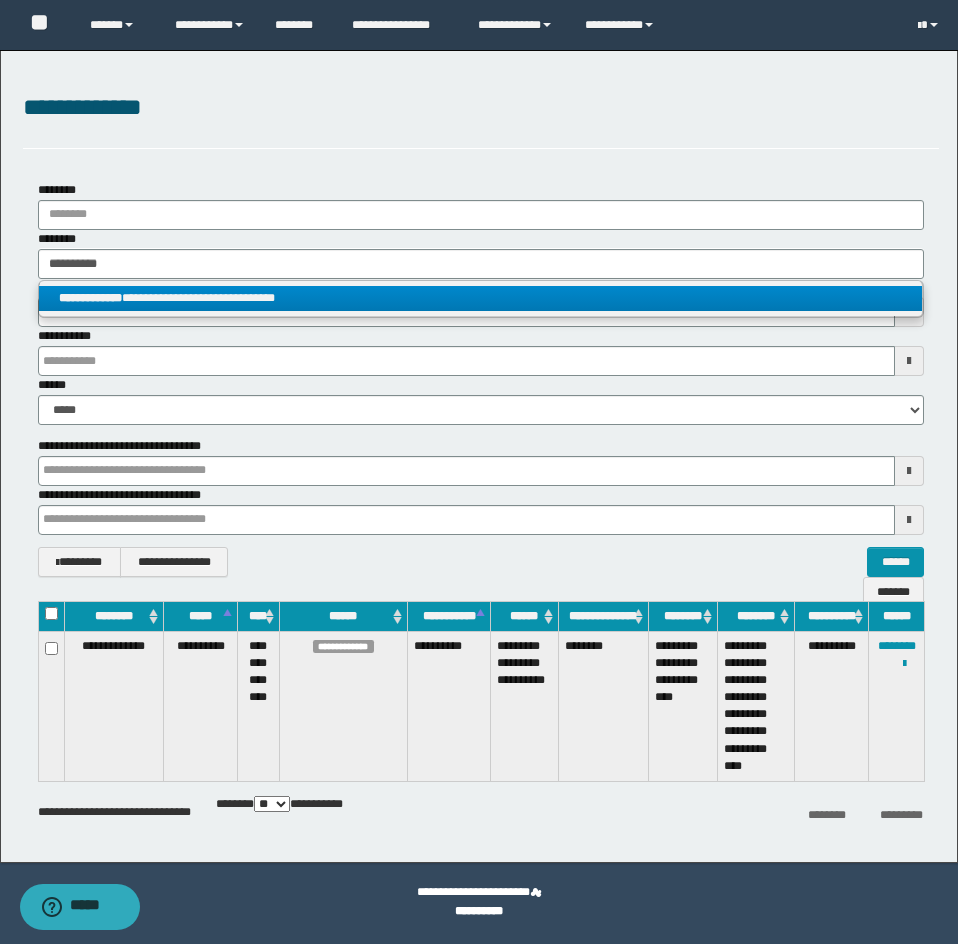 click on "**********" at bounding box center (480, 298) 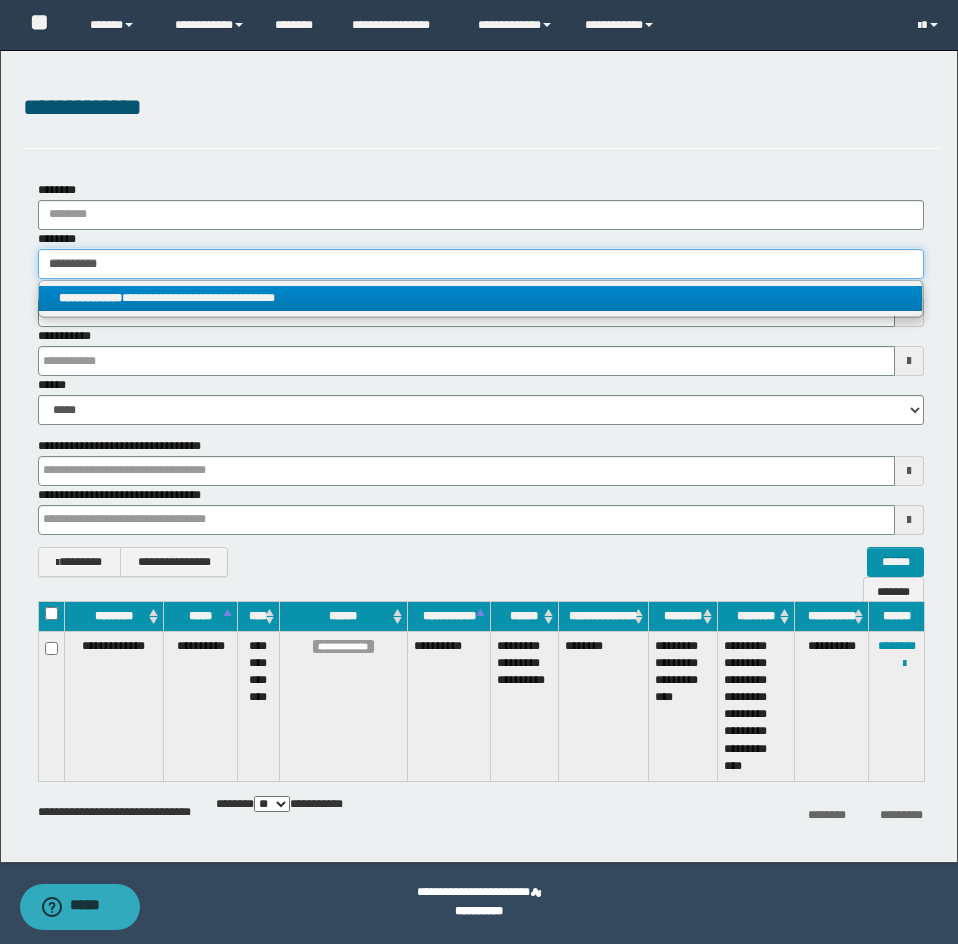 type 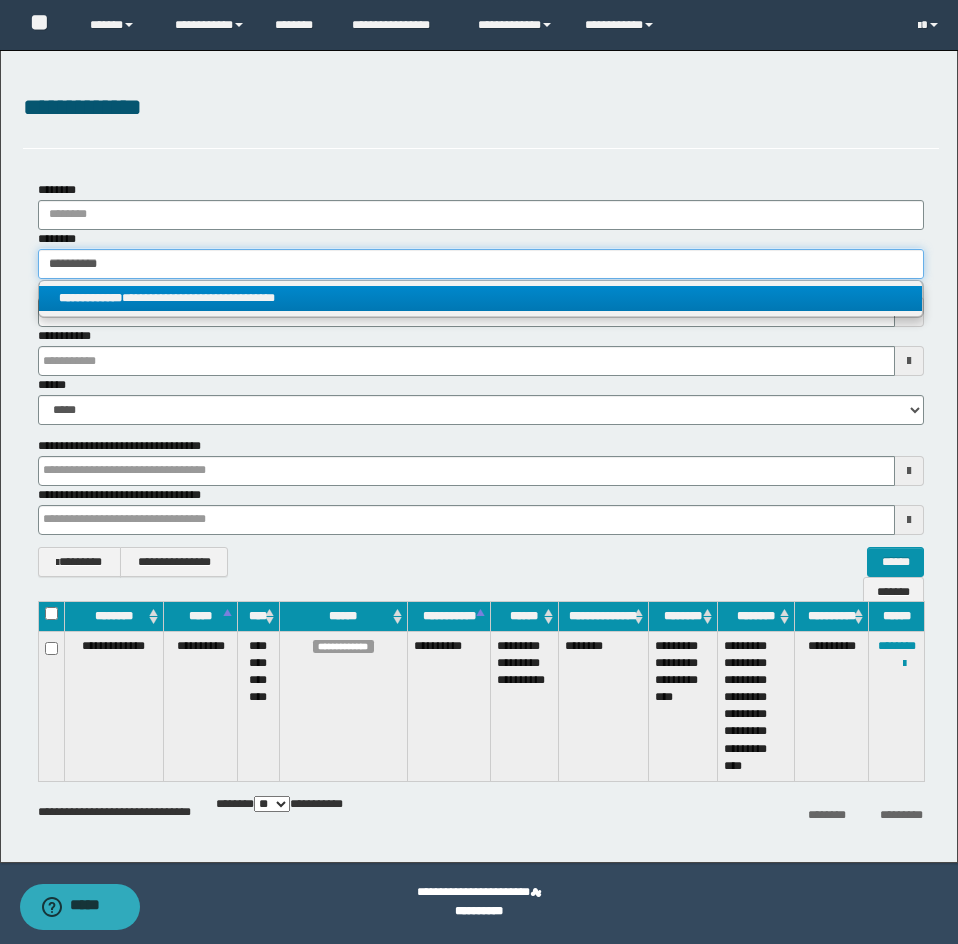 type on "**********" 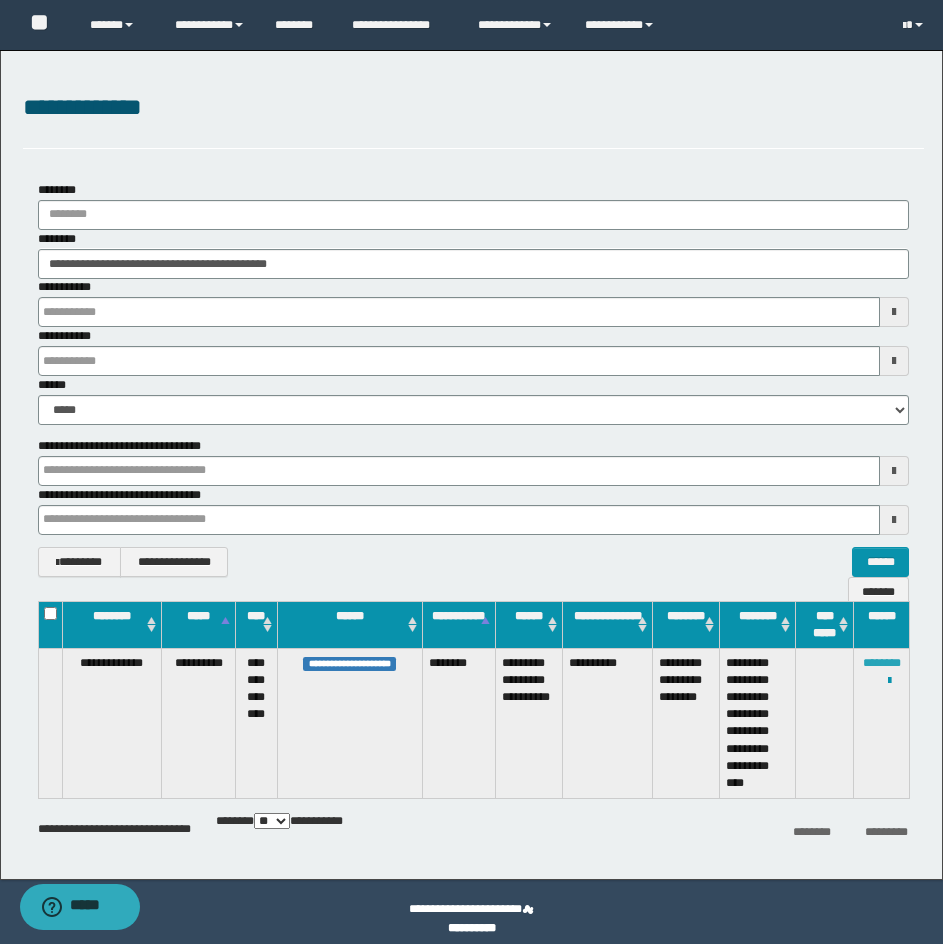 click on "********" at bounding box center (882, 663) 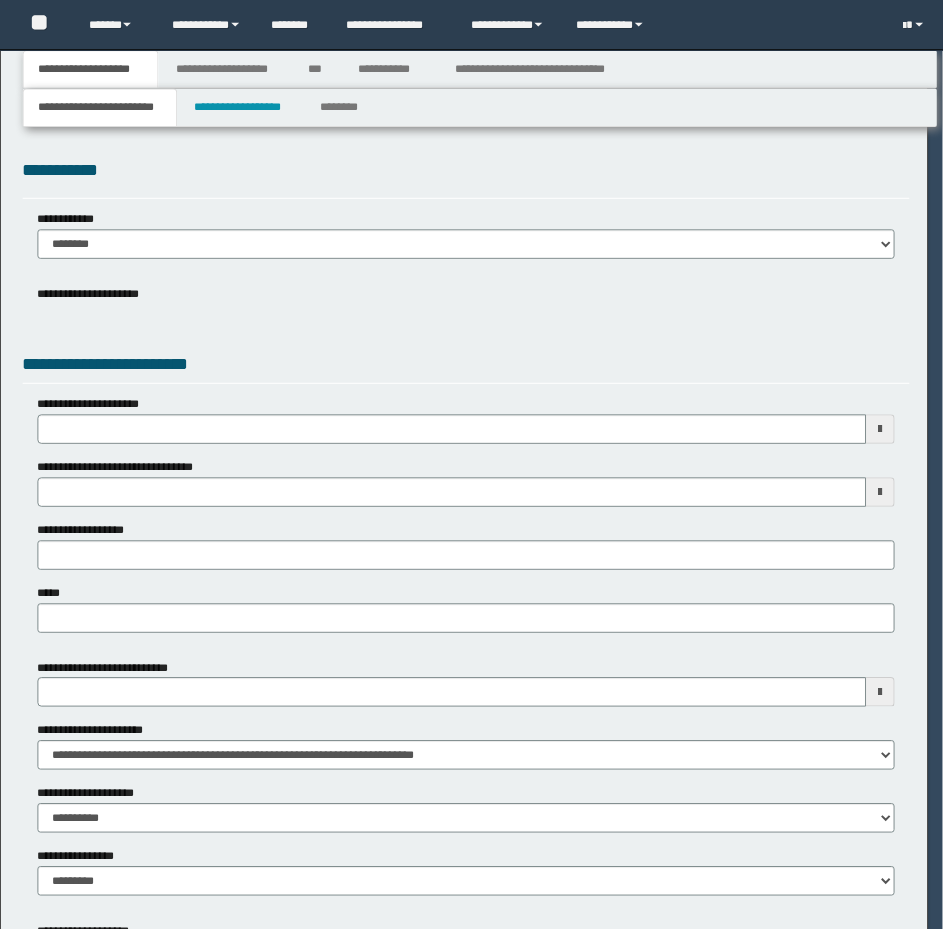 scroll, scrollTop: 0, scrollLeft: 0, axis: both 